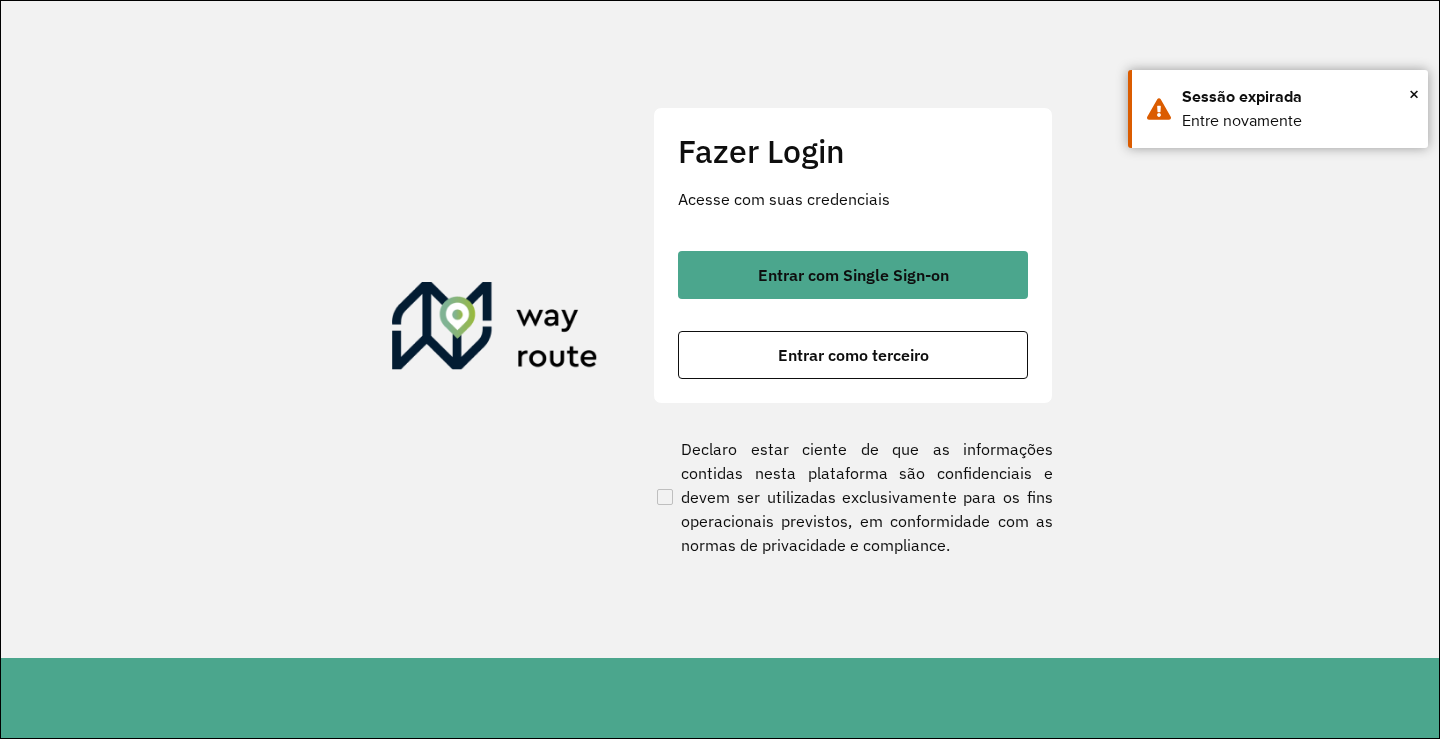 scroll, scrollTop: 0, scrollLeft: 0, axis: both 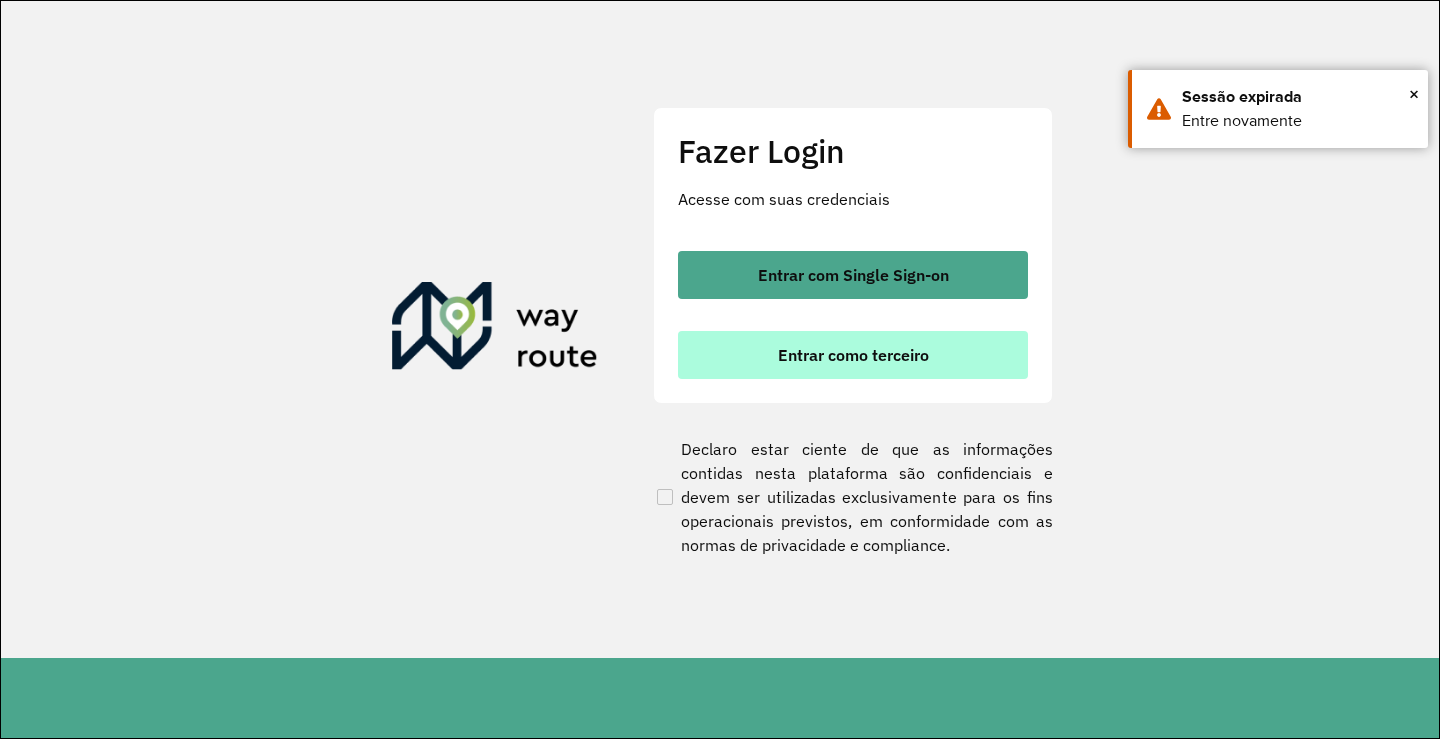 click on "Entrar como terceiro" at bounding box center [853, 355] 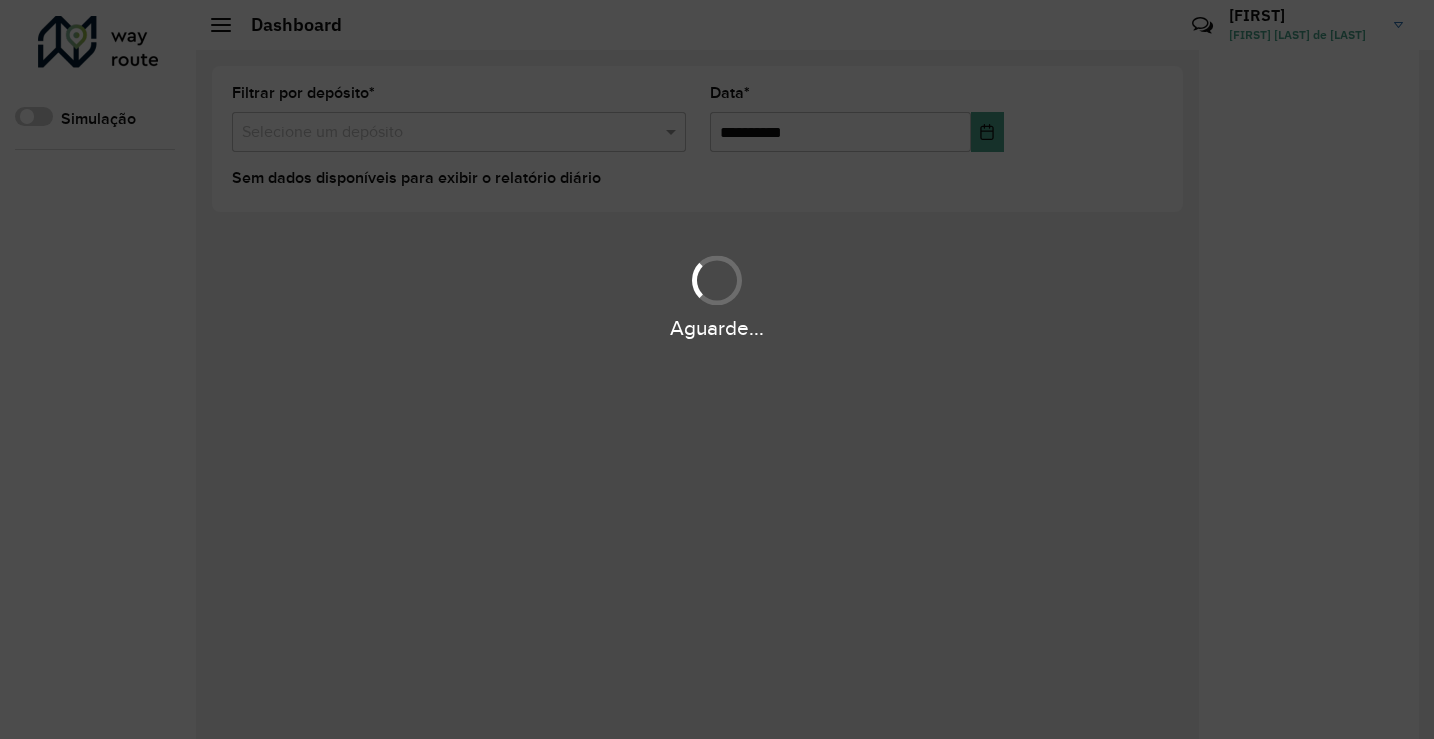 scroll, scrollTop: 0, scrollLeft: 0, axis: both 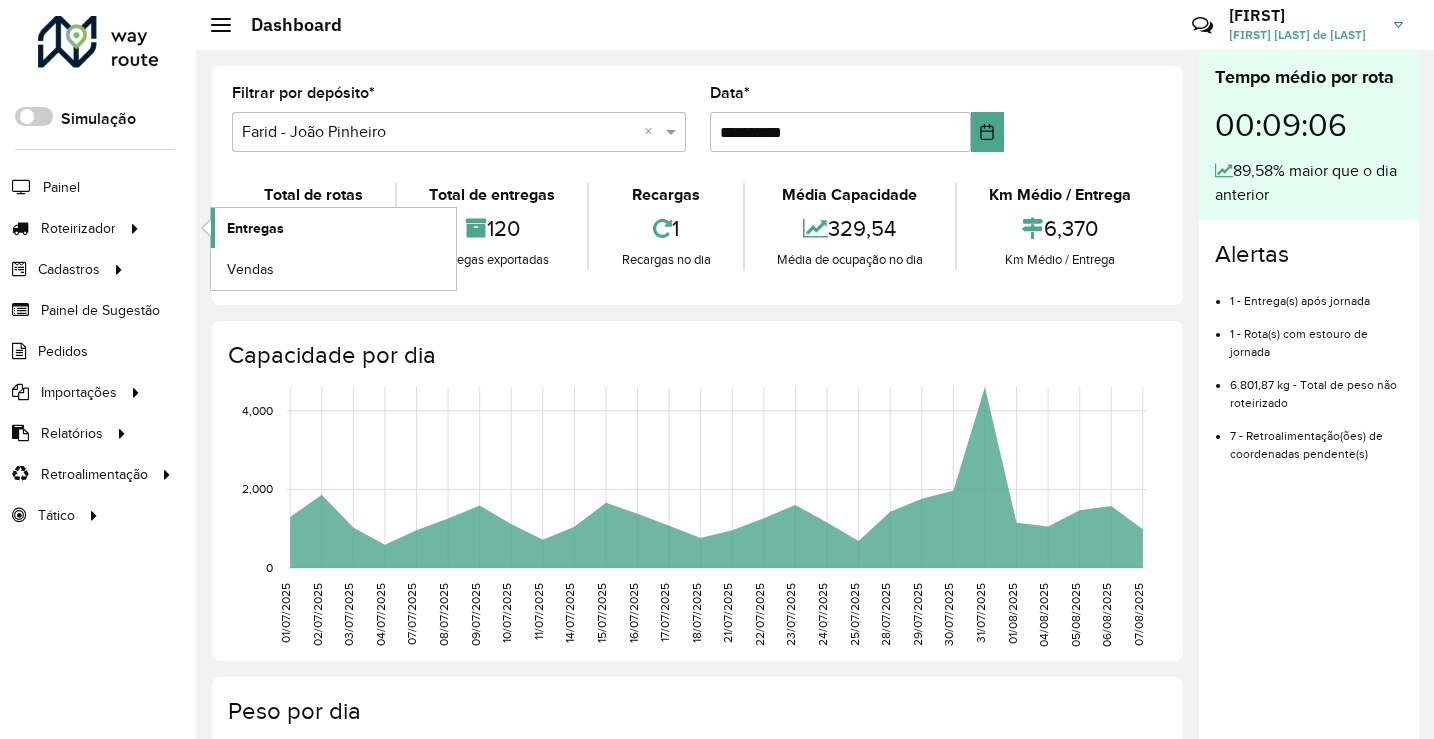 click on "Entregas" 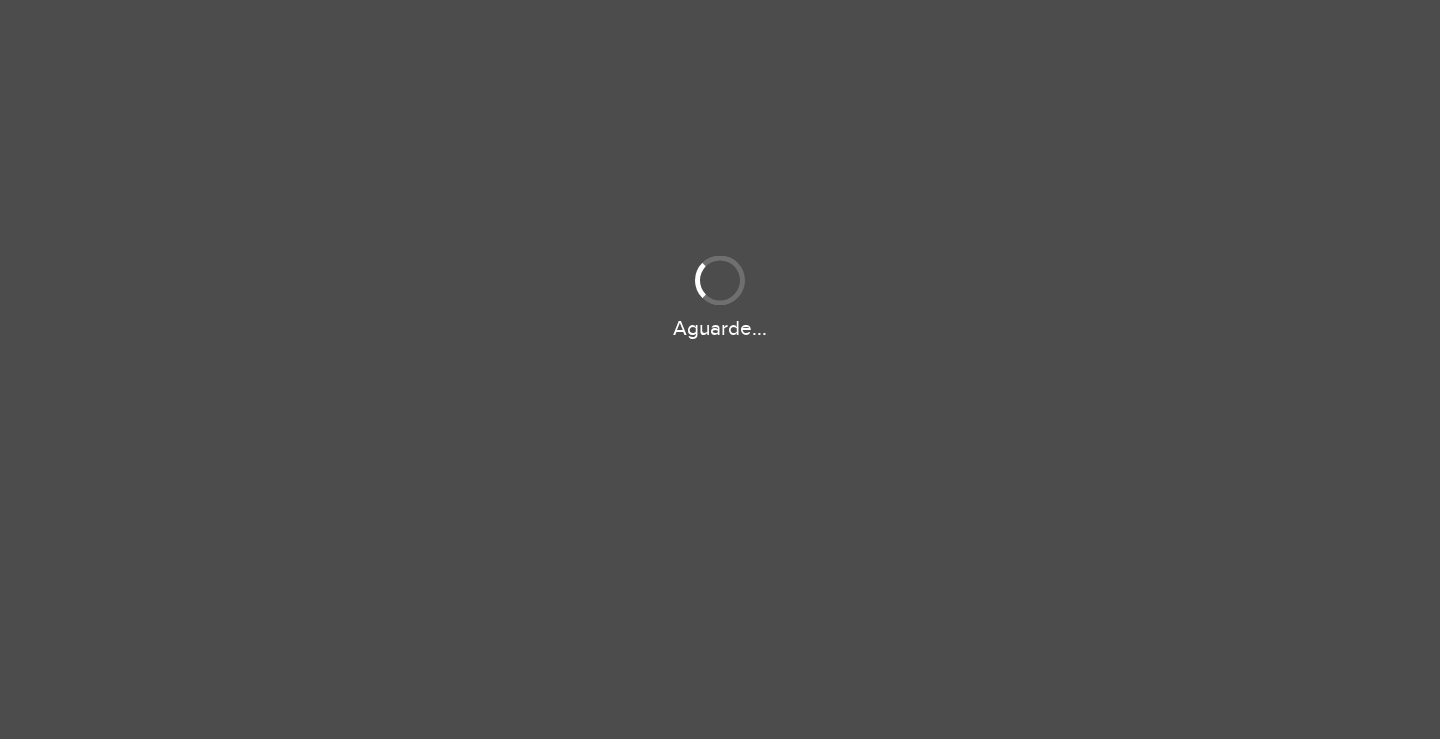 scroll, scrollTop: 0, scrollLeft: 0, axis: both 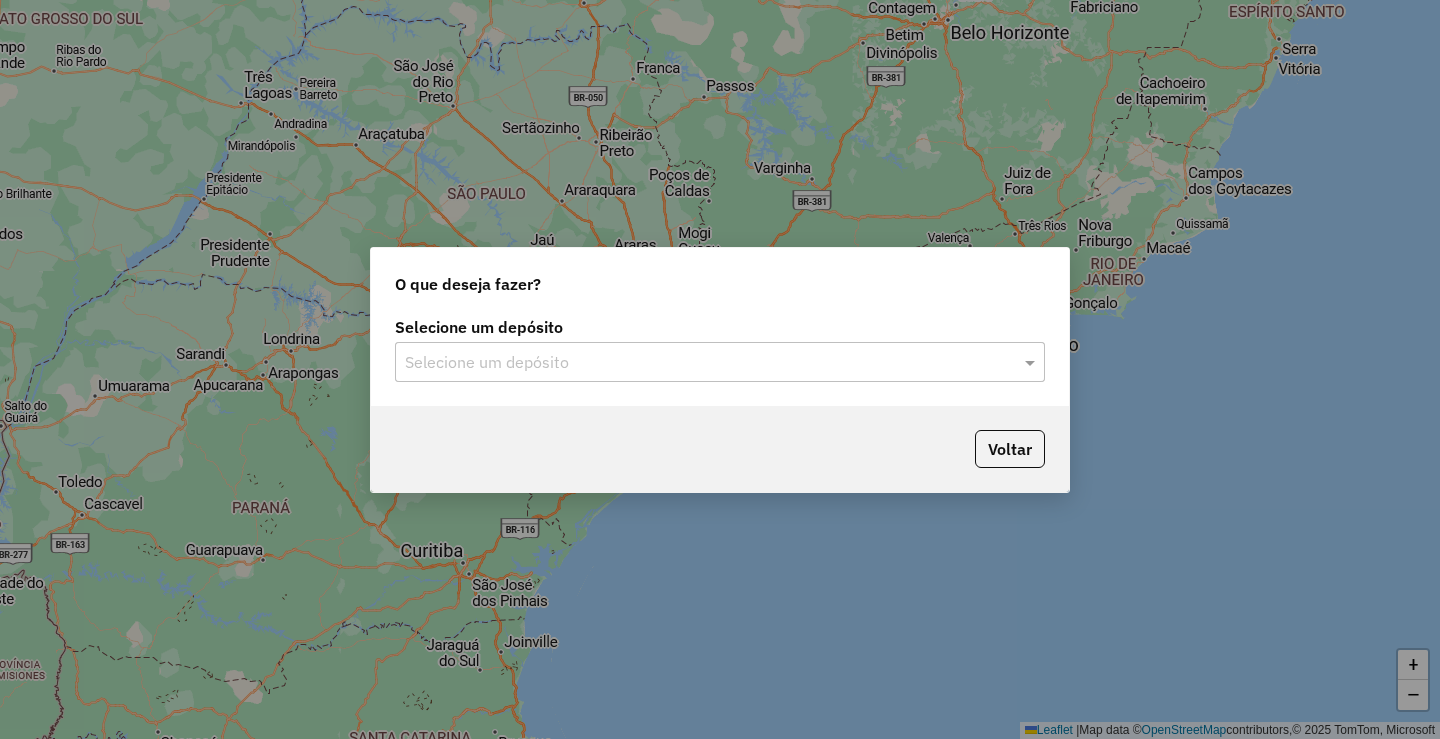 click 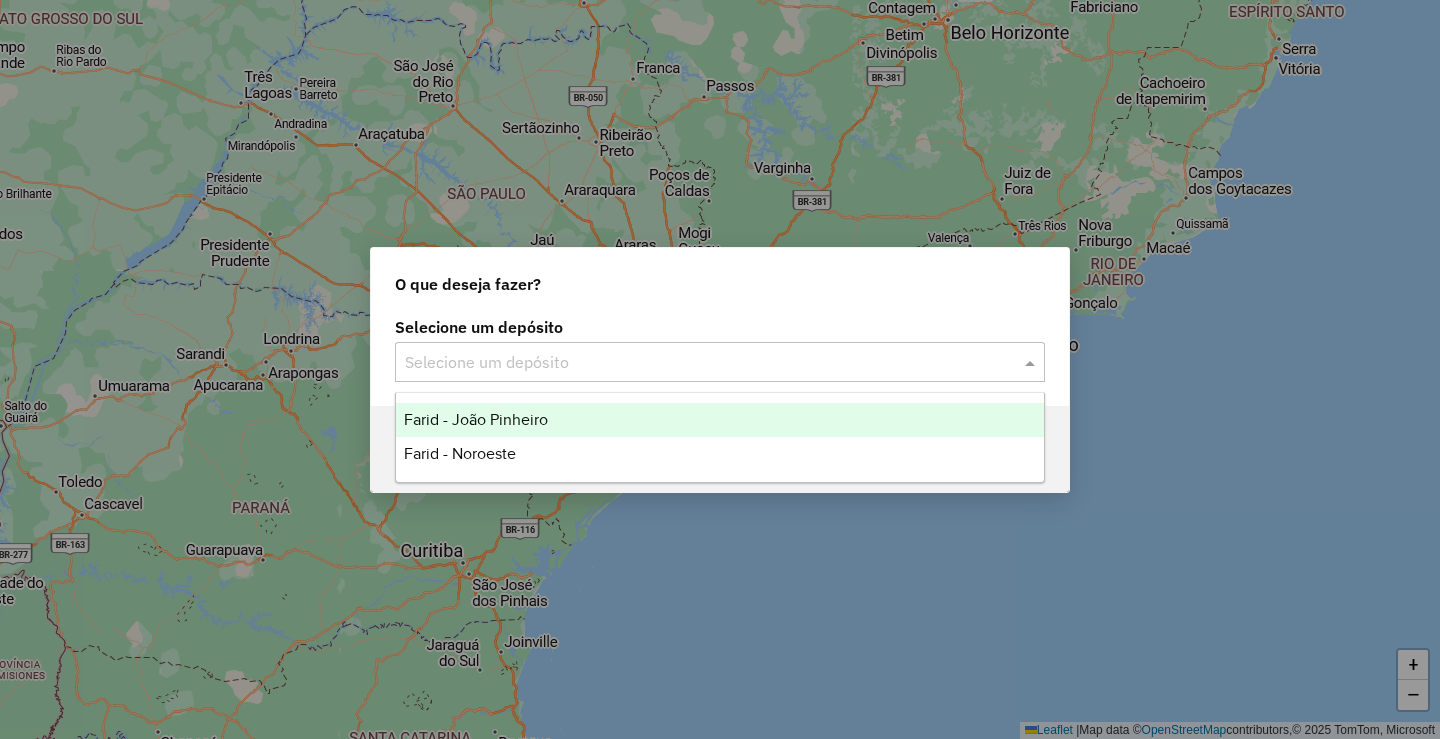 click on "Farid - João Pinheiro" at bounding box center (720, 420) 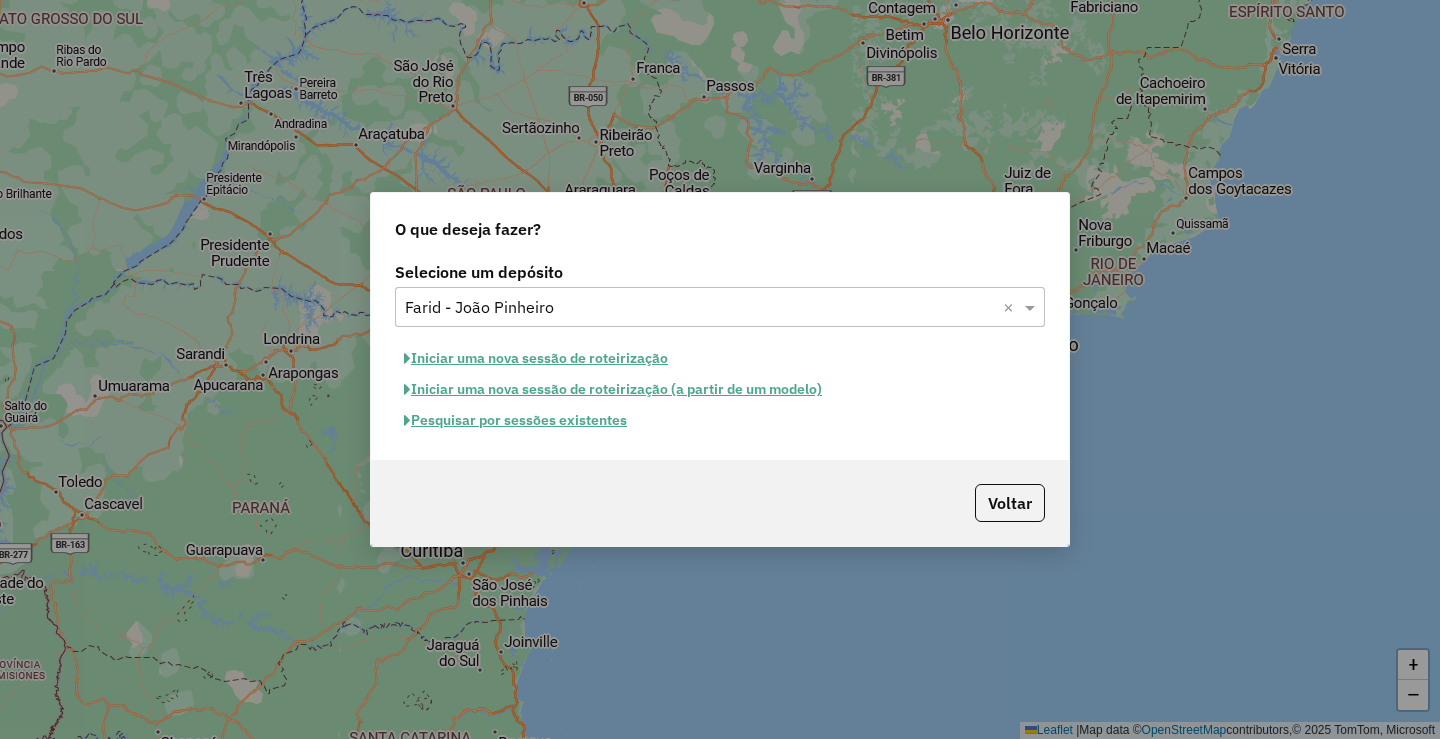 click on "Iniciar uma nova sessão de roteirização" 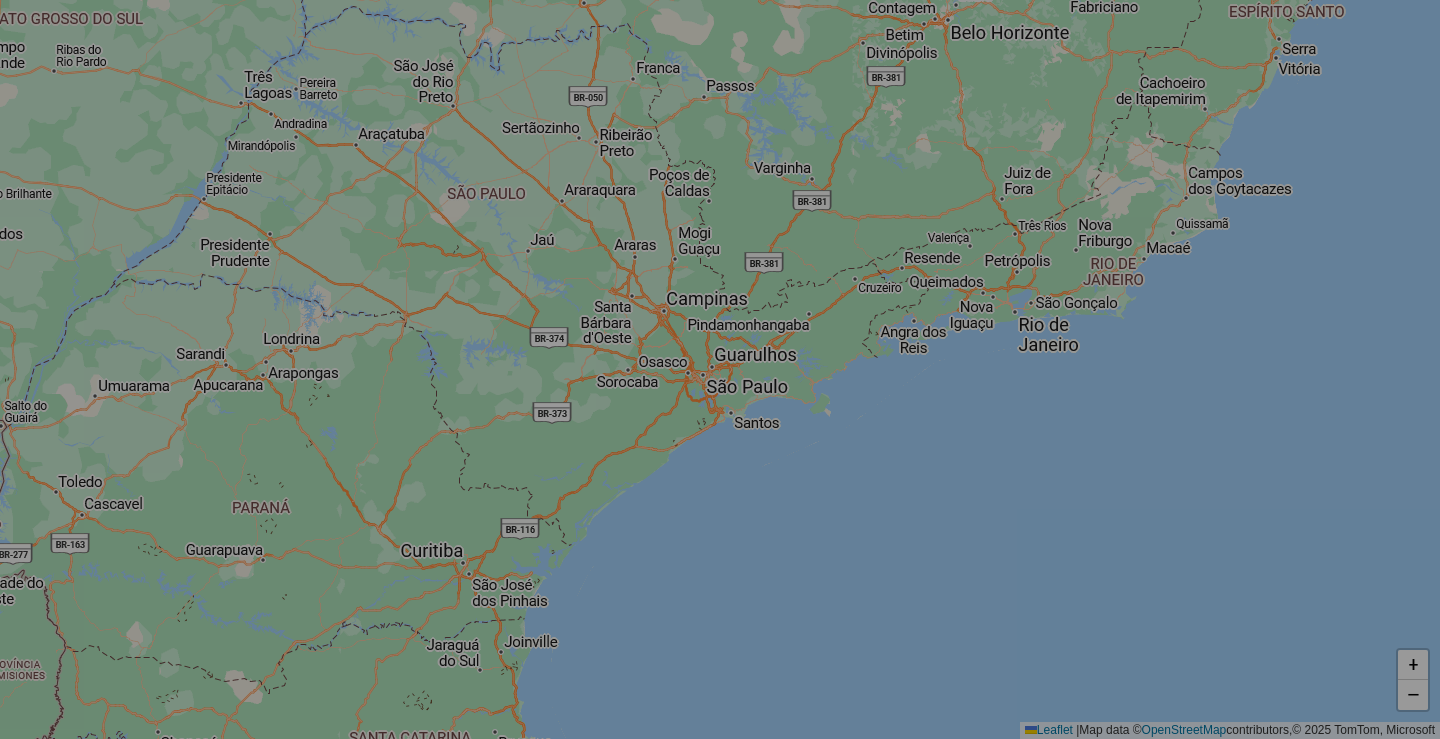 select on "*" 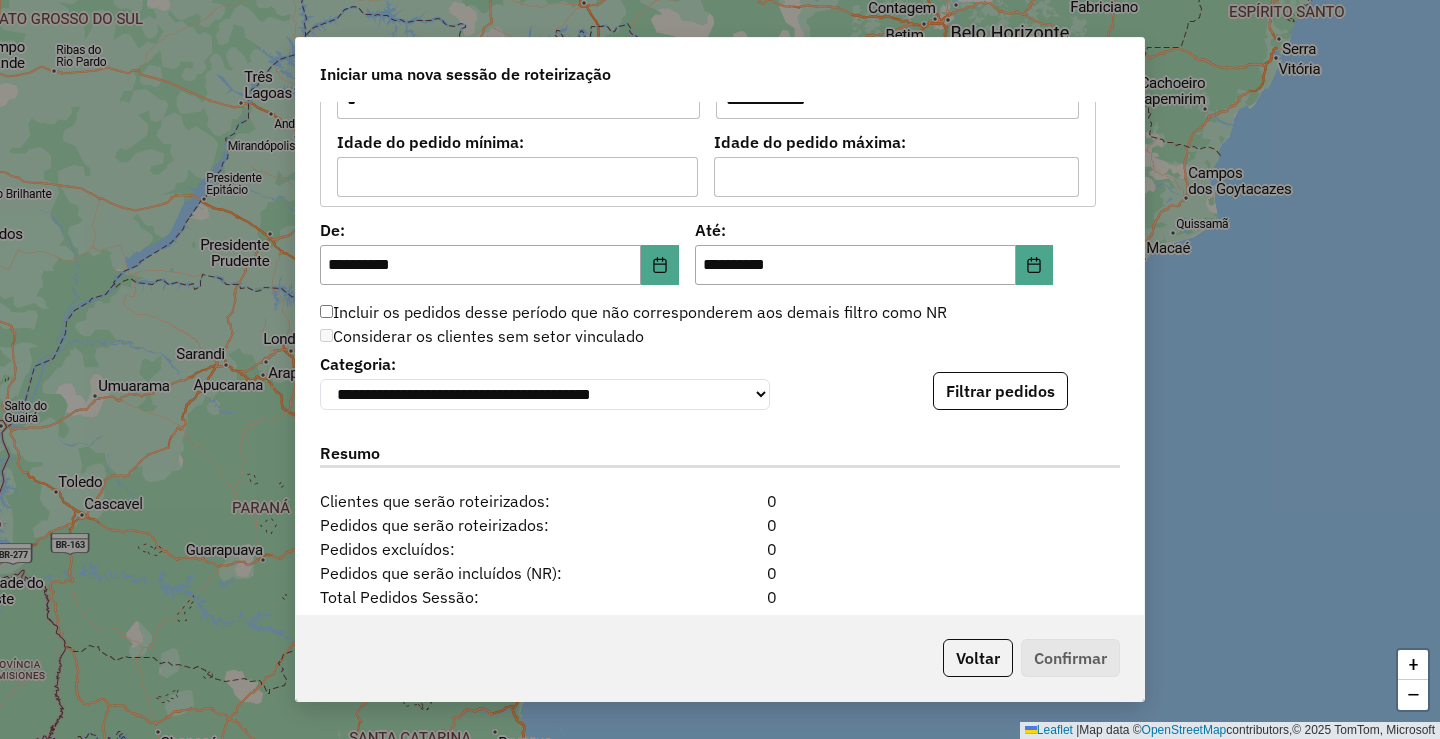 scroll, scrollTop: 2000, scrollLeft: 0, axis: vertical 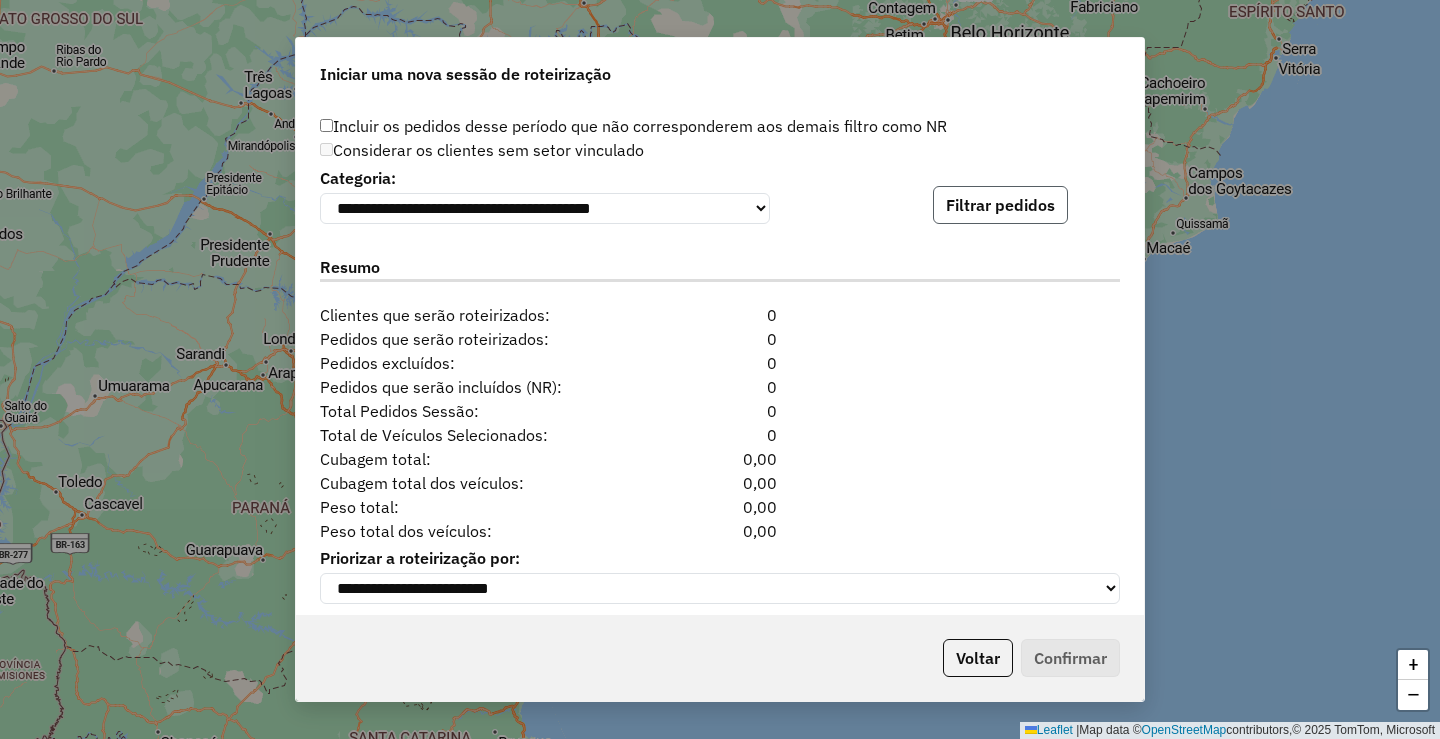 click on "Filtrar pedidos" 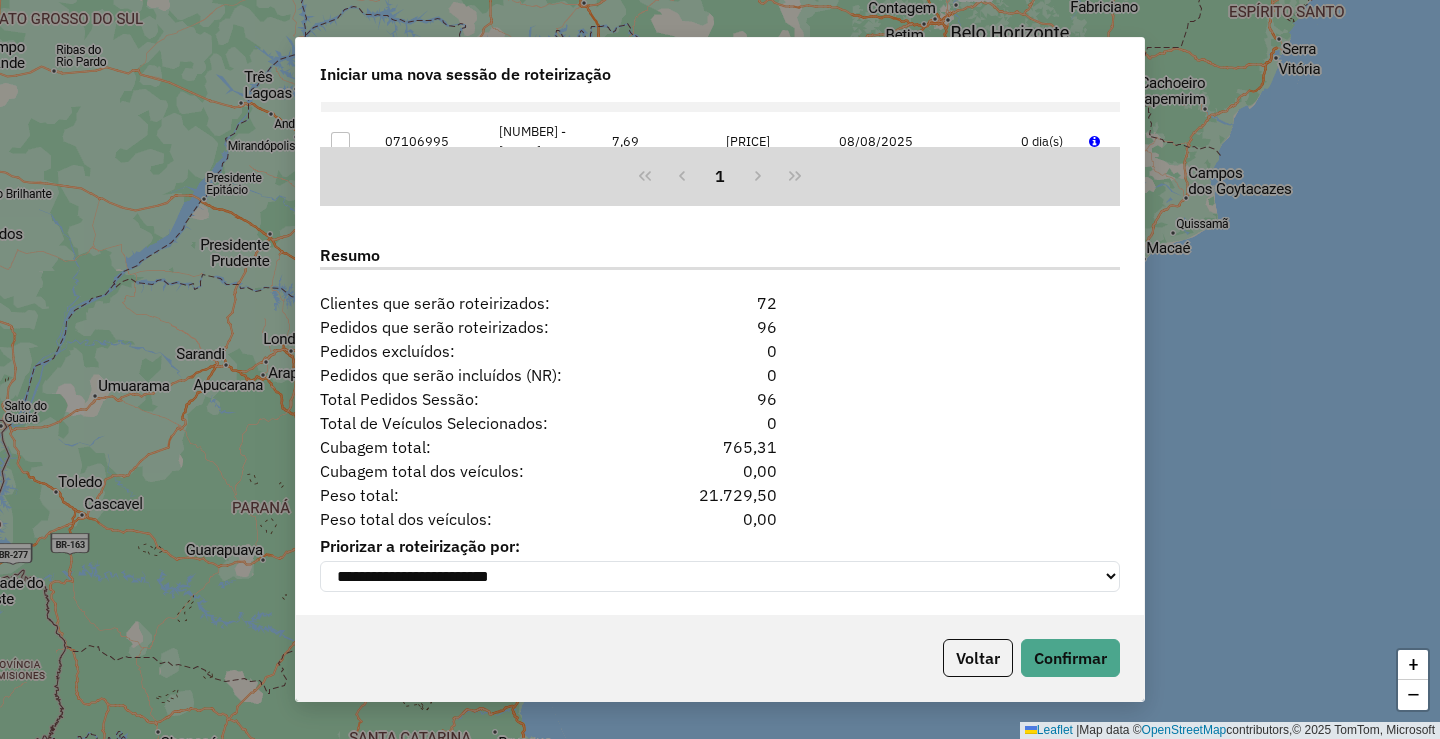 scroll, scrollTop: 2436, scrollLeft: 0, axis: vertical 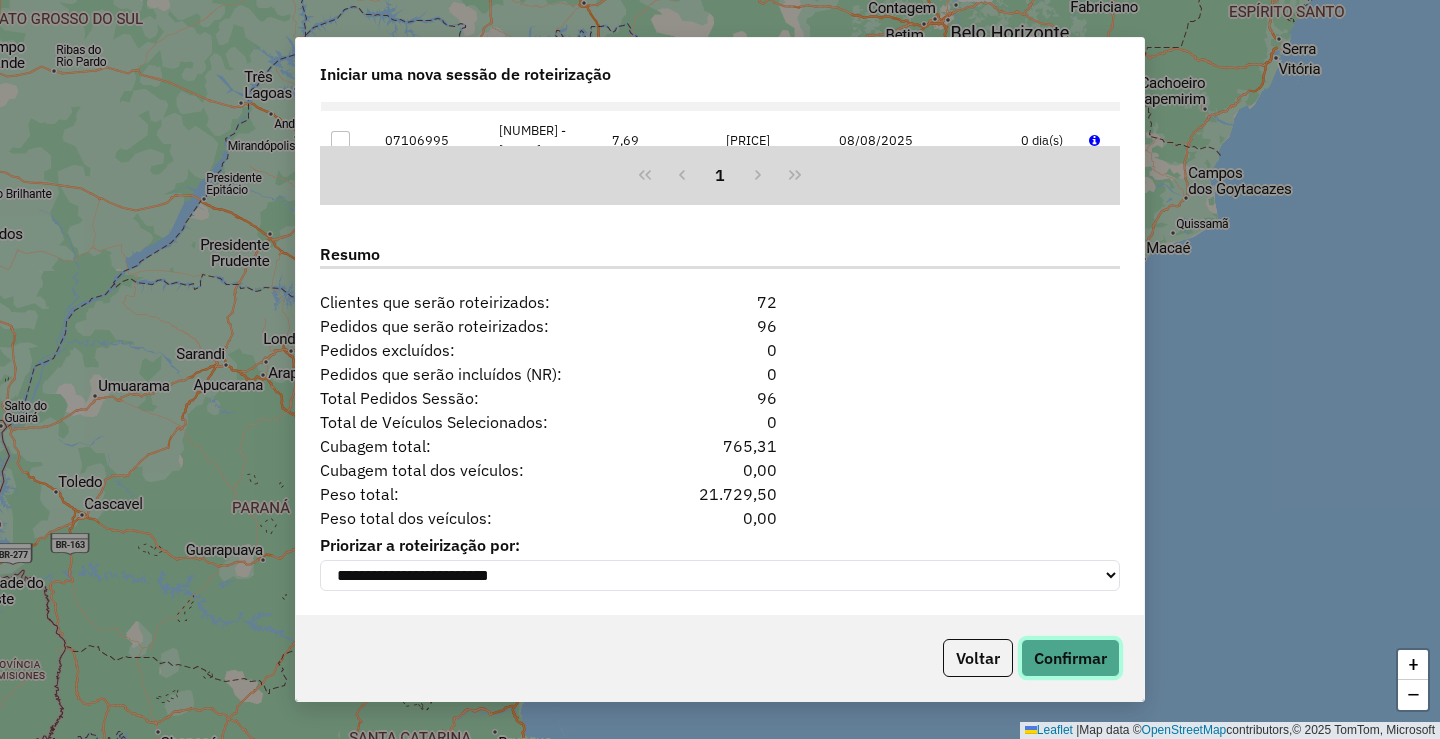 click on "Confirmar" 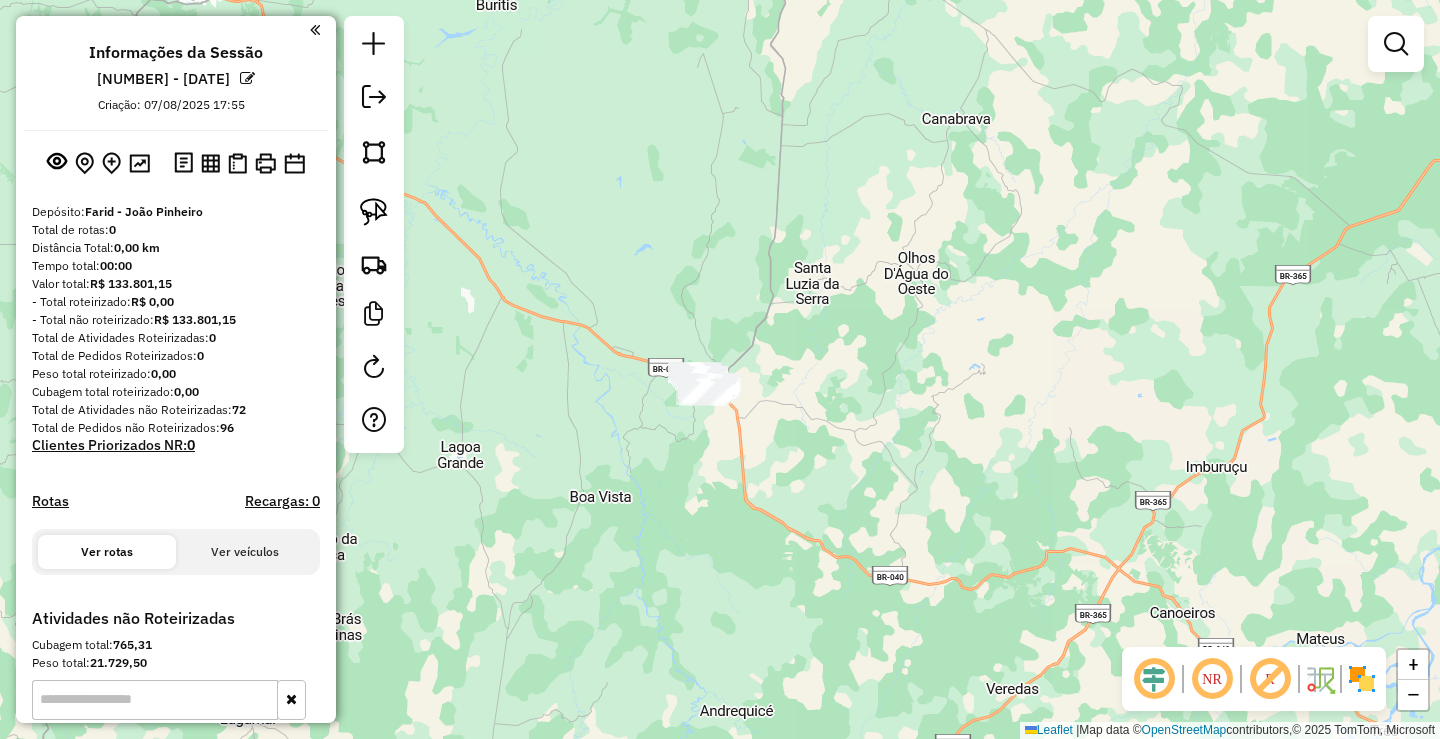 drag, startPoint x: 939, startPoint y: 297, endPoint x: 884, endPoint y: 385, distance: 103.773796 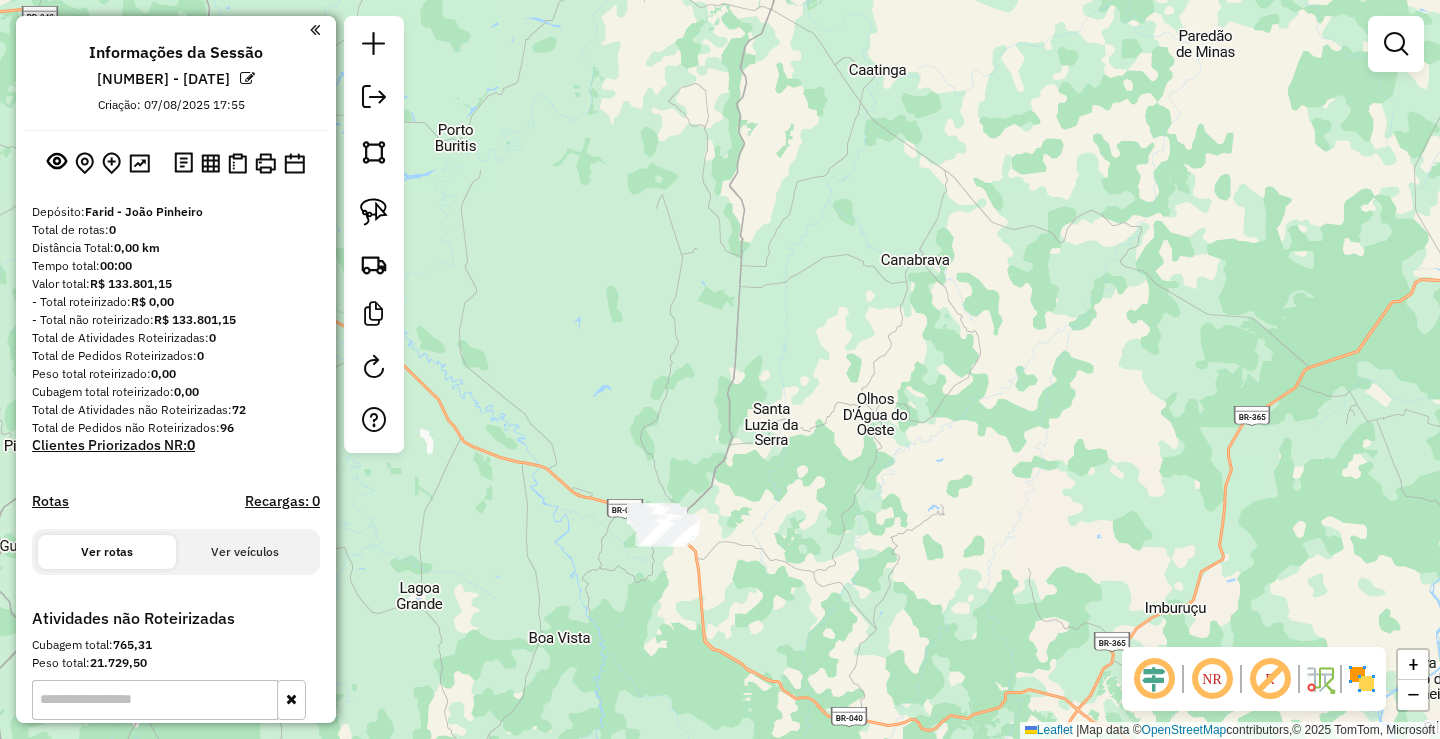 drag, startPoint x: 958, startPoint y: 324, endPoint x: 966, endPoint y: 471, distance: 147.21753 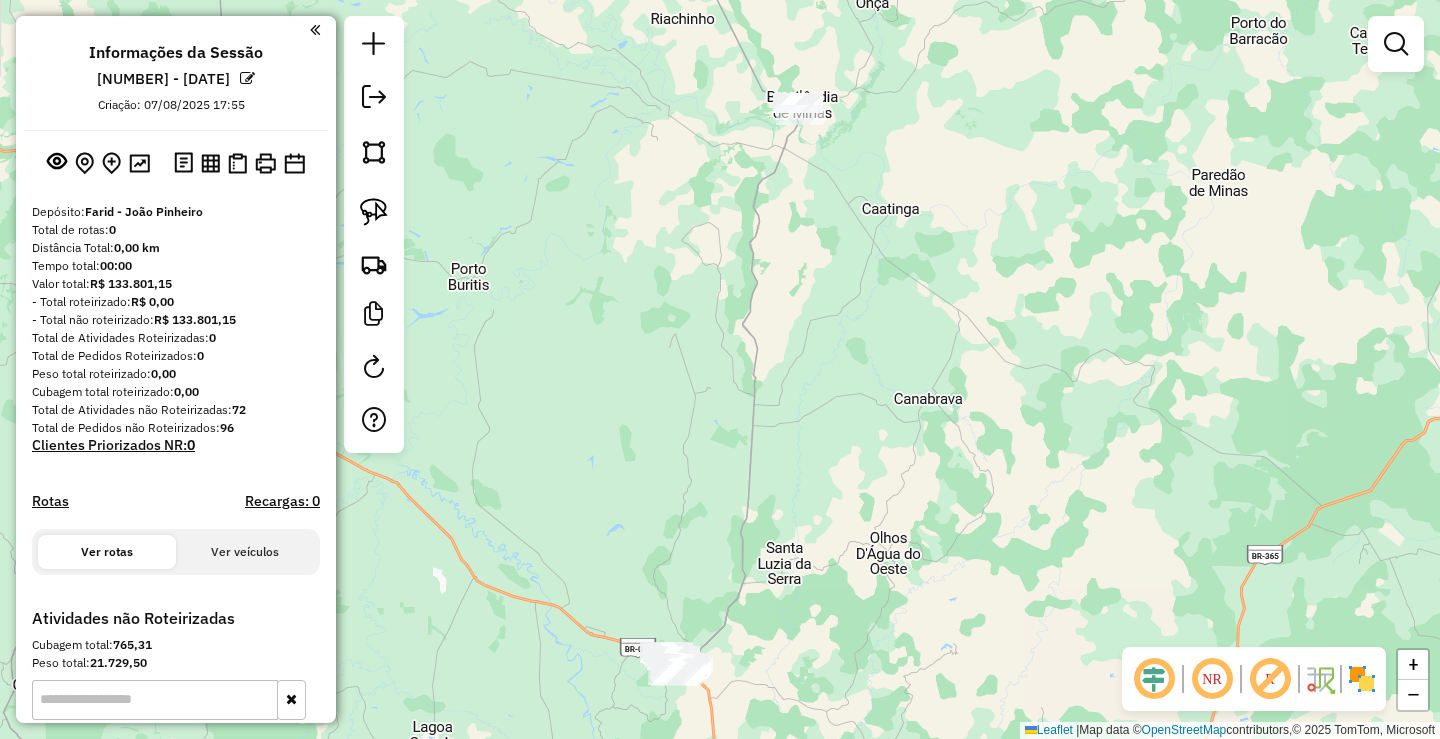 drag, startPoint x: 877, startPoint y: 229, endPoint x: 973, endPoint y: 465, distance: 254.77834 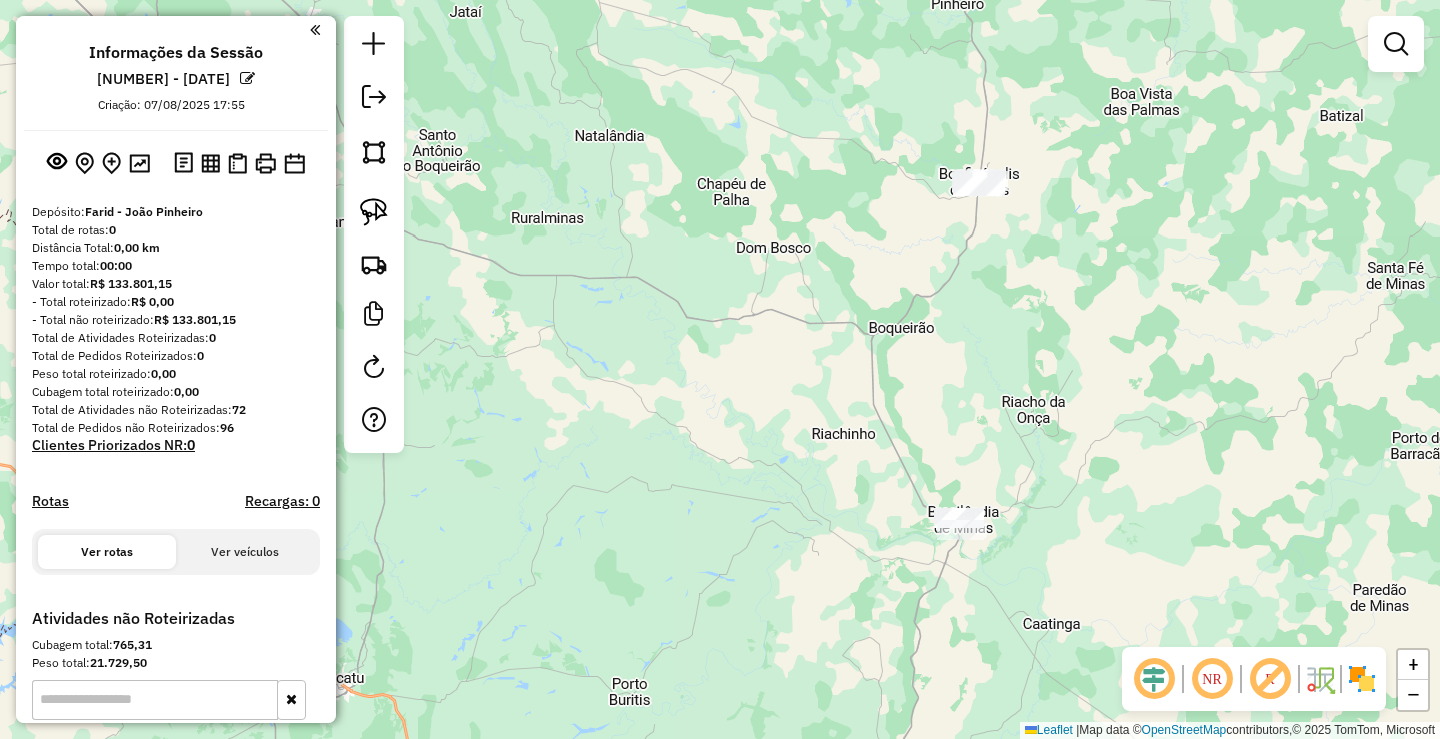 drag, startPoint x: 1073, startPoint y: 319, endPoint x: 1084, endPoint y: 499, distance: 180.3358 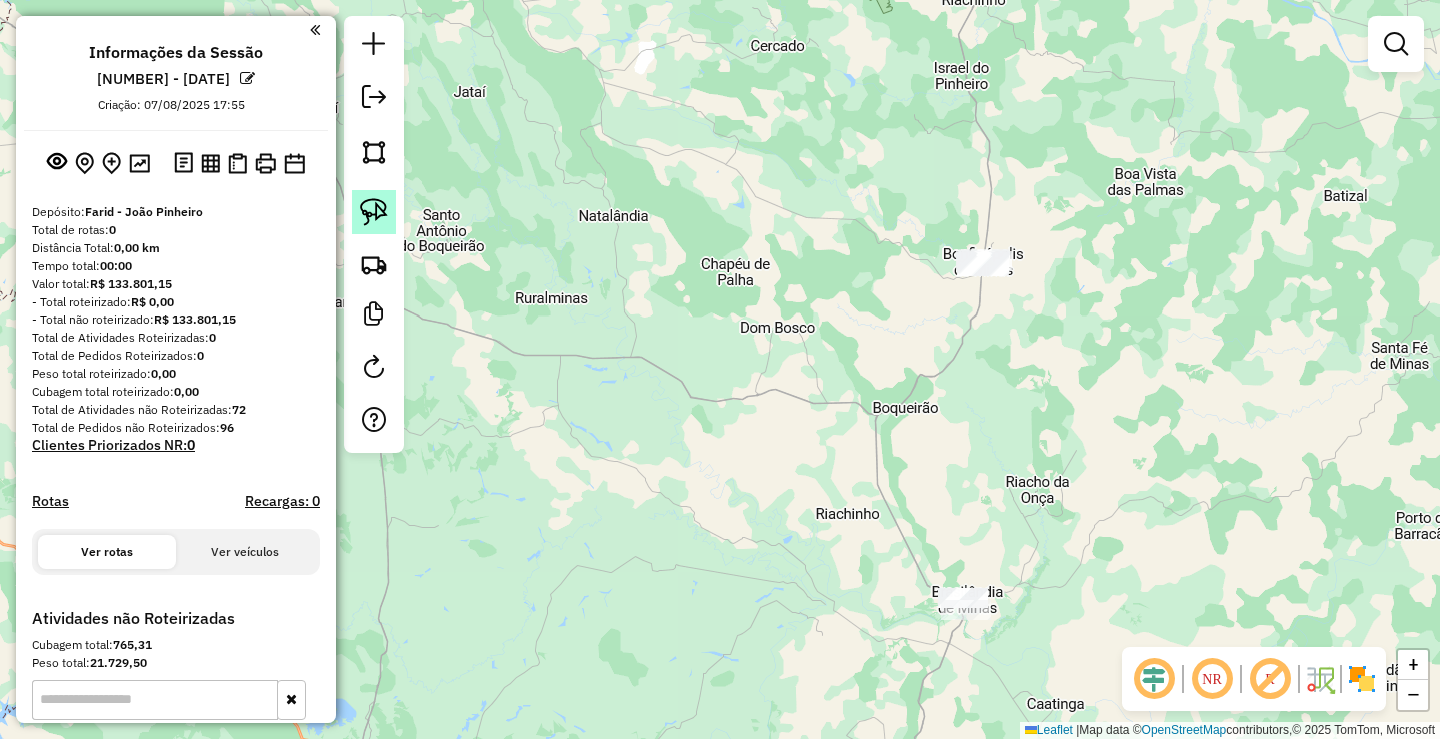 click 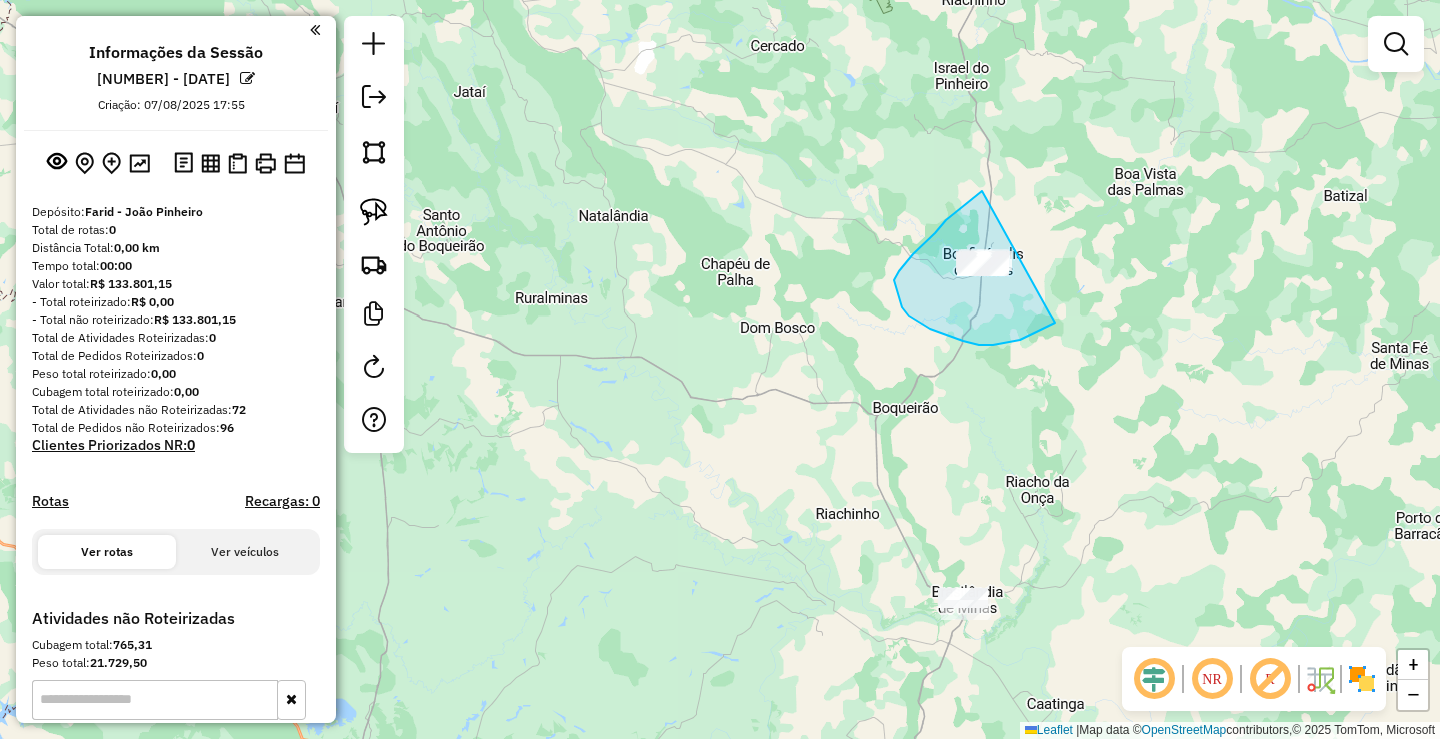 drag, startPoint x: 982, startPoint y: 191, endPoint x: 1091, endPoint y: 286, distance: 144.58907 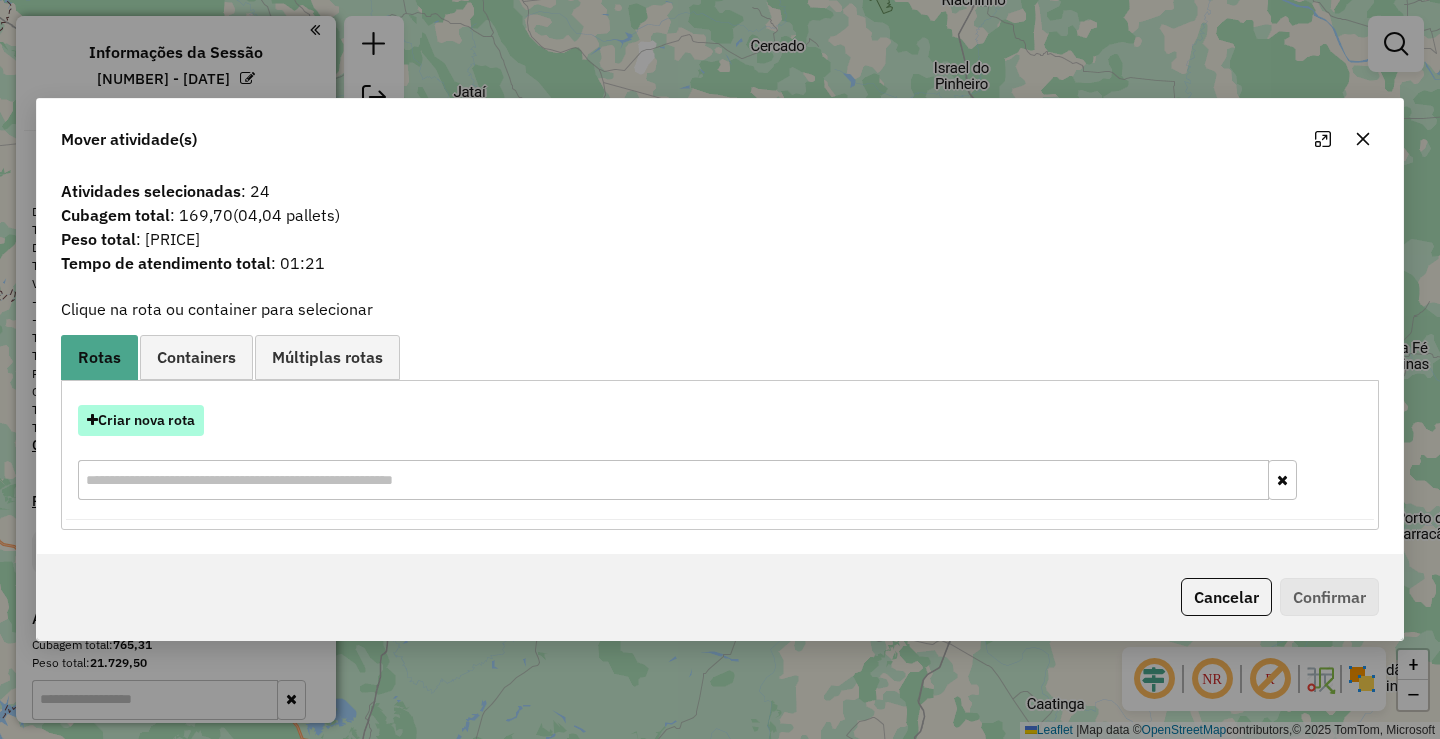 click on "Criar nova rota" at bounding box center [141, 420] 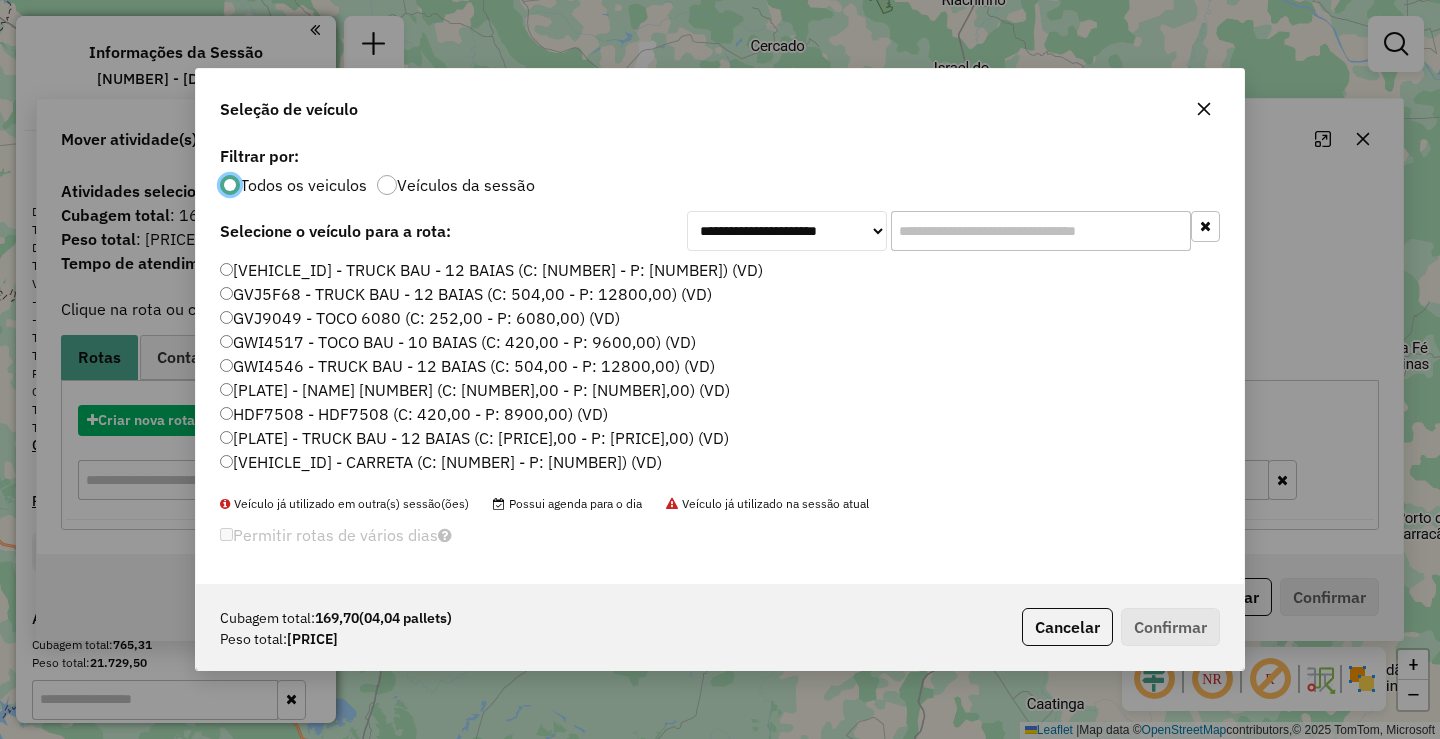 scroll, scrollTop: 11, scrollLeft: 6, axis: both 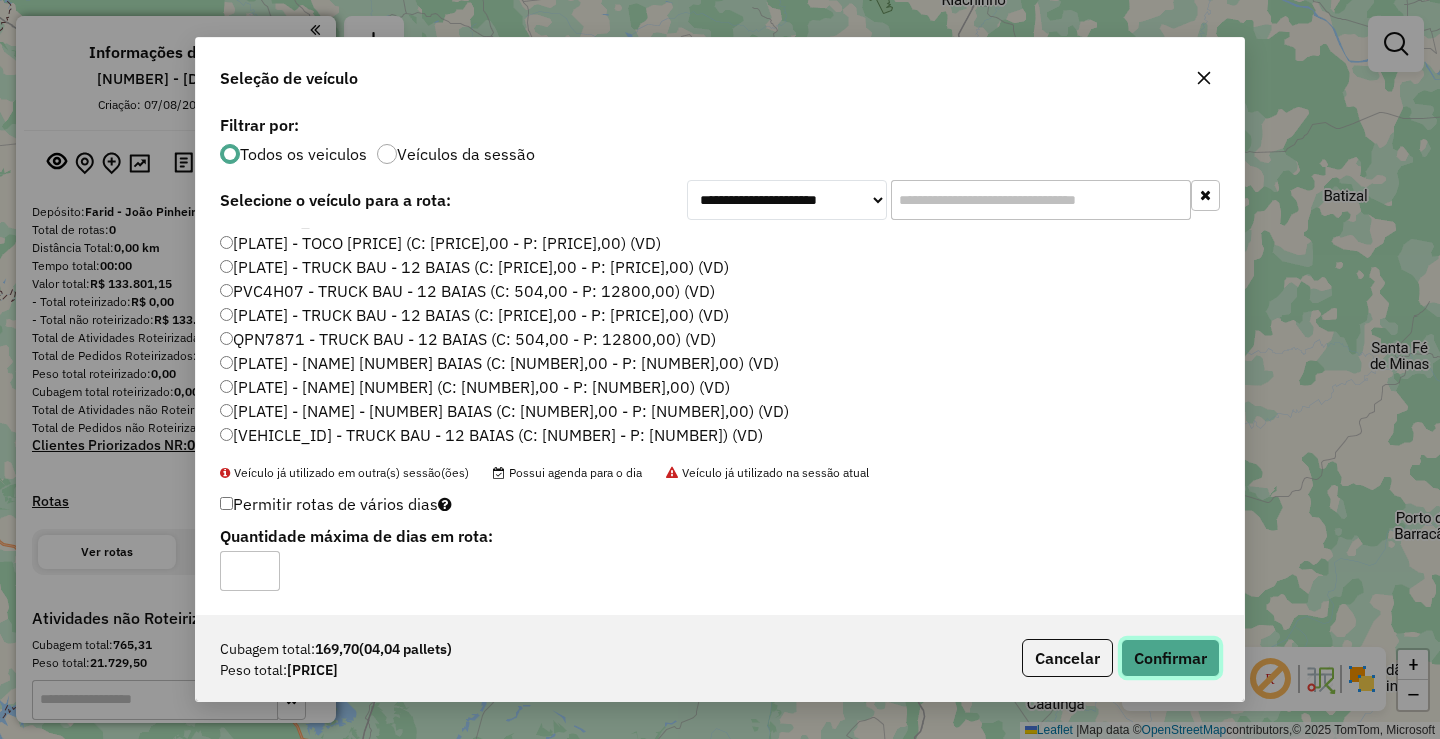click on "Confirmar" 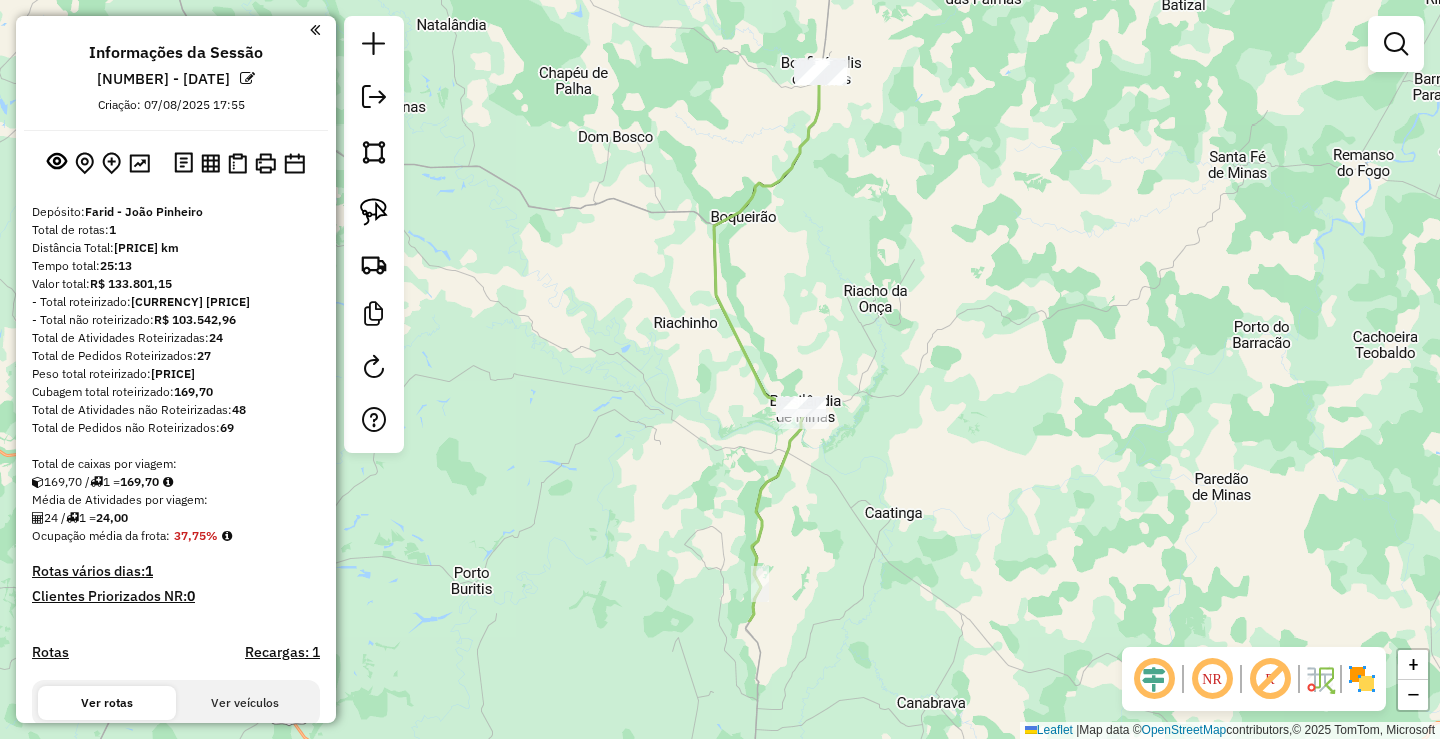 drag, startPoint x: 1116, startPoint y: 554, endPoint x: 951, endPoint y: 355, distance: 258.50726 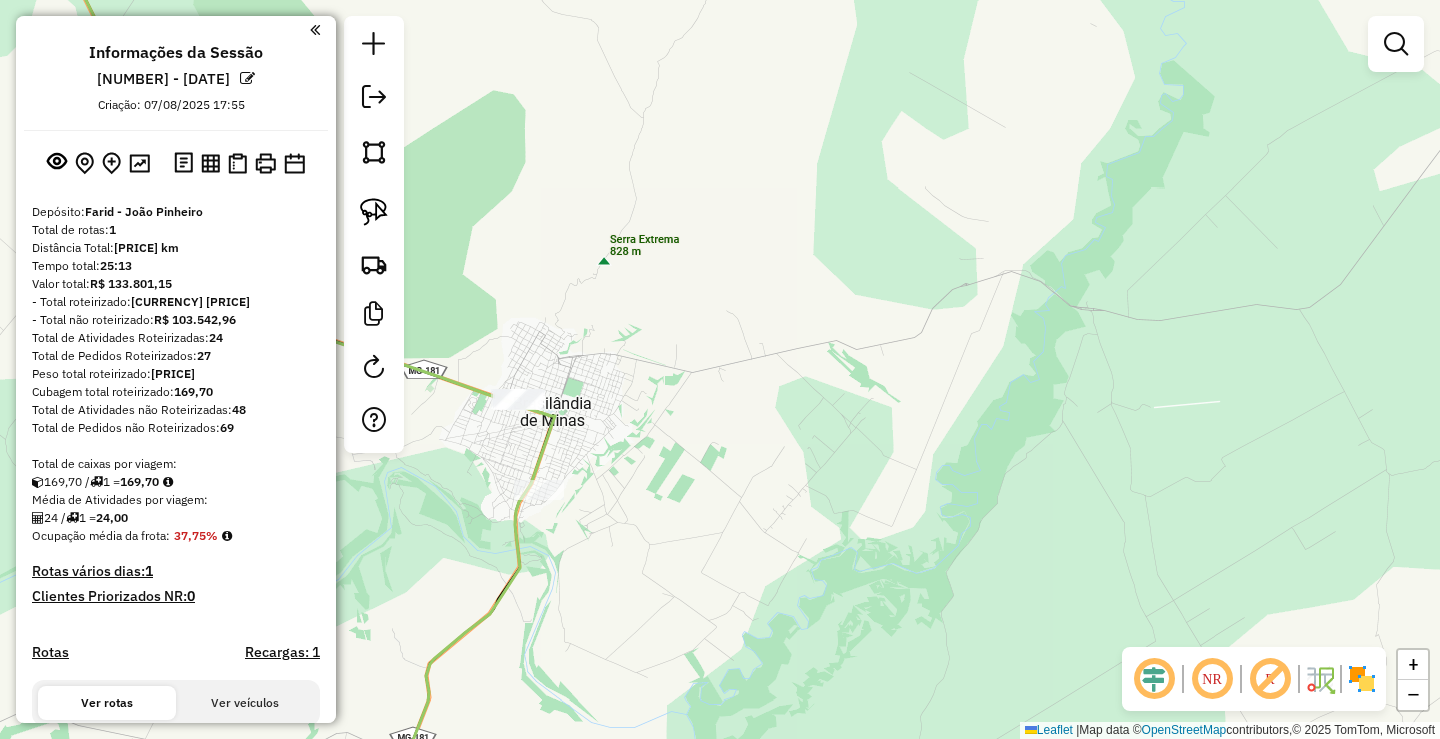 drag, startPoint x: 930, startPoint y: 464, endPoint x: 994, endPoint y: 480, distance: 65.96969 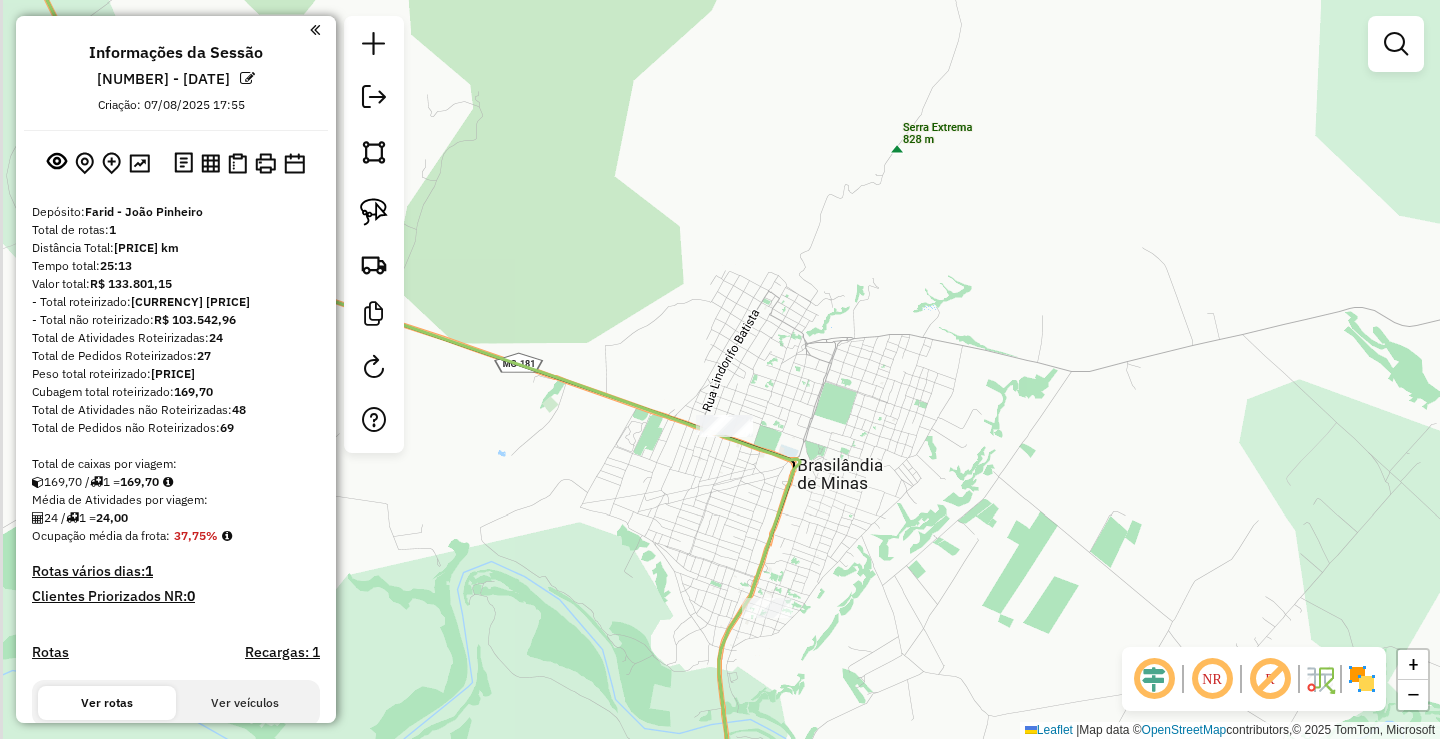 drag, startPoint x: 778, startPoint y: 434, endPoint x: 1024, endPoint y: 416, distance: 246.65765 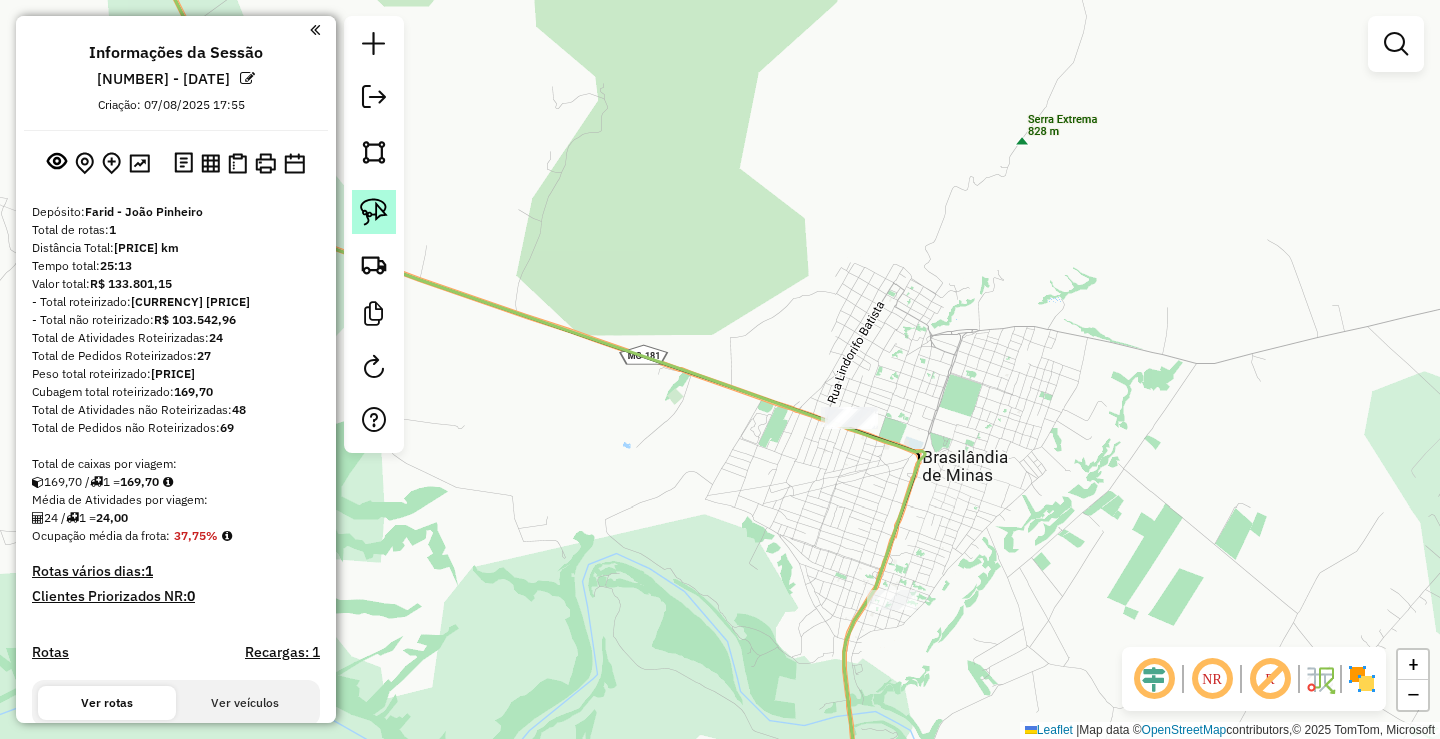 click 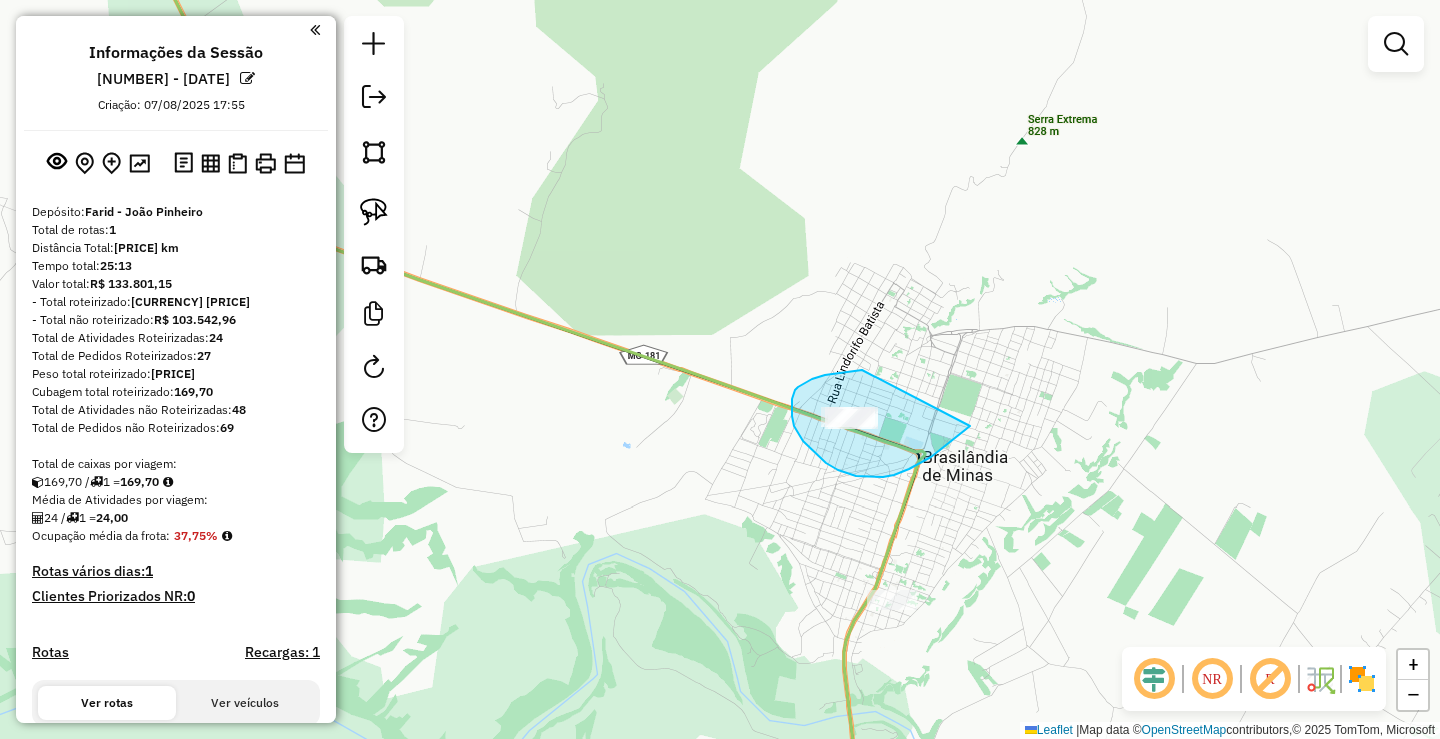 drag, startPoint x: 860, startPoint y: 370, endPoint x: 970, endPoint y: 426, distance: 123.4342 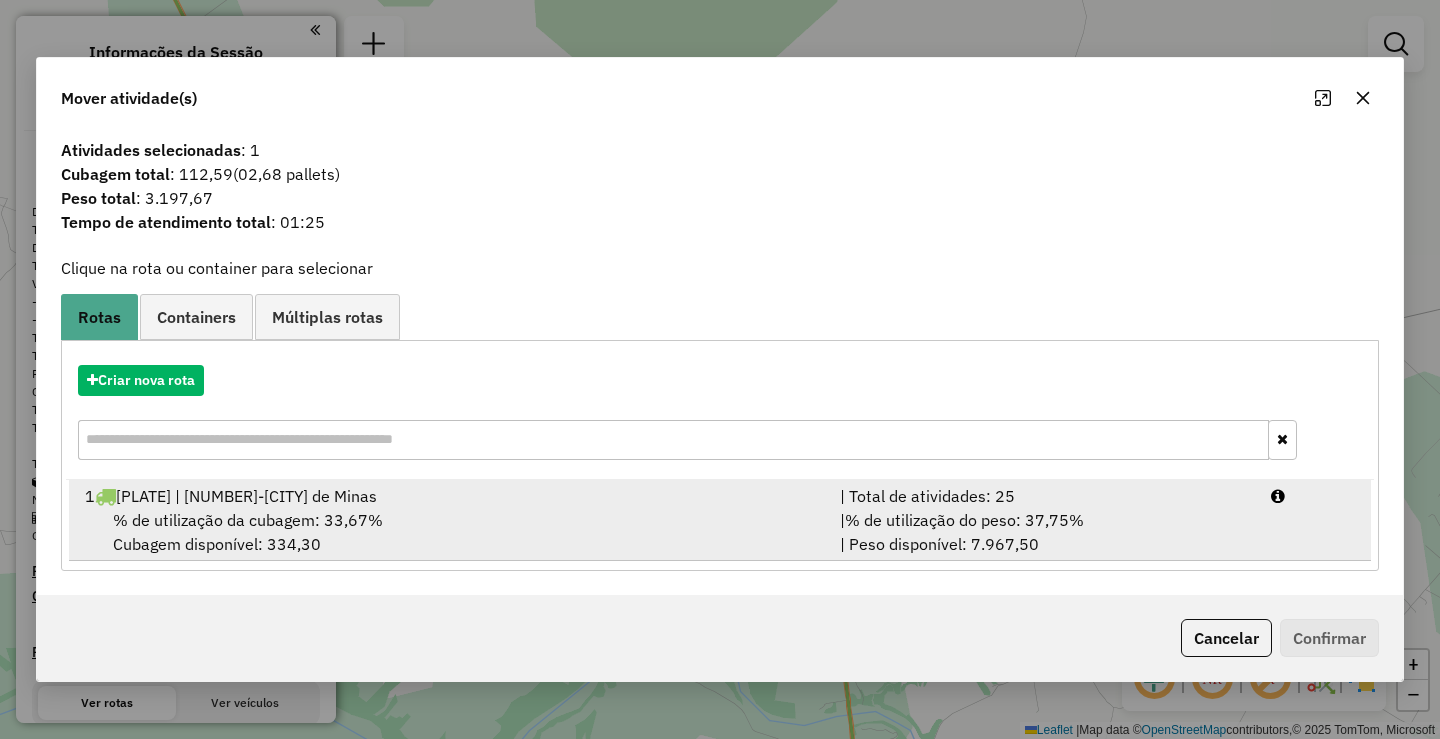 click on "[NUMBER] SYV0F50 | [NUMBER] - [CITY]" at bounding box center (450, 496) 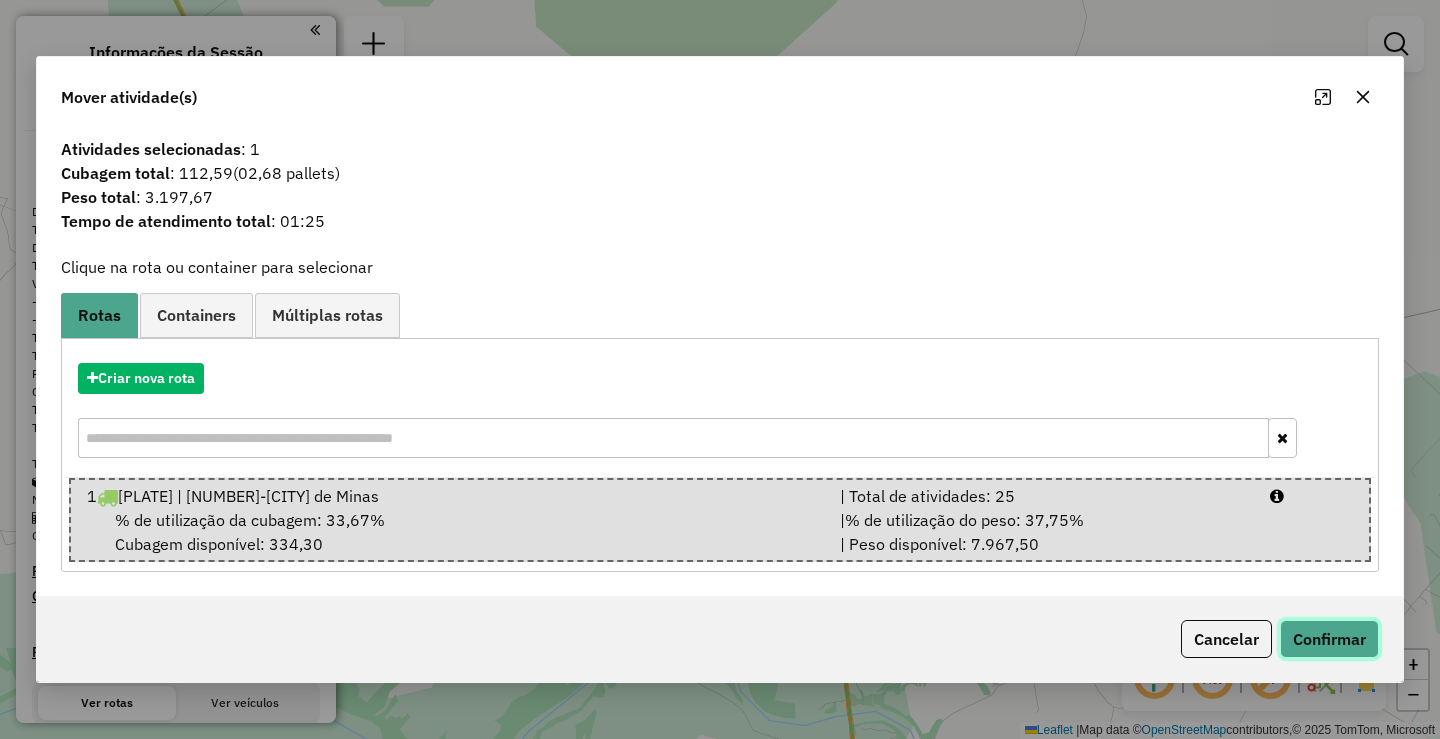 click on "Confirmar" 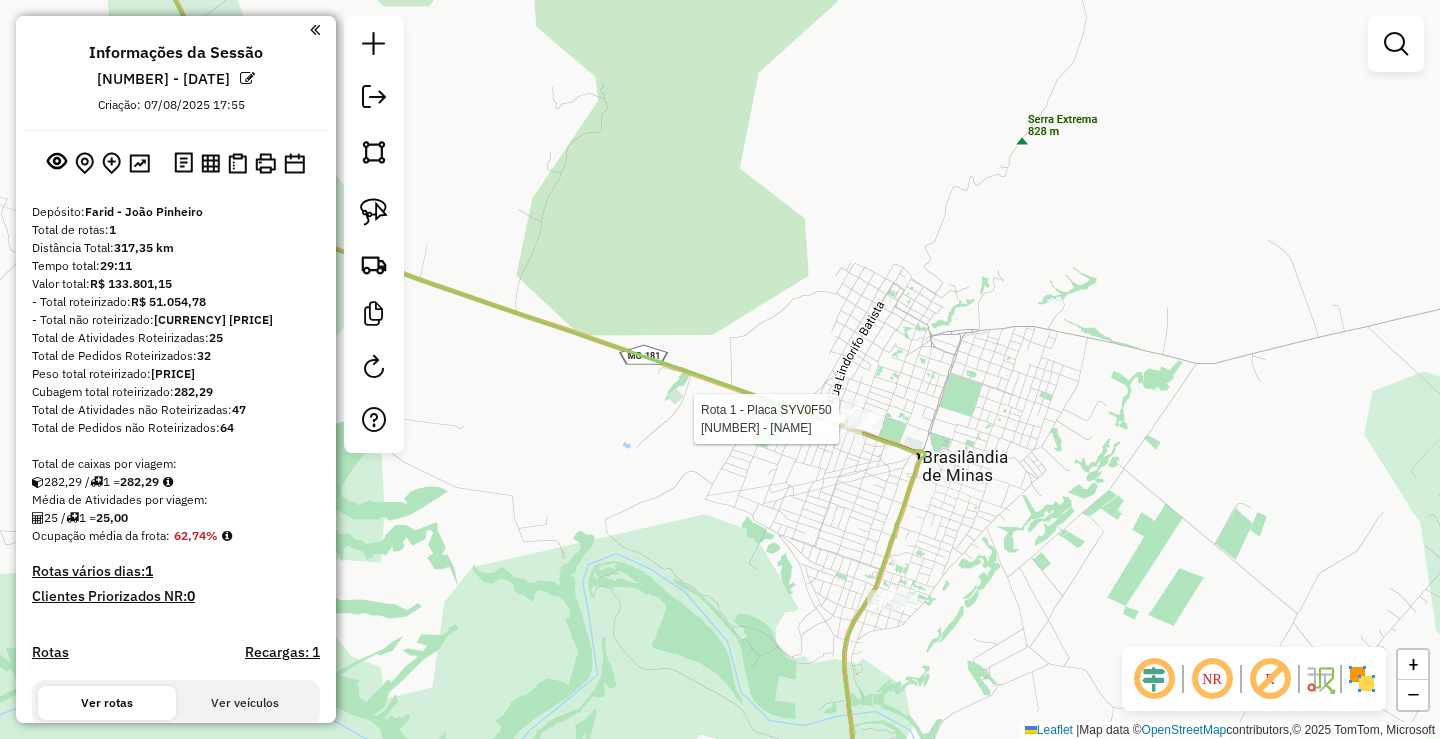 select on "**********" 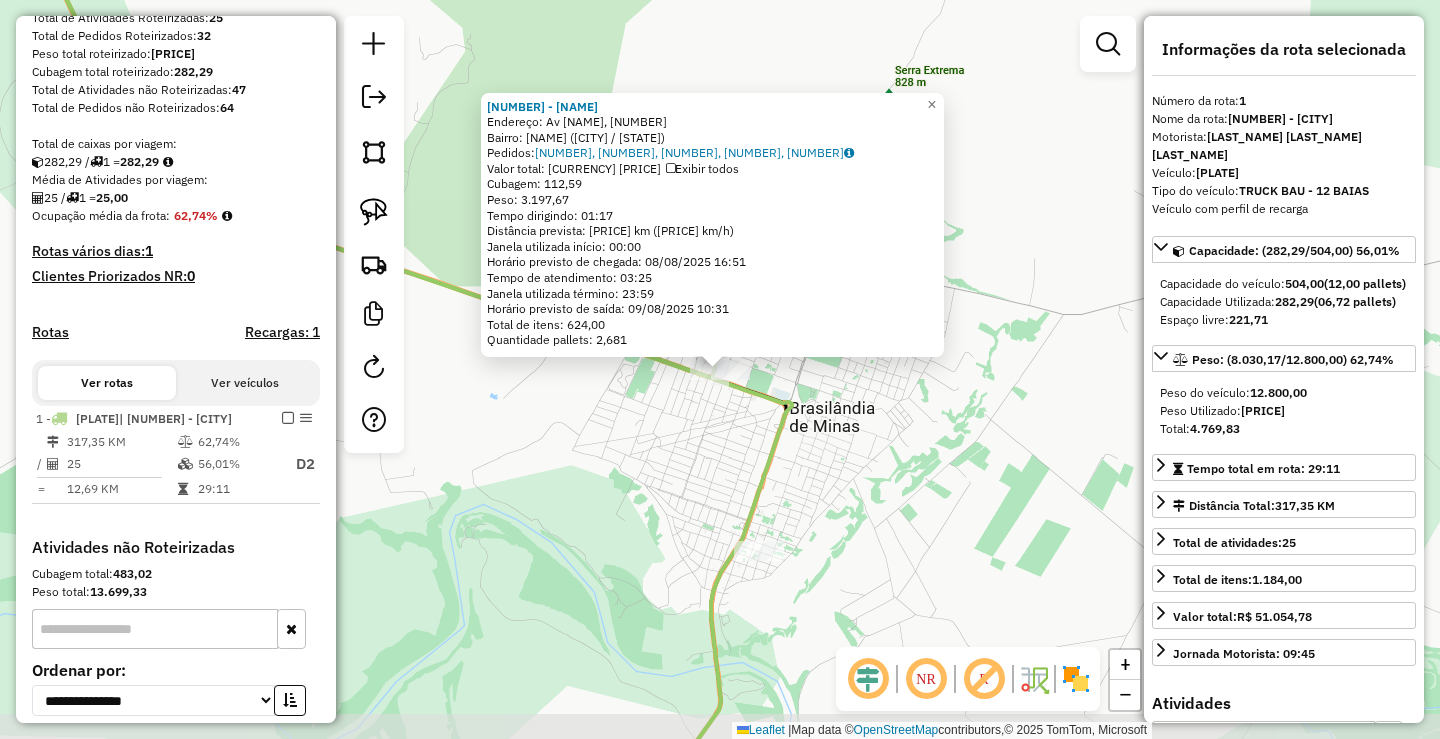 scroll, scrollTop: 513, scrollLeft: 0, axis: vertical 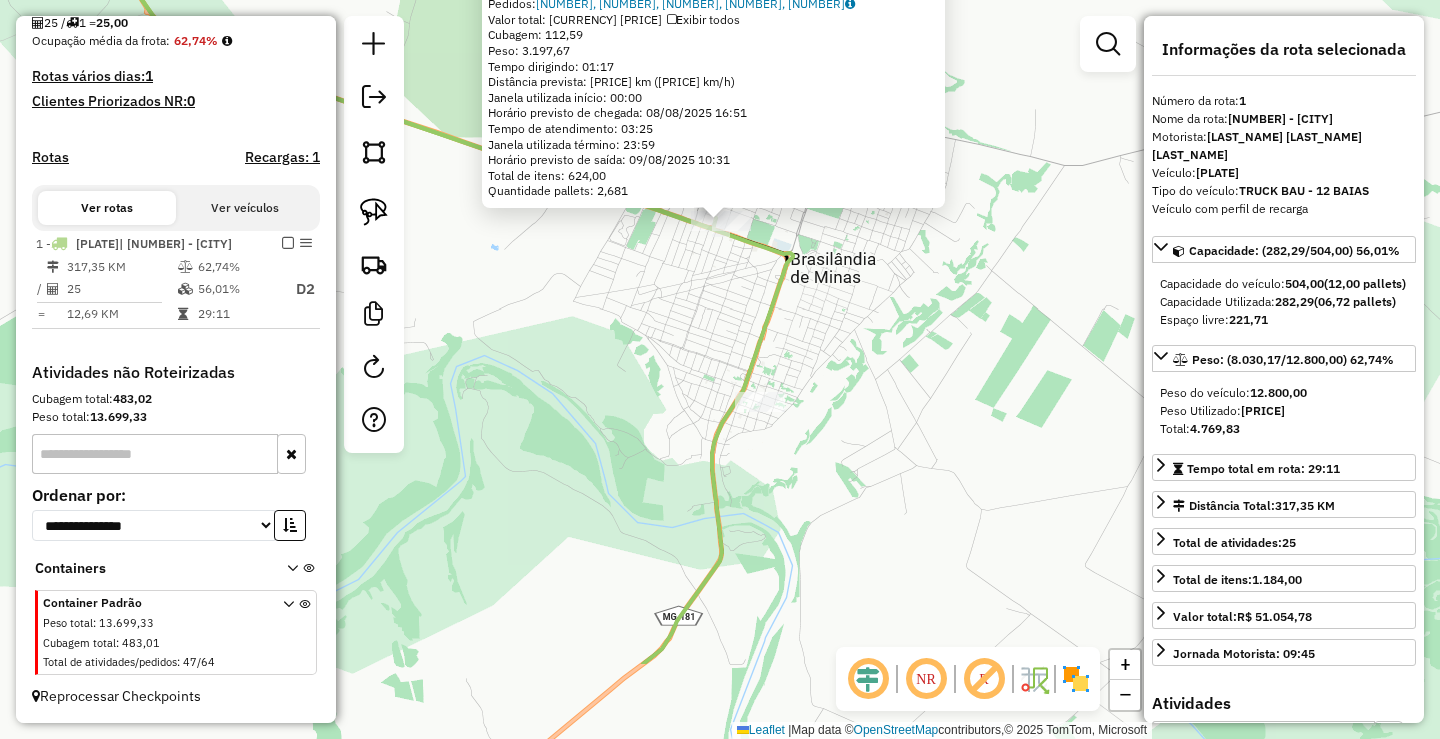 drag, startPoint x: 955, startPoint y: 479, endPoint x: 927, endPoint y: 236, distance: 244.60785 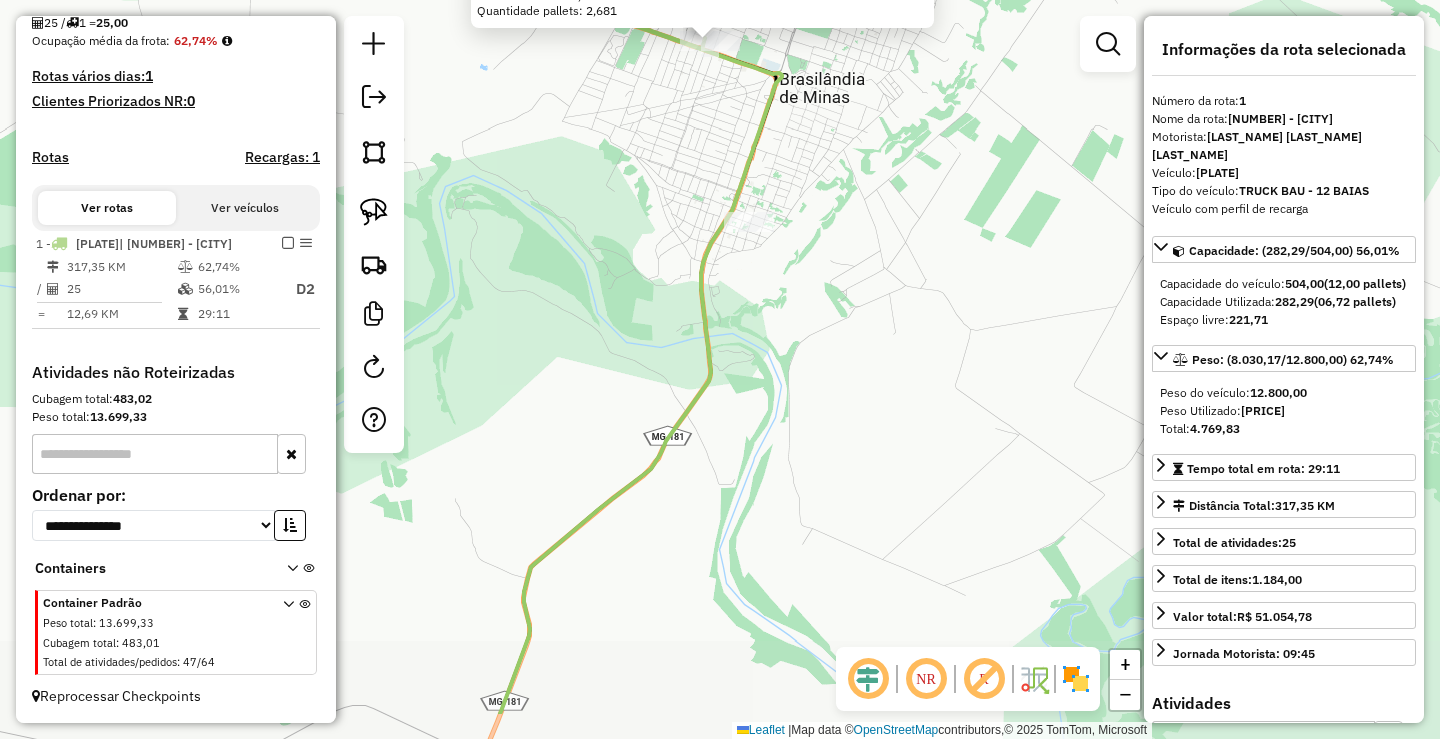 drag, startPoint x: 912, startPoint y: 446, endPoint x: 929, endPoint y: 308, distance: 139.04315 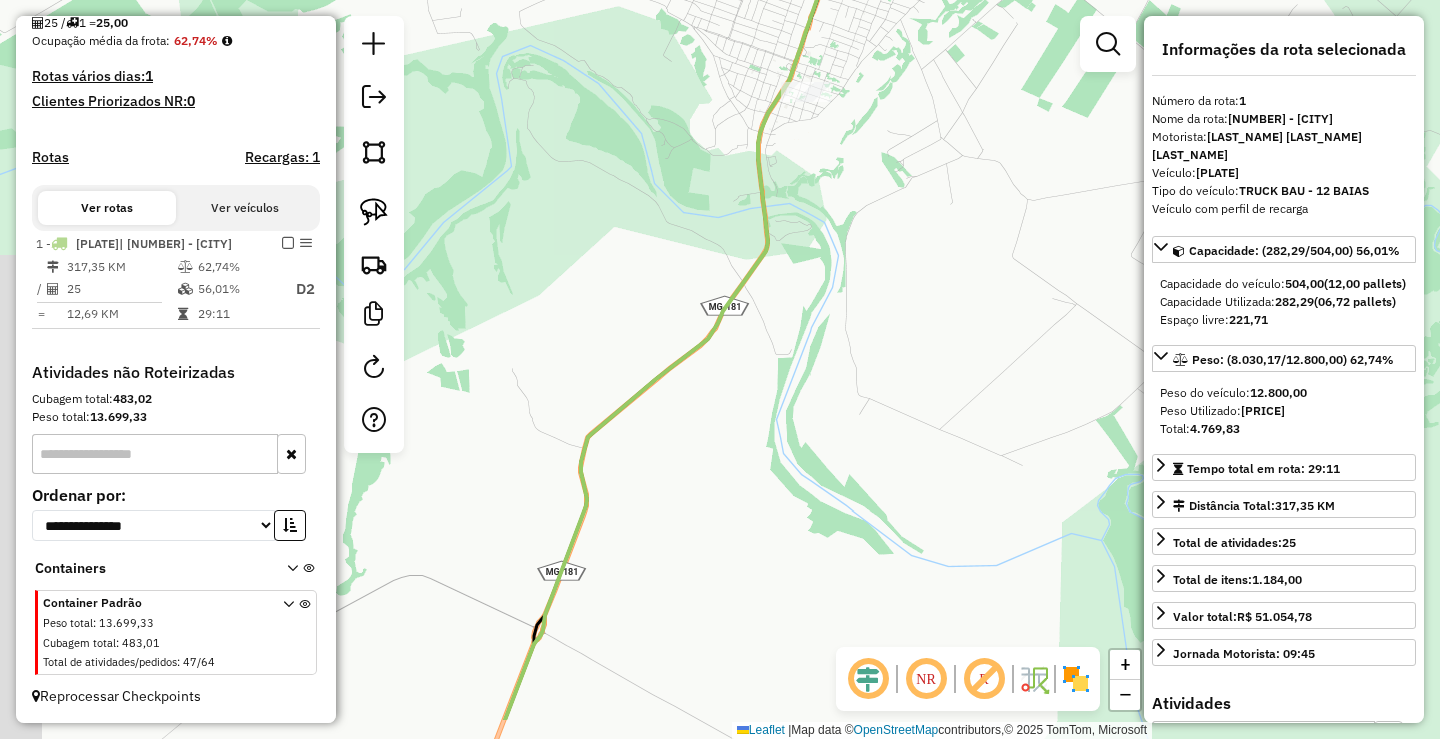 drag, startPoint x: 852, startPoint y: 408, endPoint x: 920, endPoint y: 277, distance: 147.59743 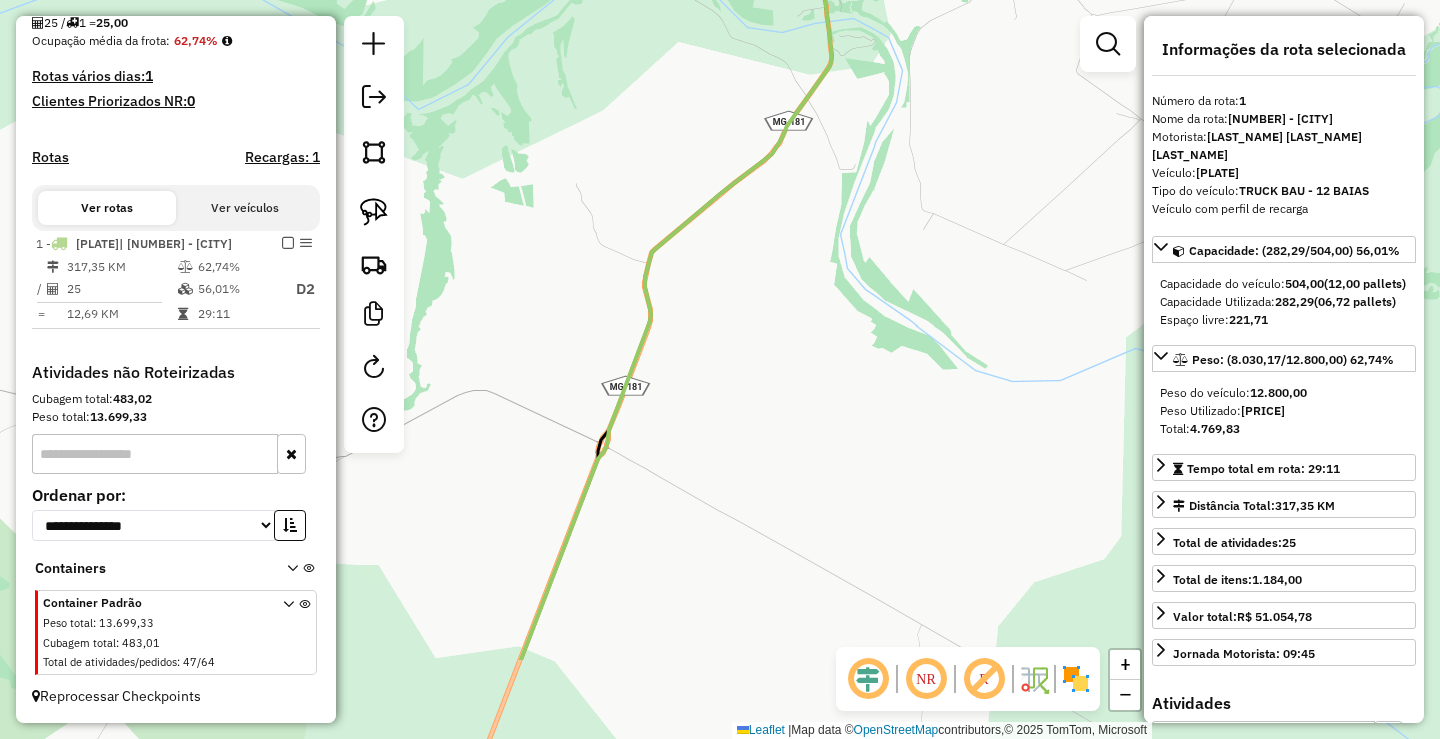 drag, startPoint x: 866, startPoint y: 478, endPoint x: 915, endPoint y: 286, distance: 198.15398 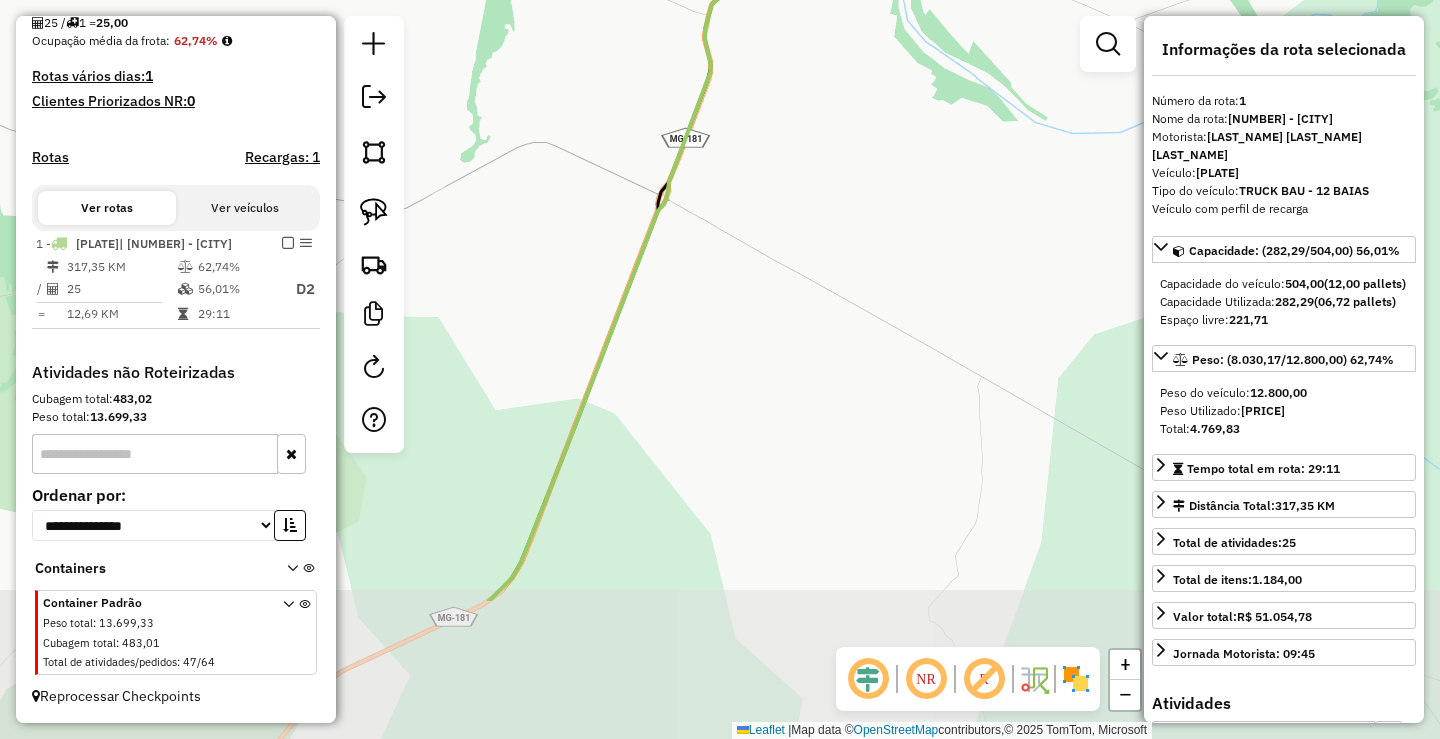 drag, startPoint x: 838, startPoint y: 490, endPoint x: 899, endPoint y: 217, distance: 279.73203 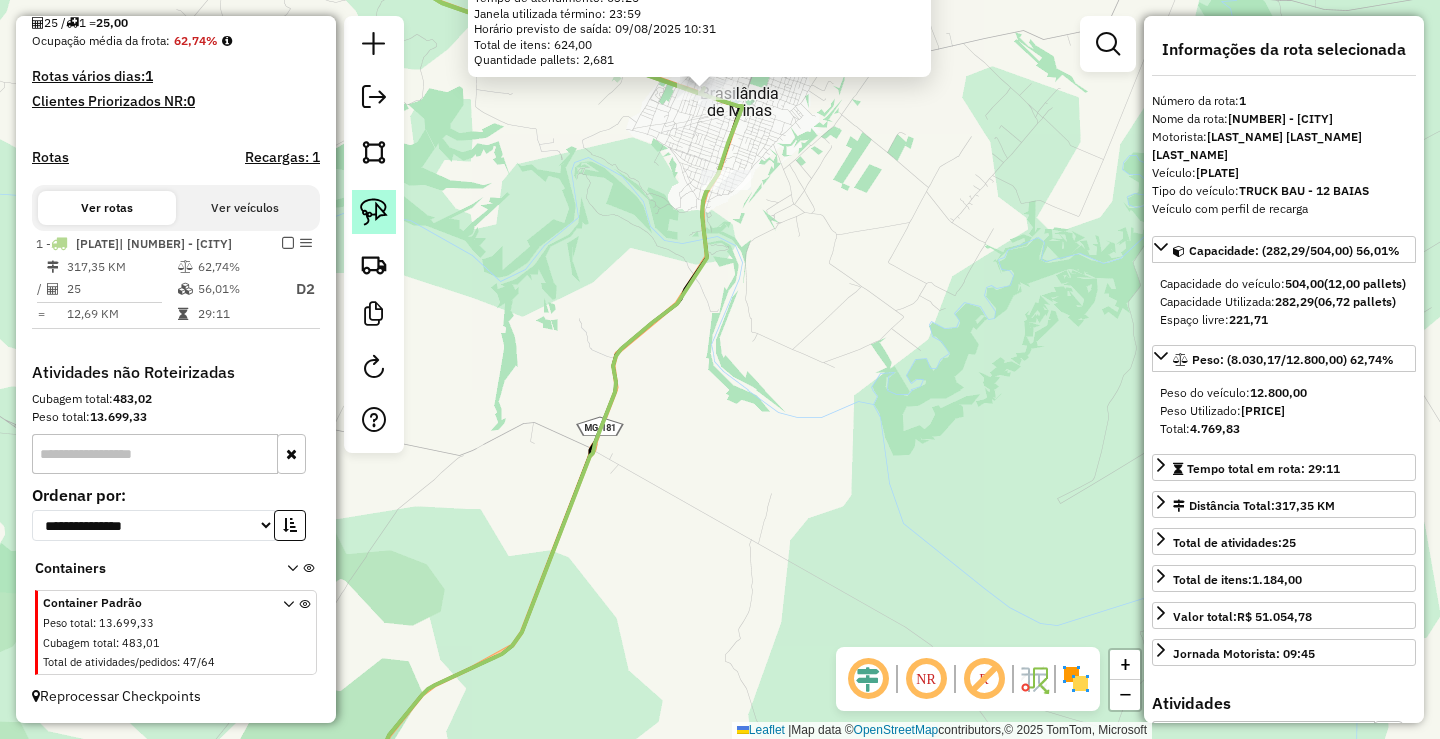 click 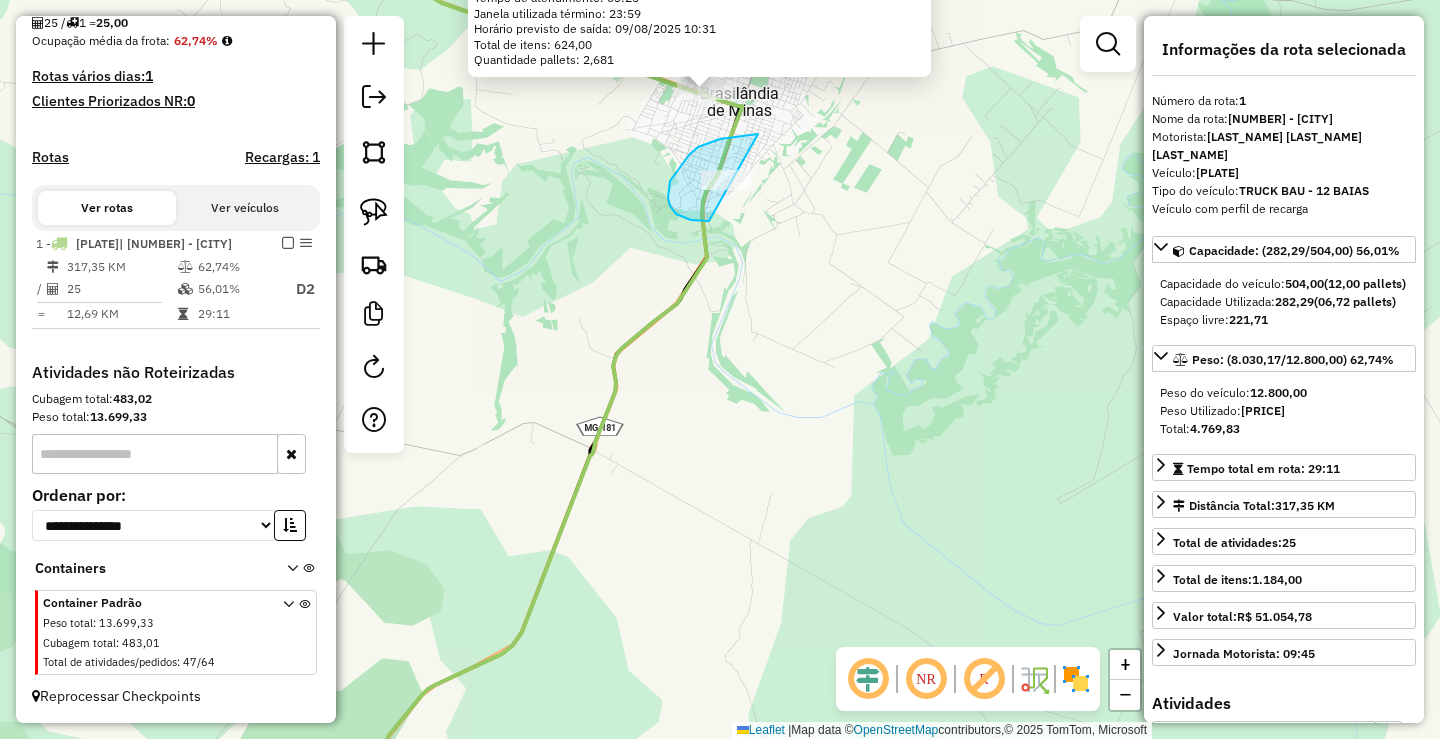 drag, startPoint x: 756, startPoint y: 135, endPoint x: 835, endPoint y: 194, distance: 98.600204 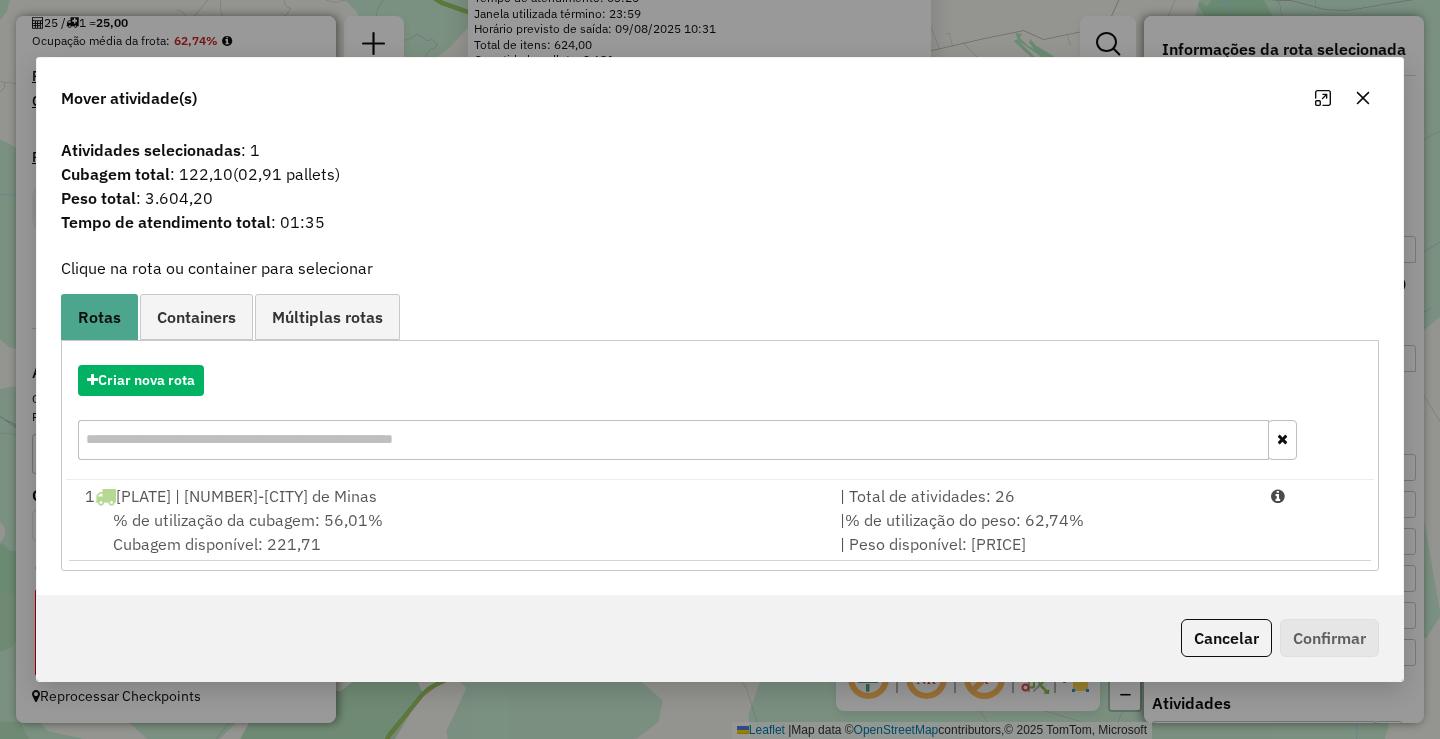 click 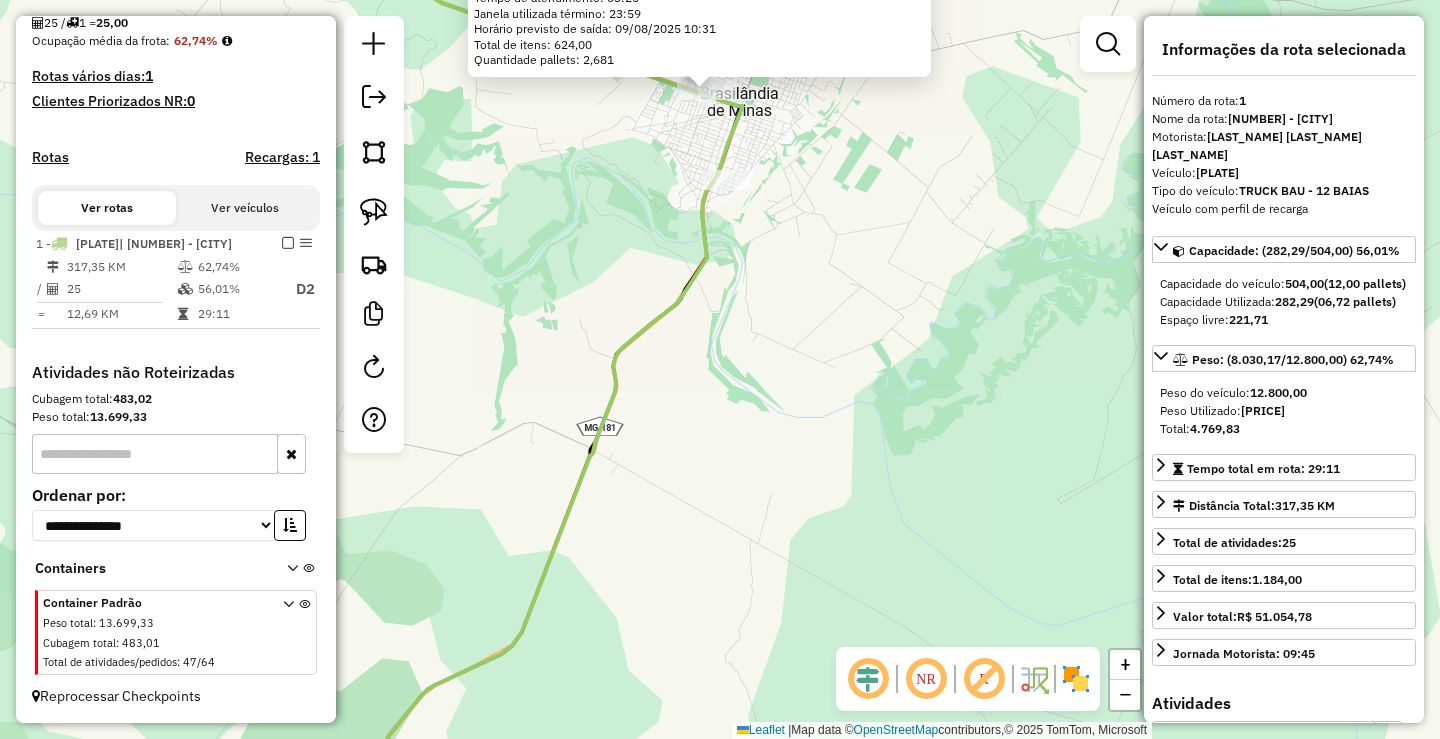 click on "[NUMBER] - [NAME]  Endereço: [NAME] [NAME], [NUMBER]   Bairro: [NAME] ([NAME] / MG)   Pedidos:  [NUMBER], [NUMBER], [NUMBER], [NUMBER], [NUMBER]   Valor total: R$ [NUMBER]   Exibir todos   Cubagem: [NUMBER]  Peso: [NUMBER]  Tempo dirigindo: [TIME]   Distância prevista: [NUMBER] km ([NUMBER] km/h)   Janela utilizada início: [TIME]   Horário previsto de chegada: [DATE] [TIME]   Tempo de atendimento: [TIME]   Janela utilizada término: [TIME]   Horário previsto de saída: [DATE] [TIME]   Total de itens: [NUMBER]   Quantidade pallets: [NUMBER]  × Janela de atendimento Grade de atendimento Capacidade Transportadoras Veículos Cliente Pedidos  Rotas Selecione os dias de semana para filtrar as janelas de atendimento  Seg   Ter   Qua   Qui   Sex   Sáb   Dom  Informe o período da janela de atendimento: De: Até:  Filtrar exatamente a janela do cliente  Considerar janela de atendimento padrão  Selecione os dias de semana para filtrar as grades de atendimento  Seg   Ter   Qua   Qui  +" 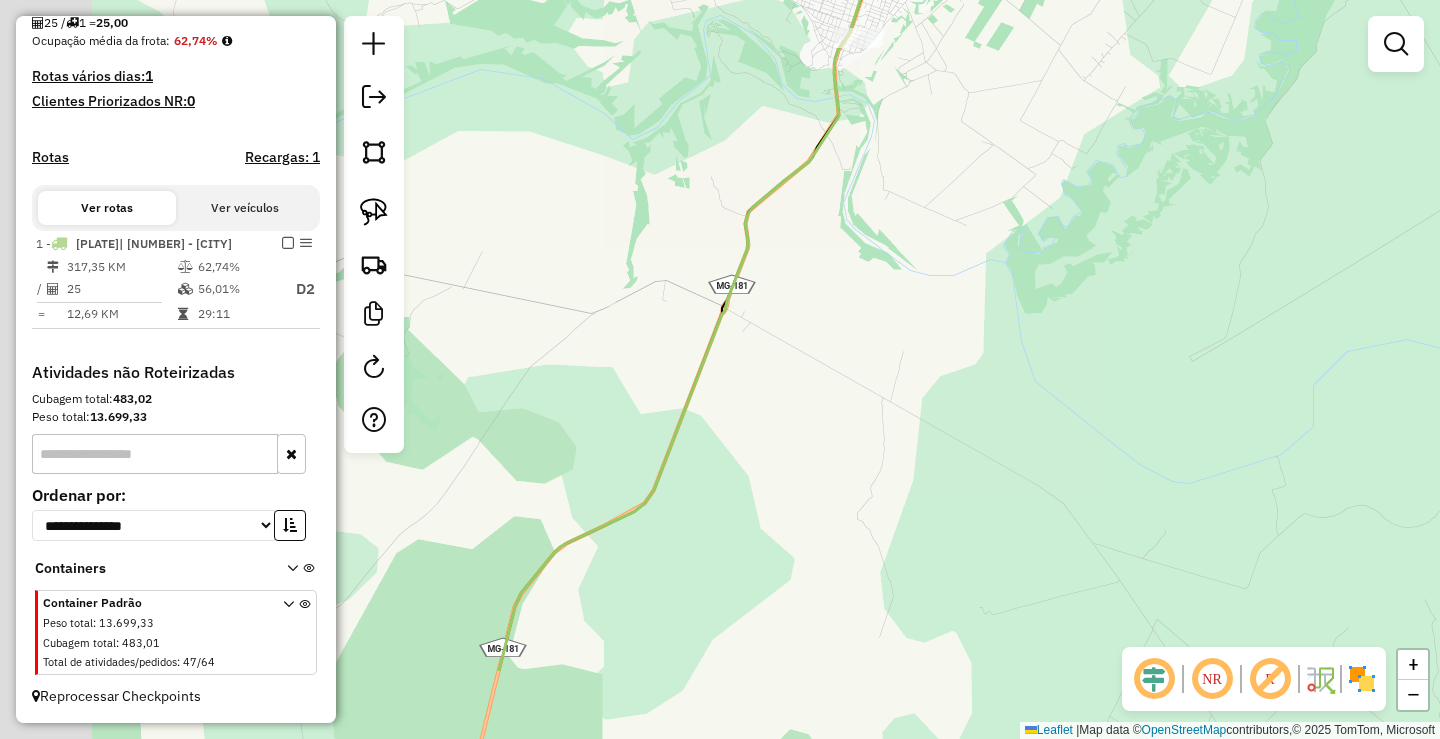 drag, startPoint x: 732, startPoint y: 427, endPoint x: 1078, endPoint y: 118, distance: 463.8933 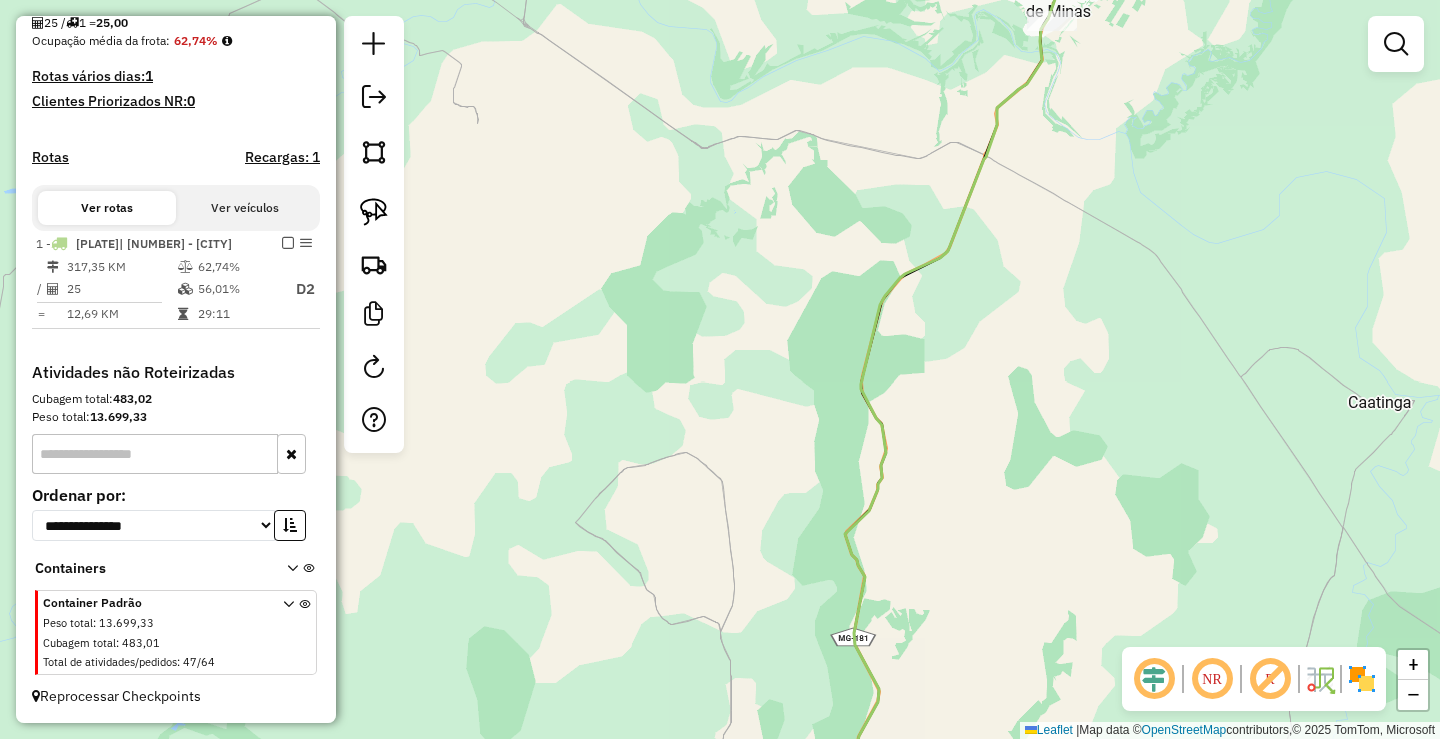 drag, startPoint x: 977, startPoint y: 547, endPoint x: 930, endPoint y: 129, distance: 420.63403 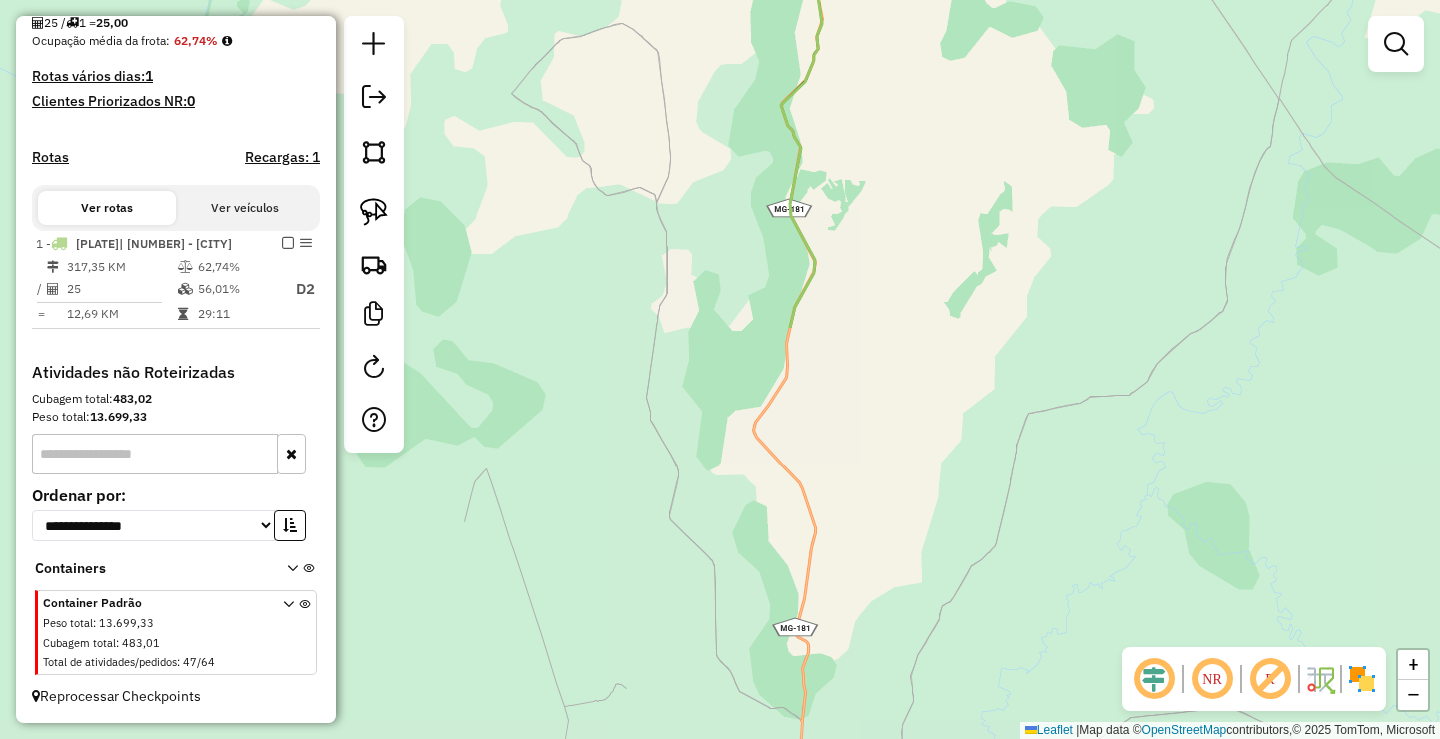 drag, startPoint x: 935, startPoint y: 408, endPoint x: 904, endPoint y: 109, distance: 300.60272 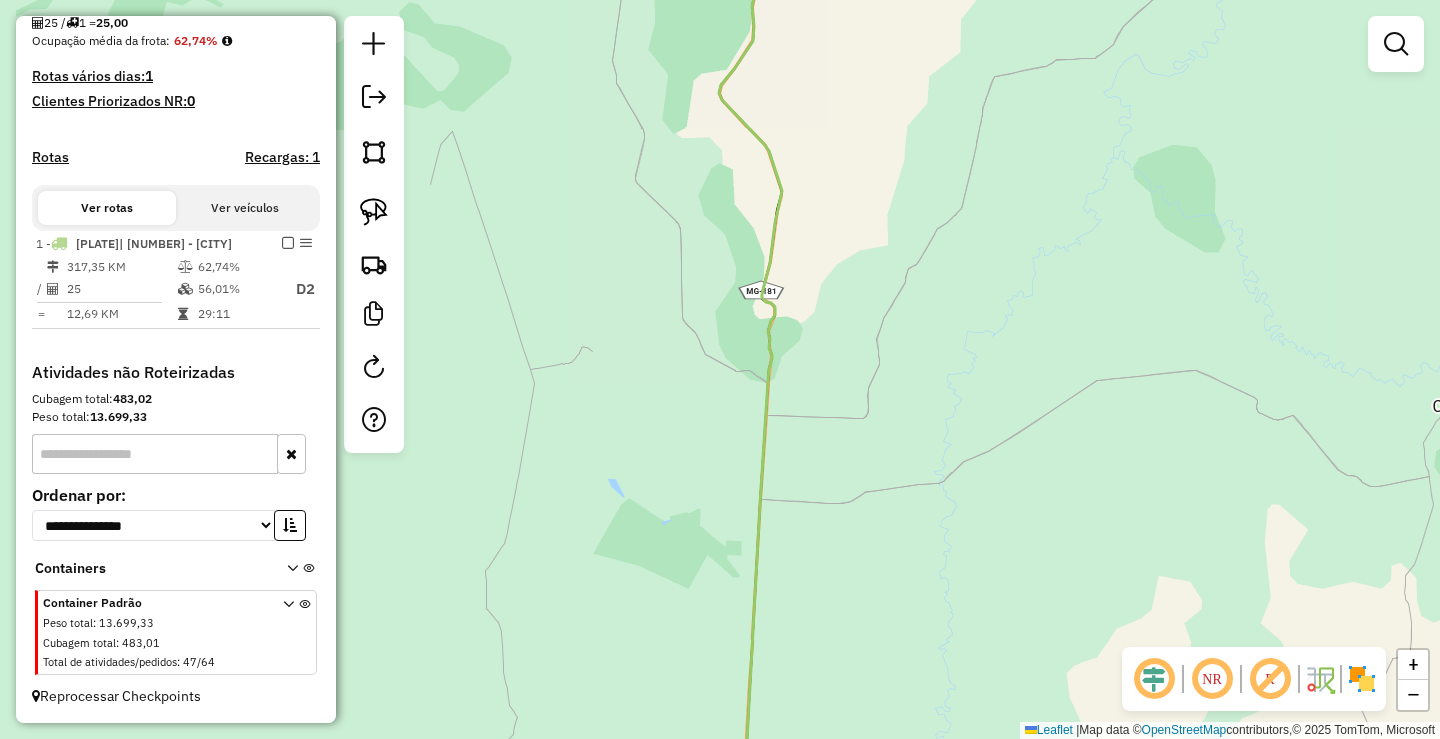 drag, startPoint x: 902, startPoint y: 554, endPoint x: 970, endPoint y: 236, distance: 325.18918 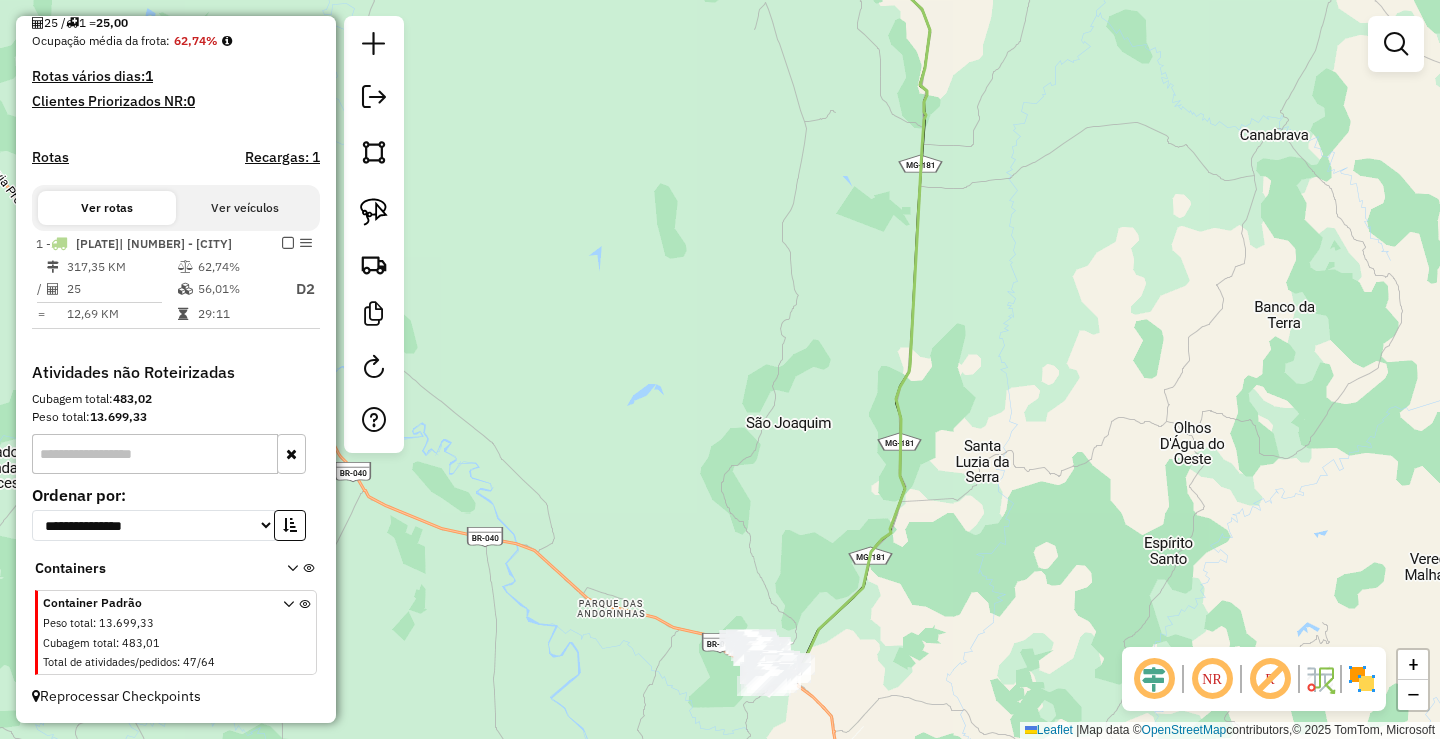 drag, startPoint x: 955, startPoint y: 565, endPoint x: 1041, endPoint y: 281, distance: 296.73557 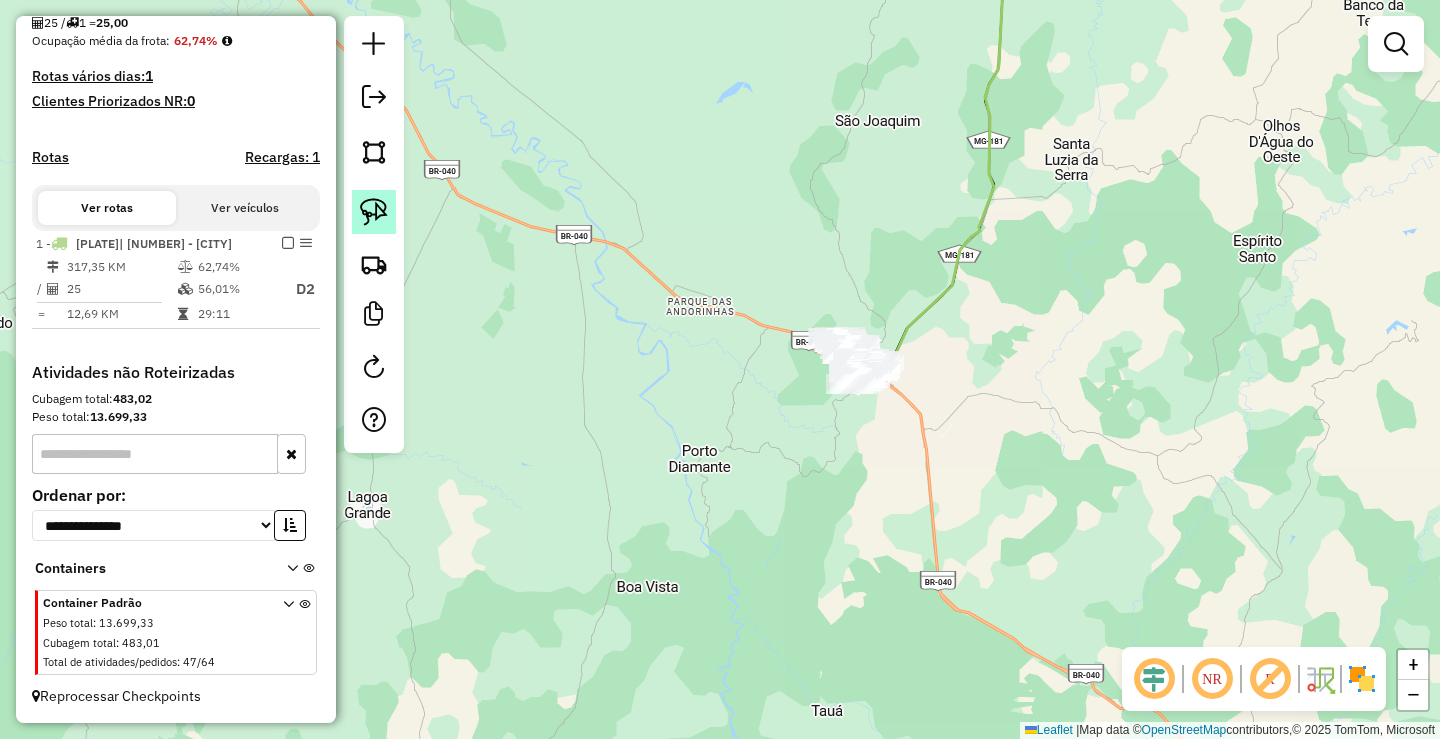 click 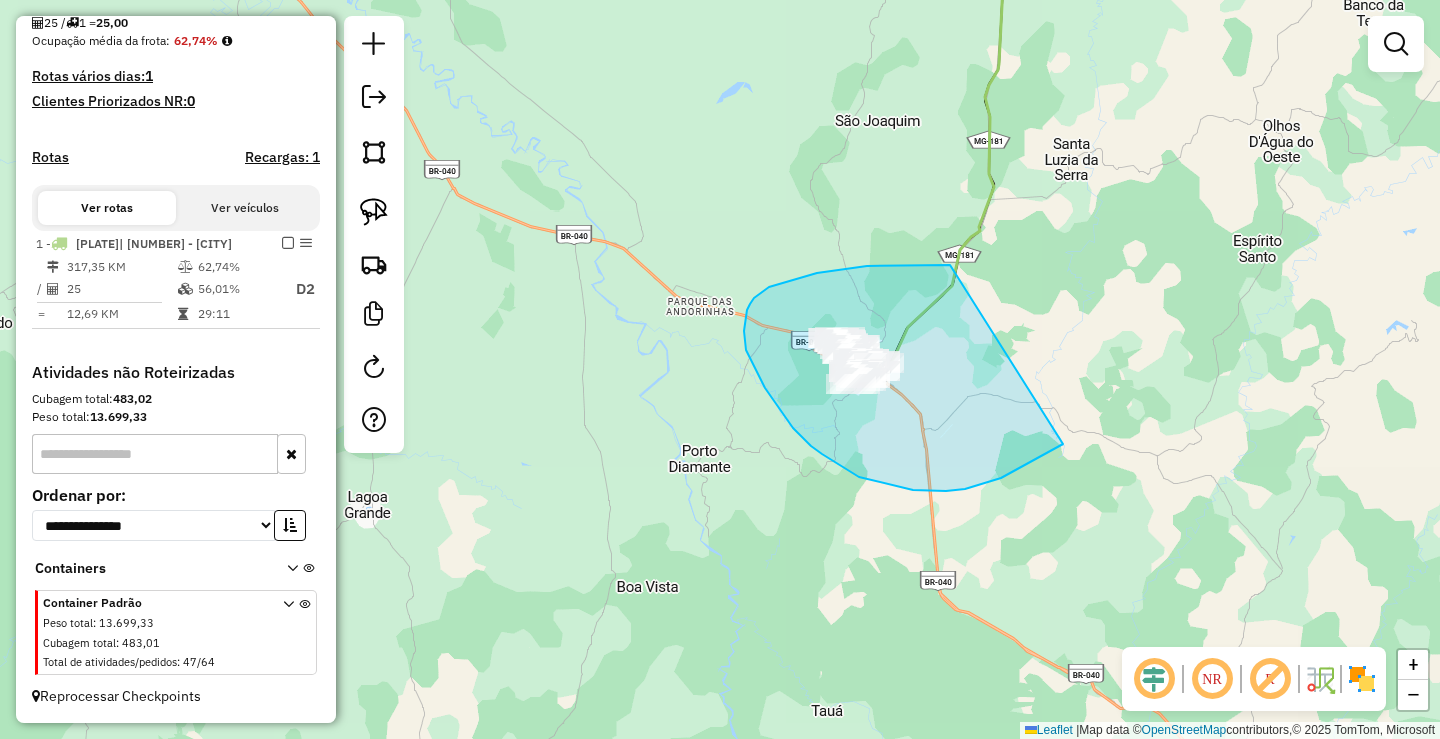 drag, startPoint x: 889, startPoint y: 265, endPoint x: 1081, endPoint y: 423, distance: 248.65237 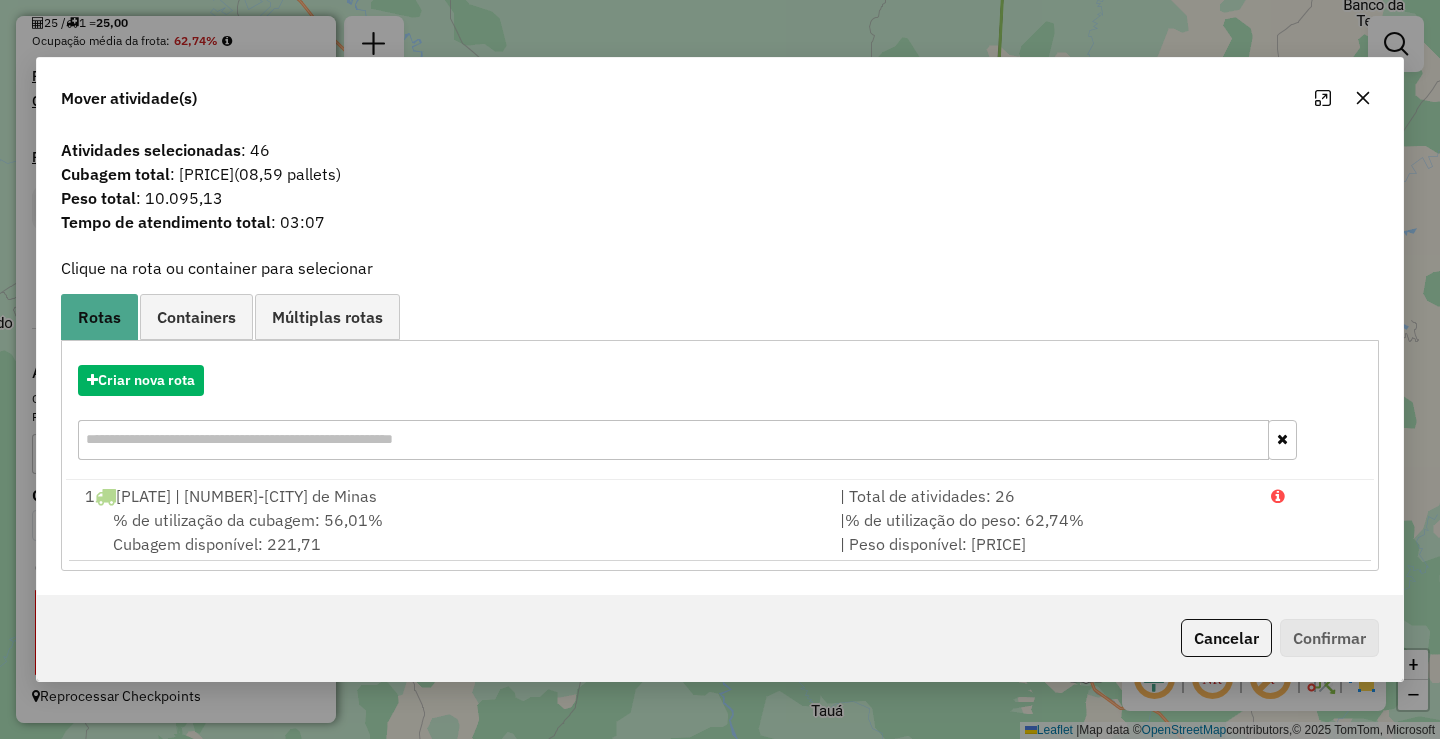 click 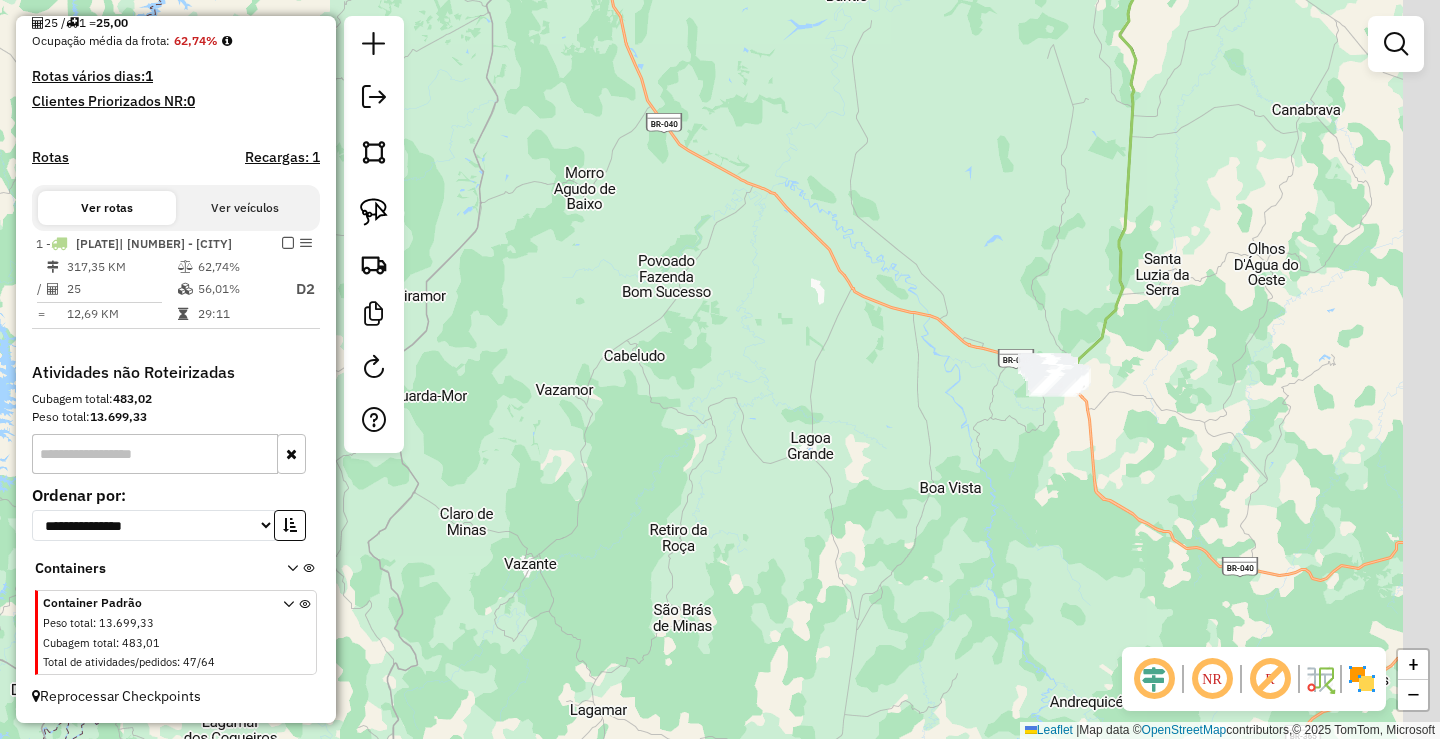 drag, startPoint x: 1234, startPoint y: 402, endPoint x: 921, endPoint y: 437, distance: 314.95078 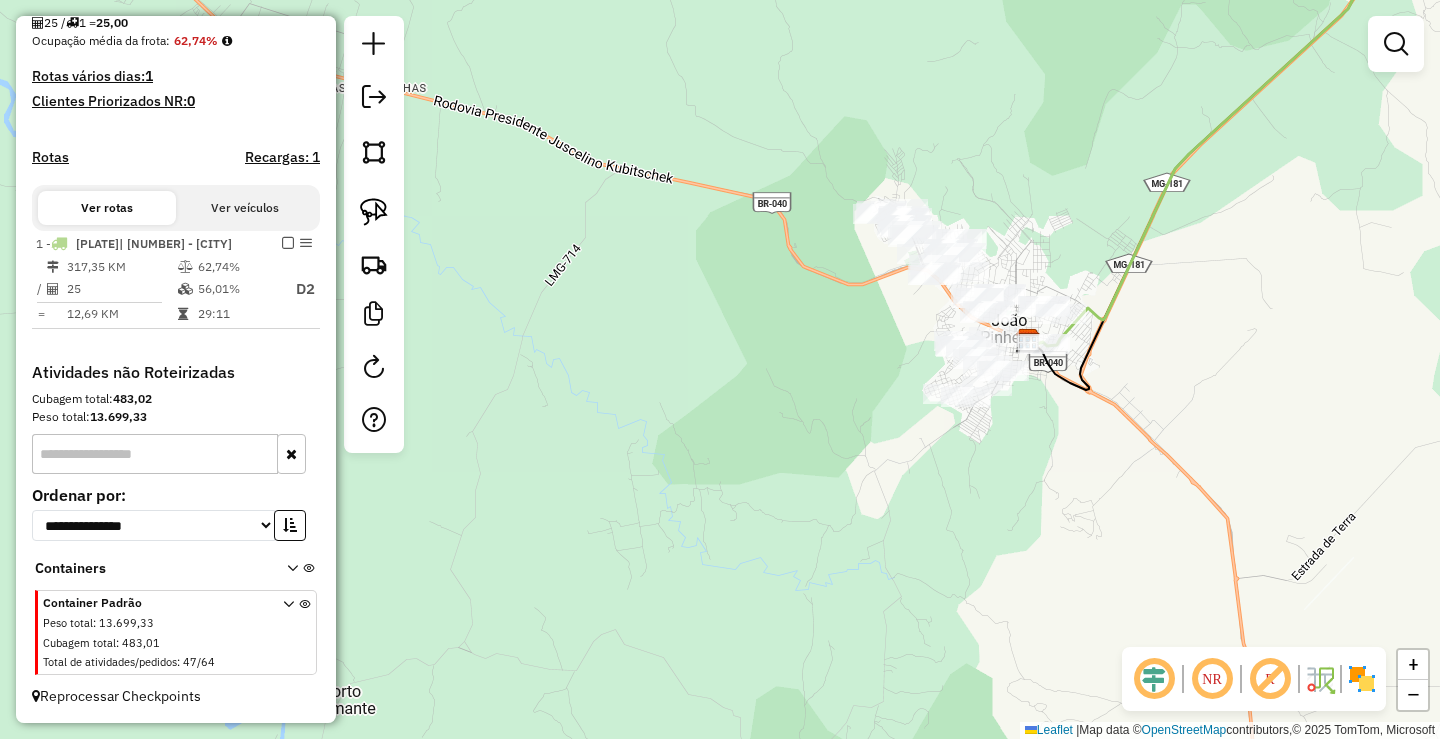drag, startPoint x: 882, startPoint y: 388, endPoint x: 754, endPoint y: 388, distance: 128 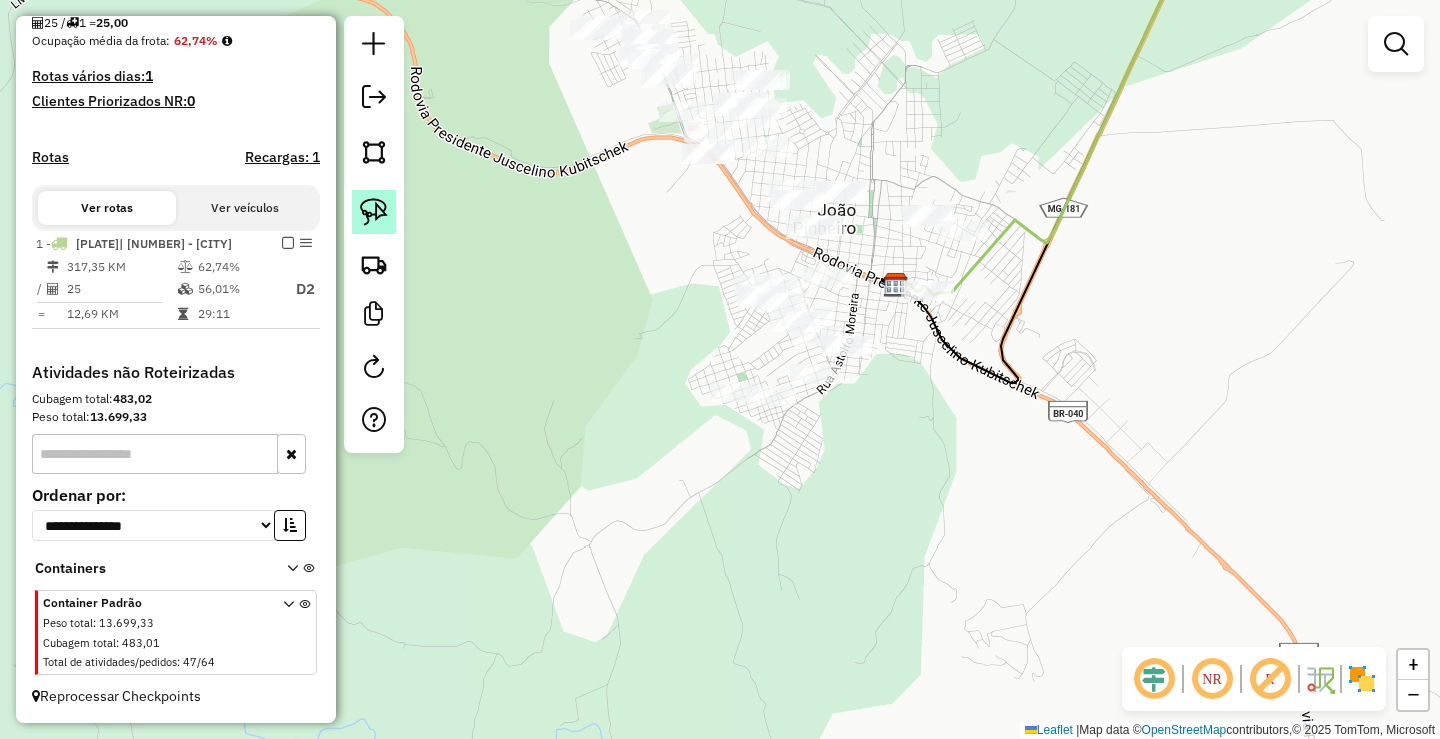 click 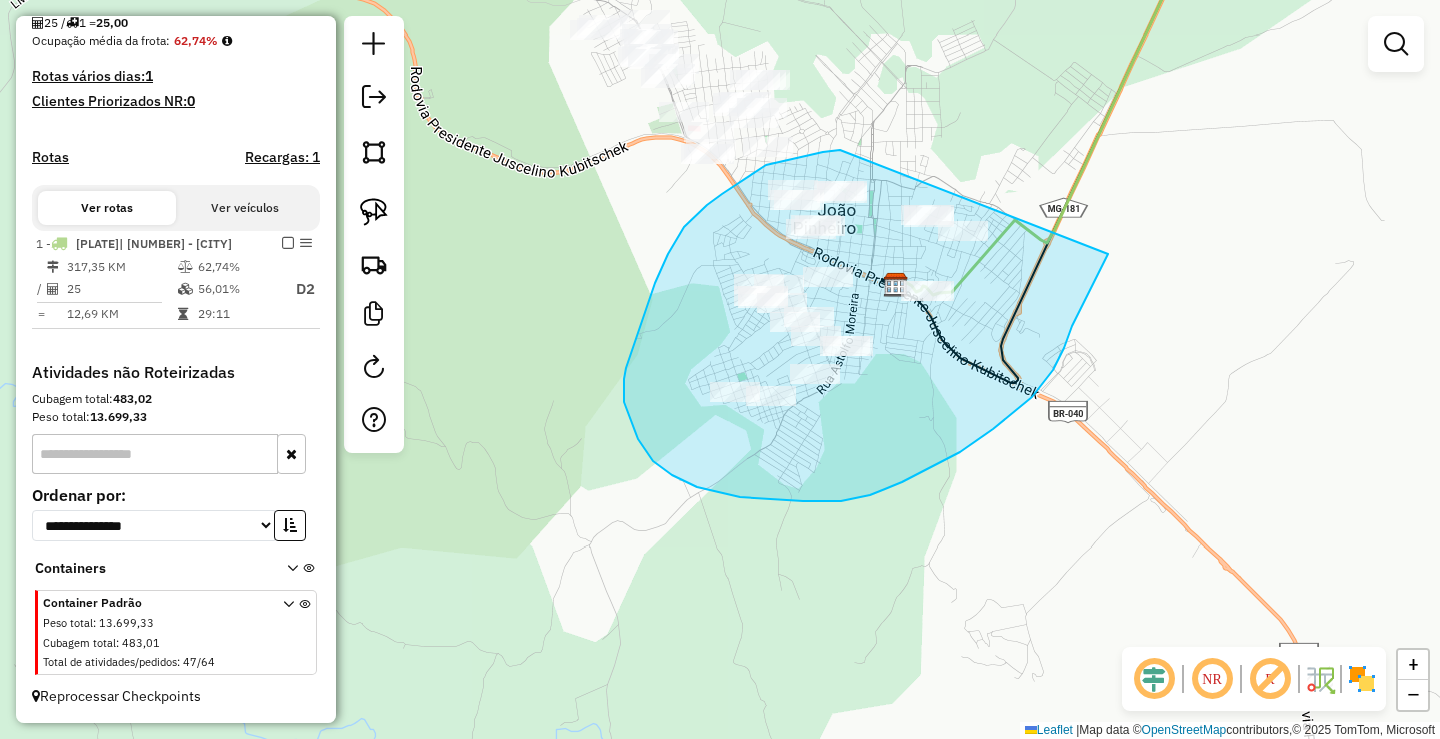 drag, startPoint x: 840, startPoint y: 150, endPoint x: 1134, endPoint y: 168, distance: 294.5505 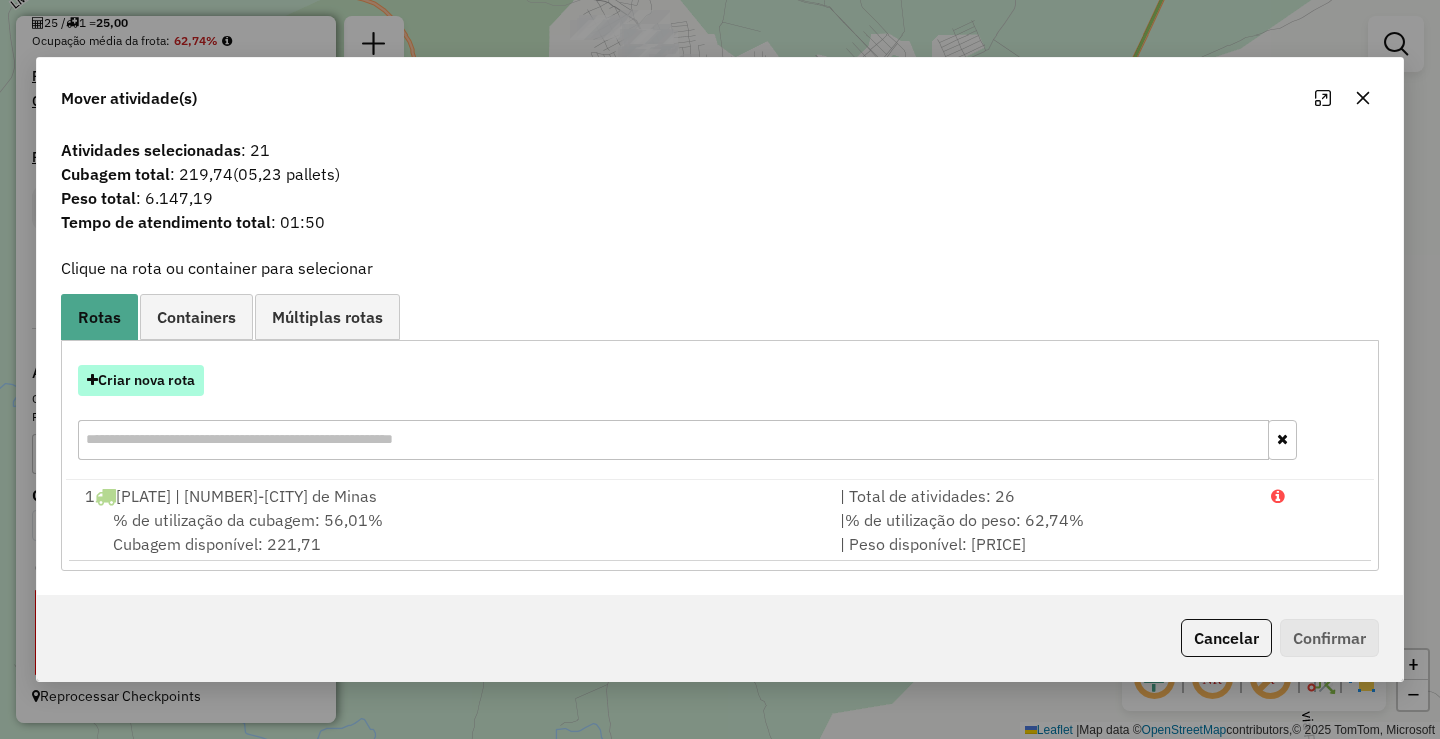 click on "Criar nova rota" at bounding box center (141, 380) 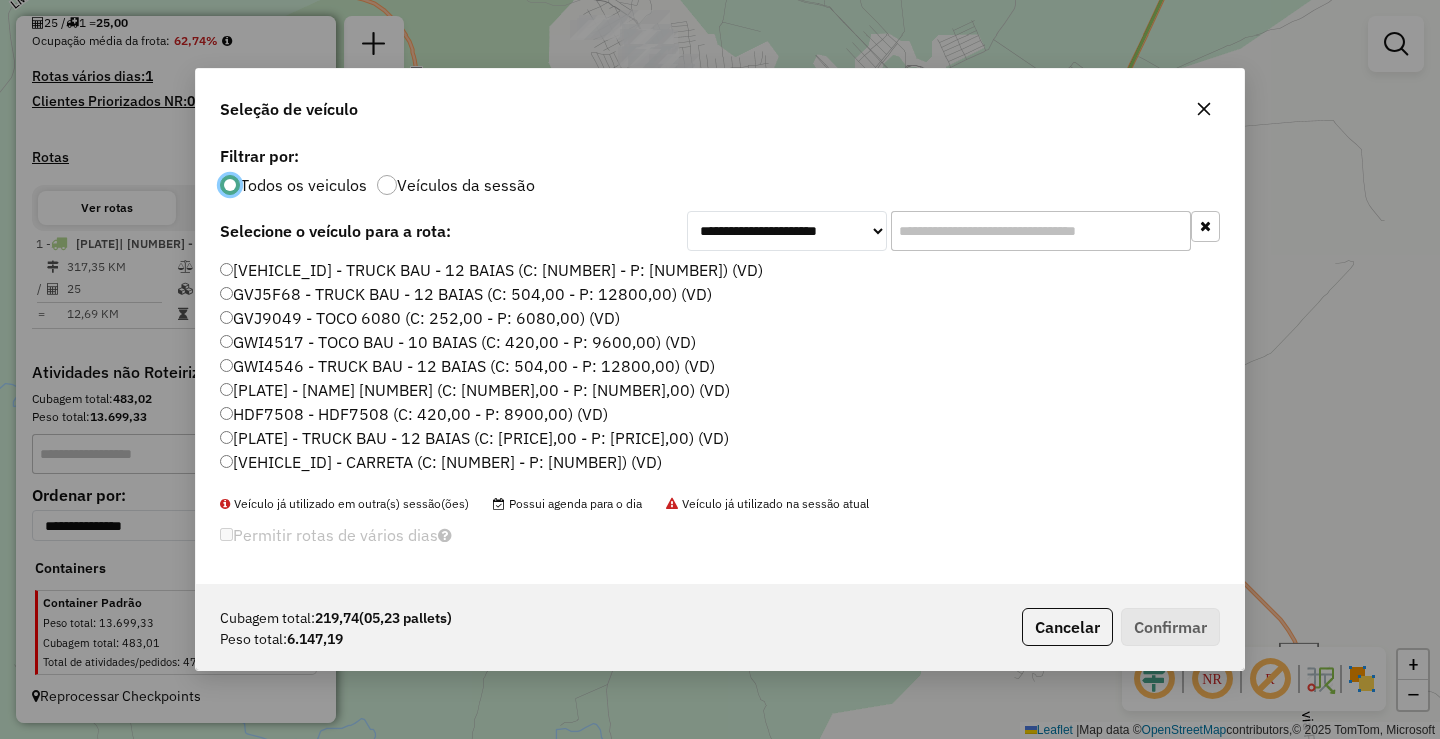scroll, scrollTop: 11, scrollLeft: 6, axis: both 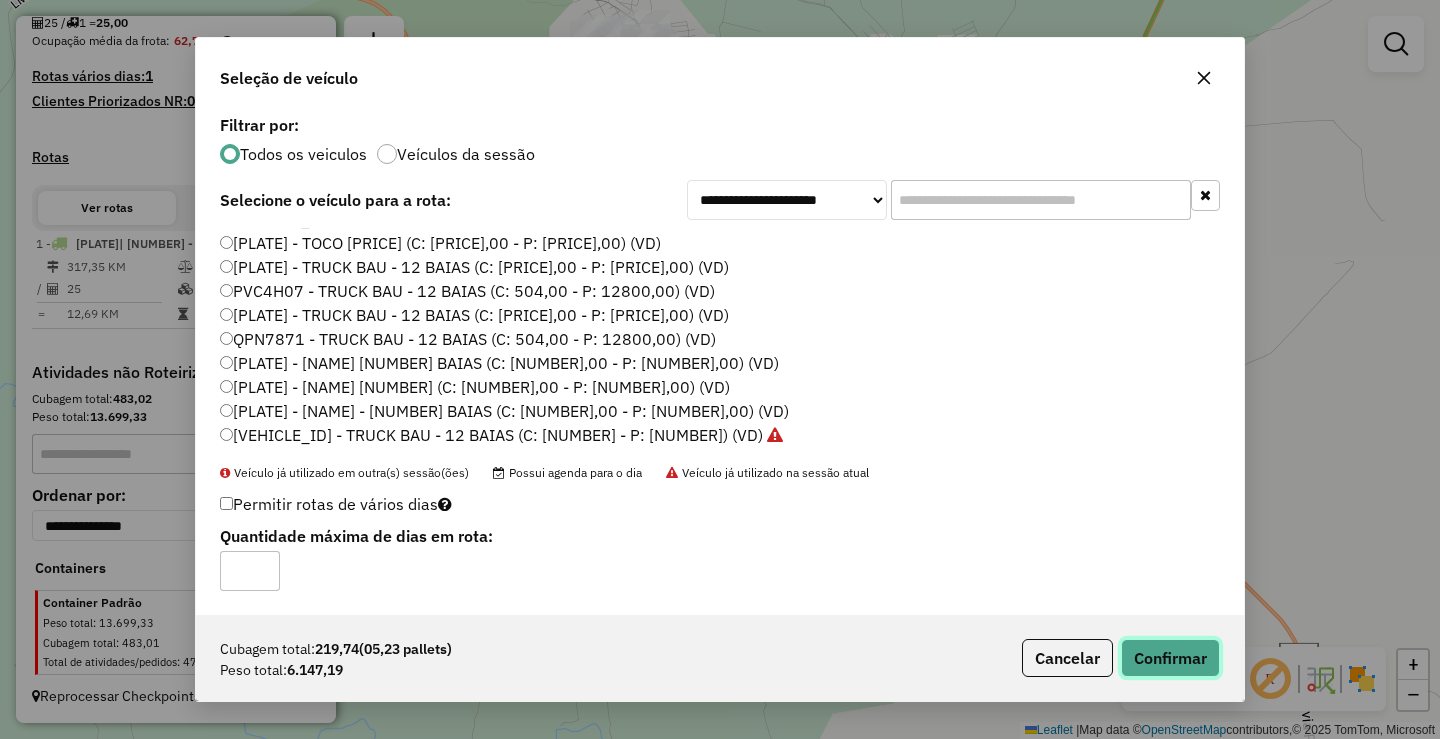 click on "Confirmar" 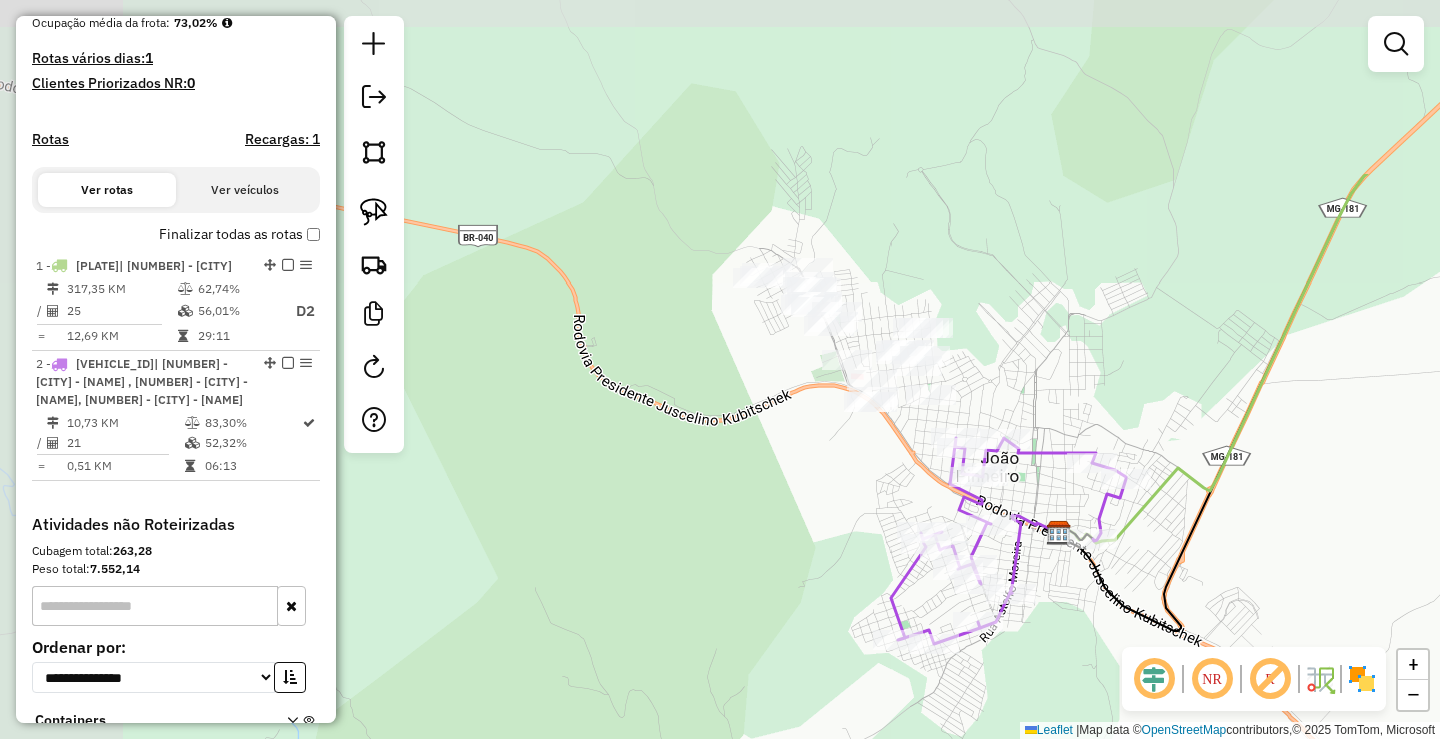 drag, startPoint x: 558, startPoint y: 285, endPoint x: 721, endPoint y: 533, distance: 296.77097 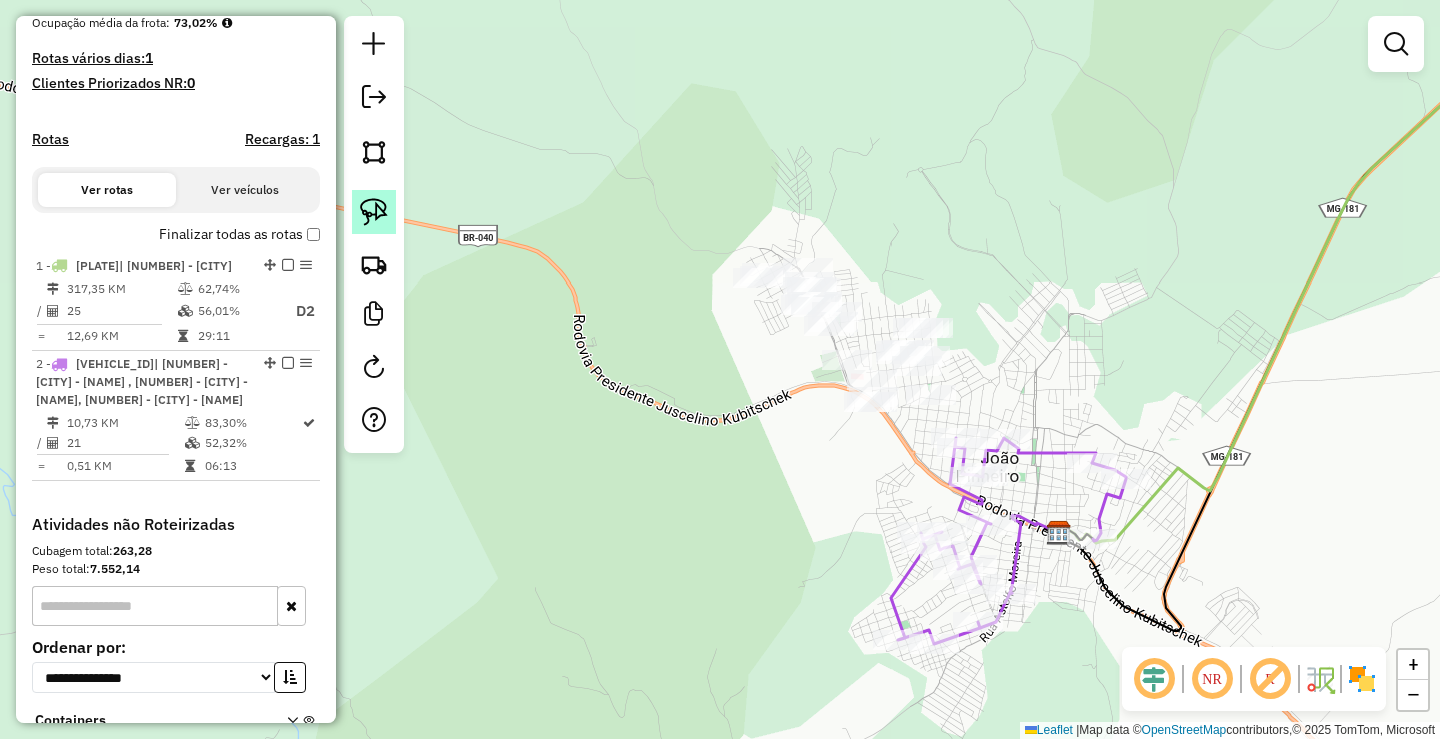 click 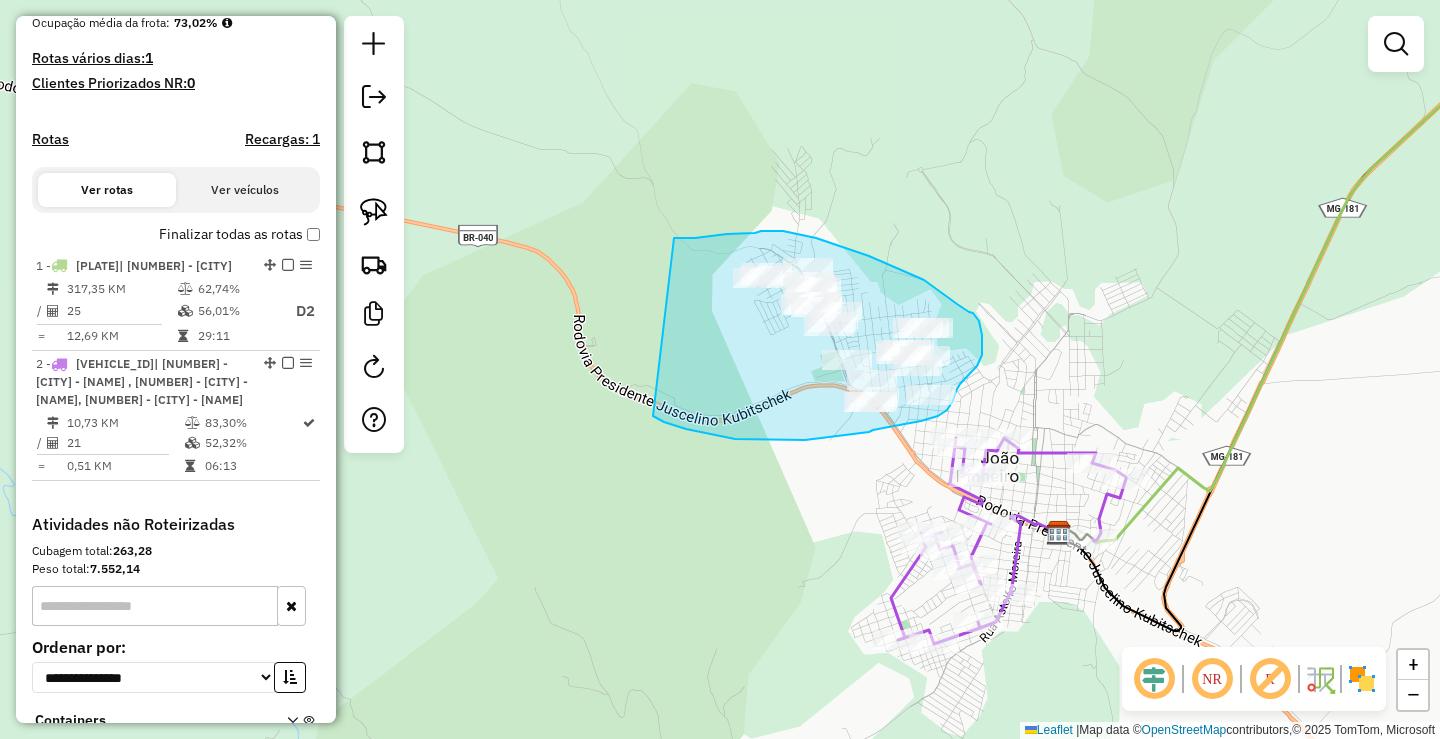 drag, startPoint x: 677, startPoint y: 238, endPoint x: 653, endPoint y: 412, distance: 175.64737 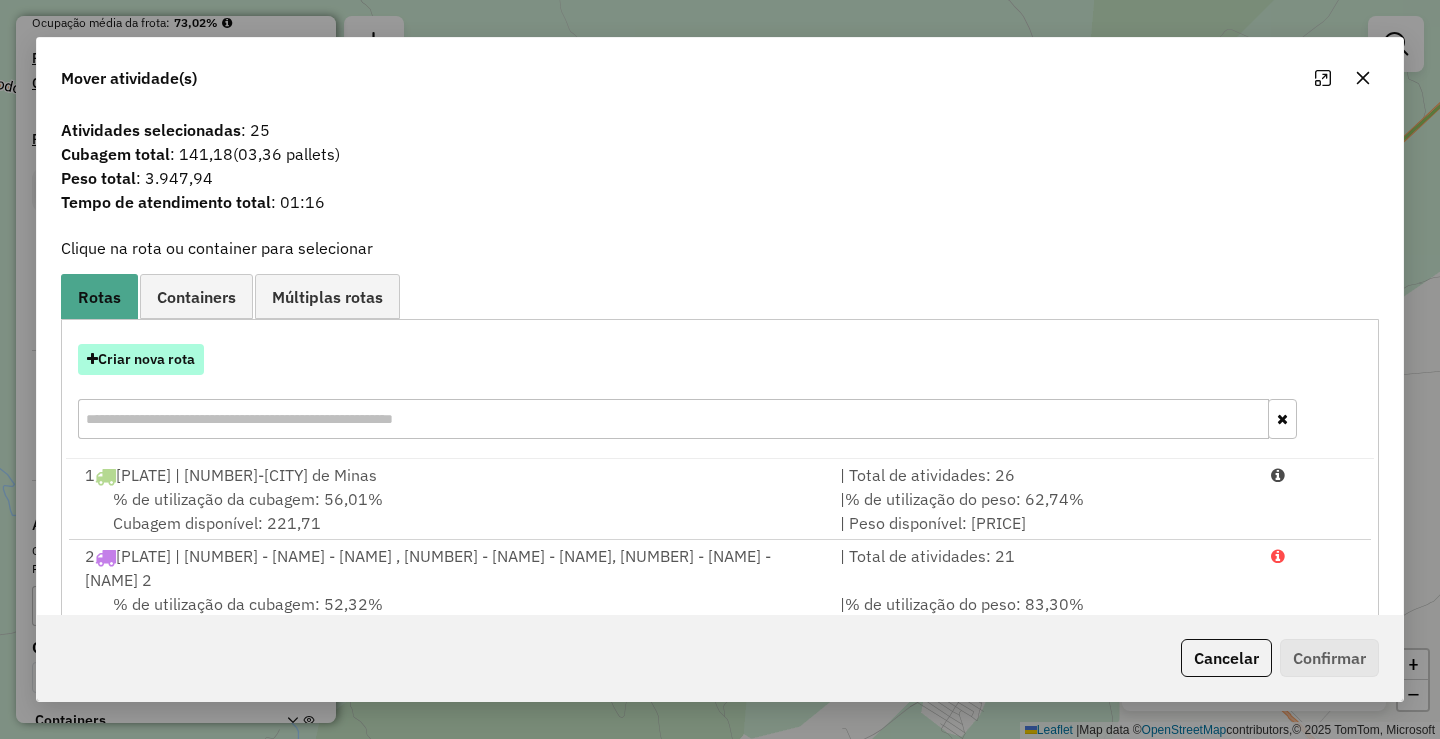 click on "Criar nova rota" at bounding box center [141, 359] 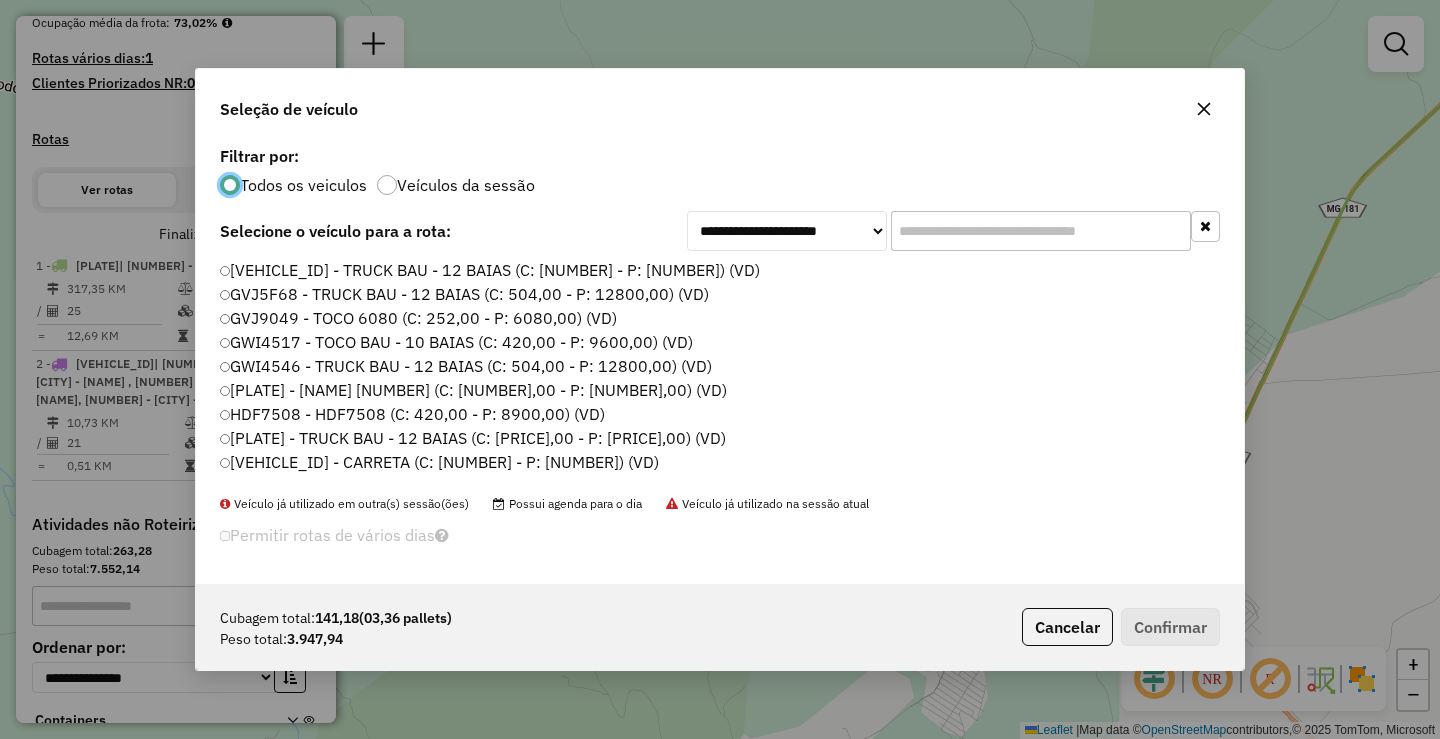 scroll, scrollTop: 11, scrollLeft: 6, axis: both 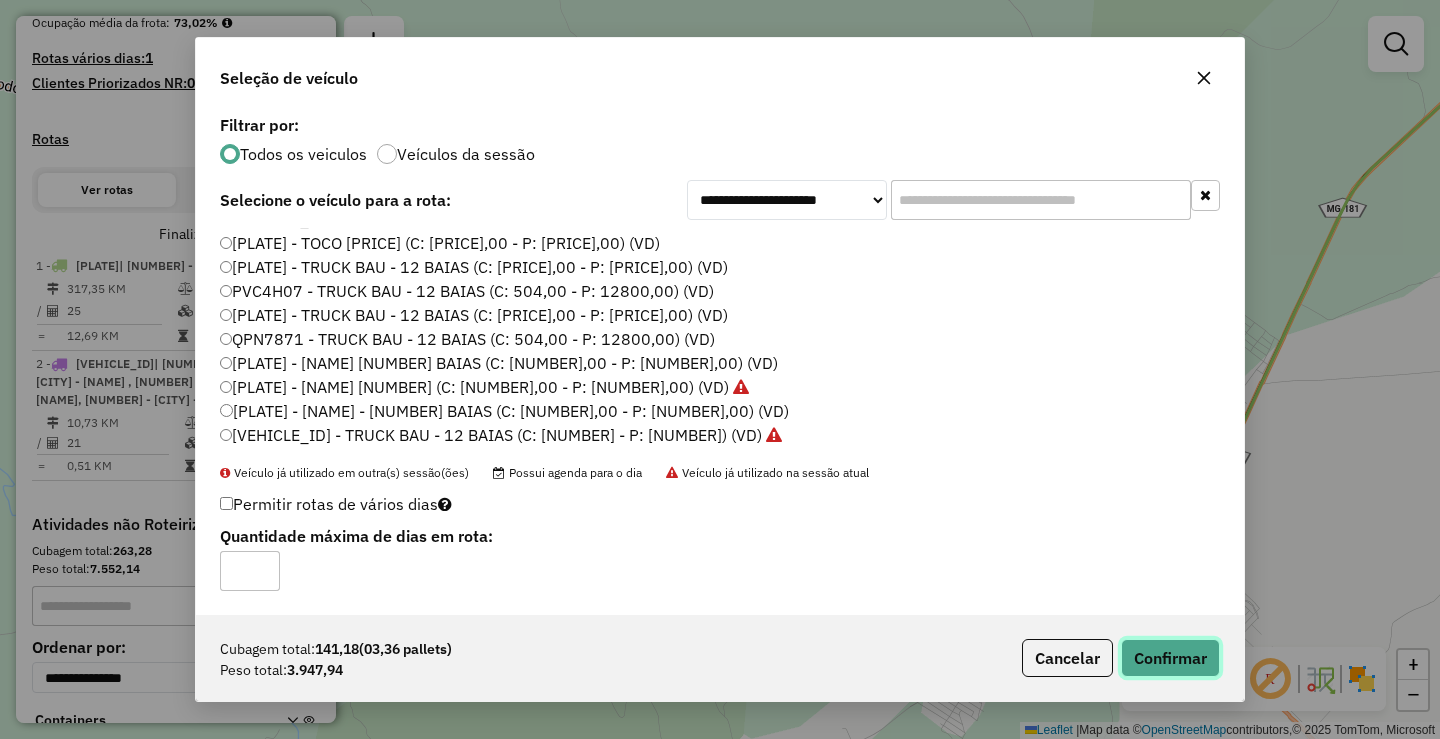 click on "Confirmar" 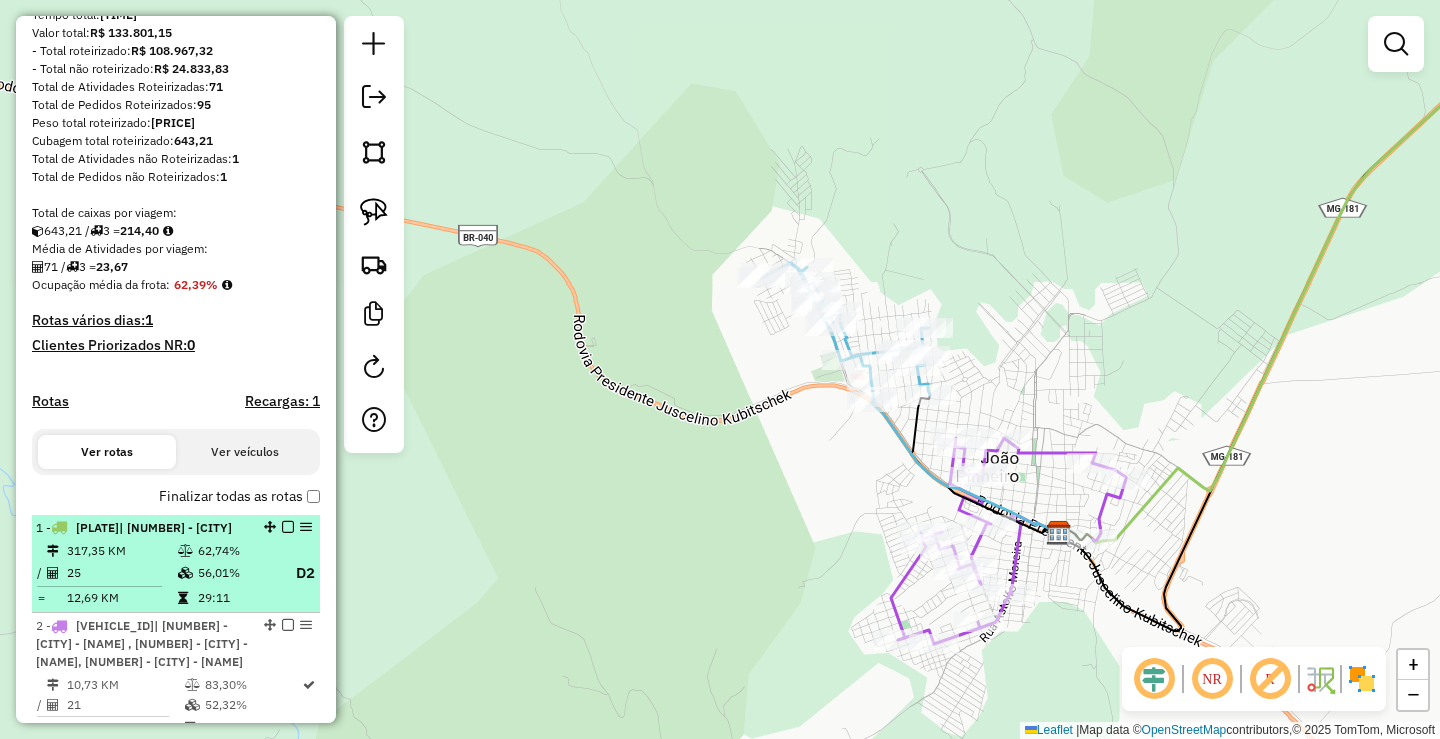 scroll, scrollTop: 213, scrollLeft: 0, axis: vertical 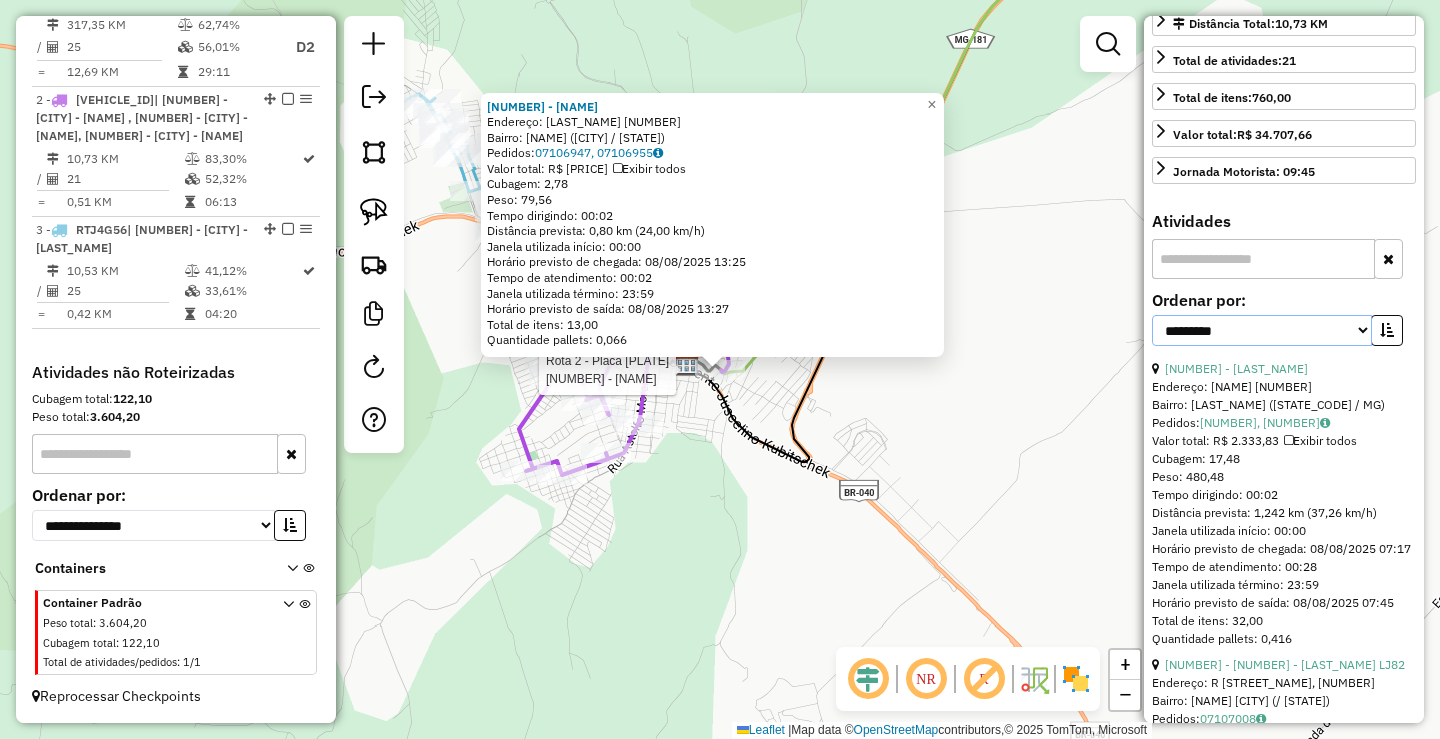 click on "**********" at bounding box center [1262, 330] 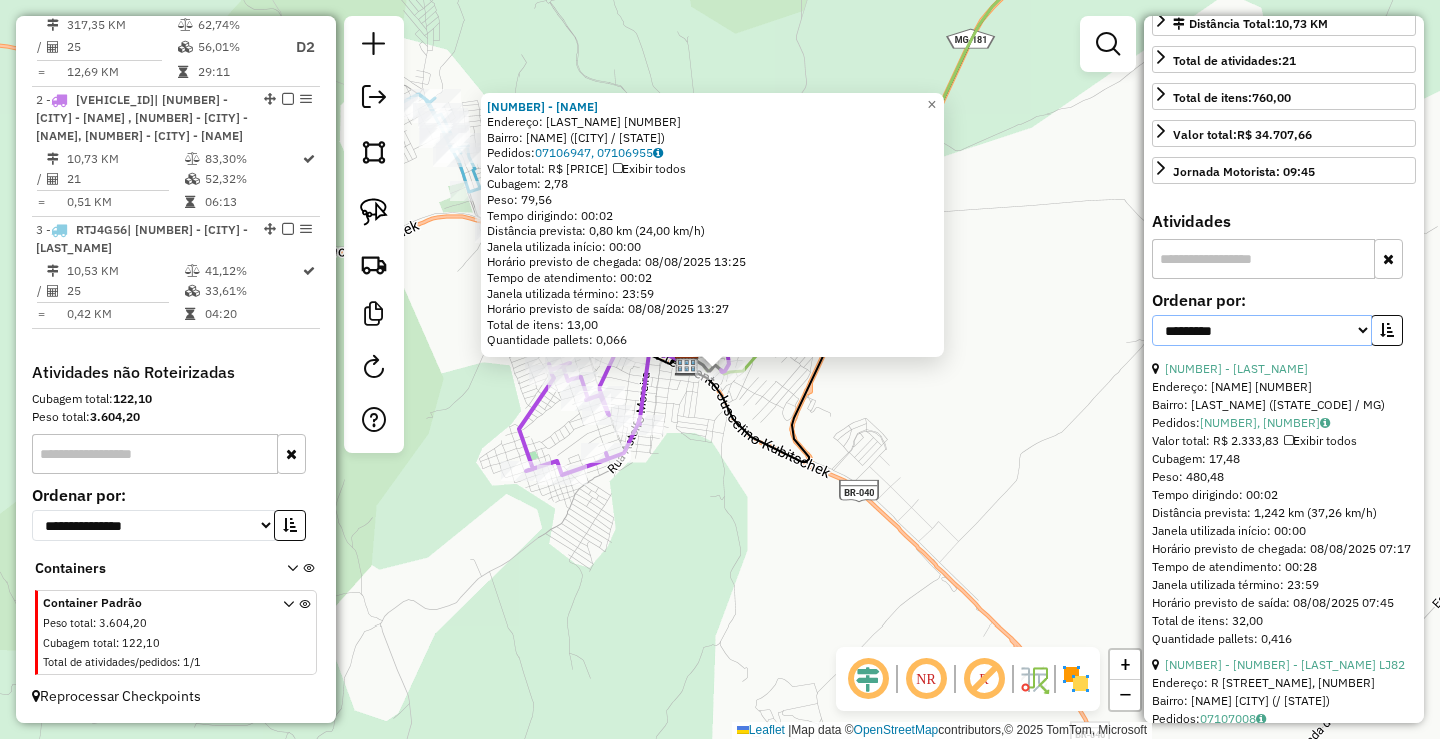 select on "*********" 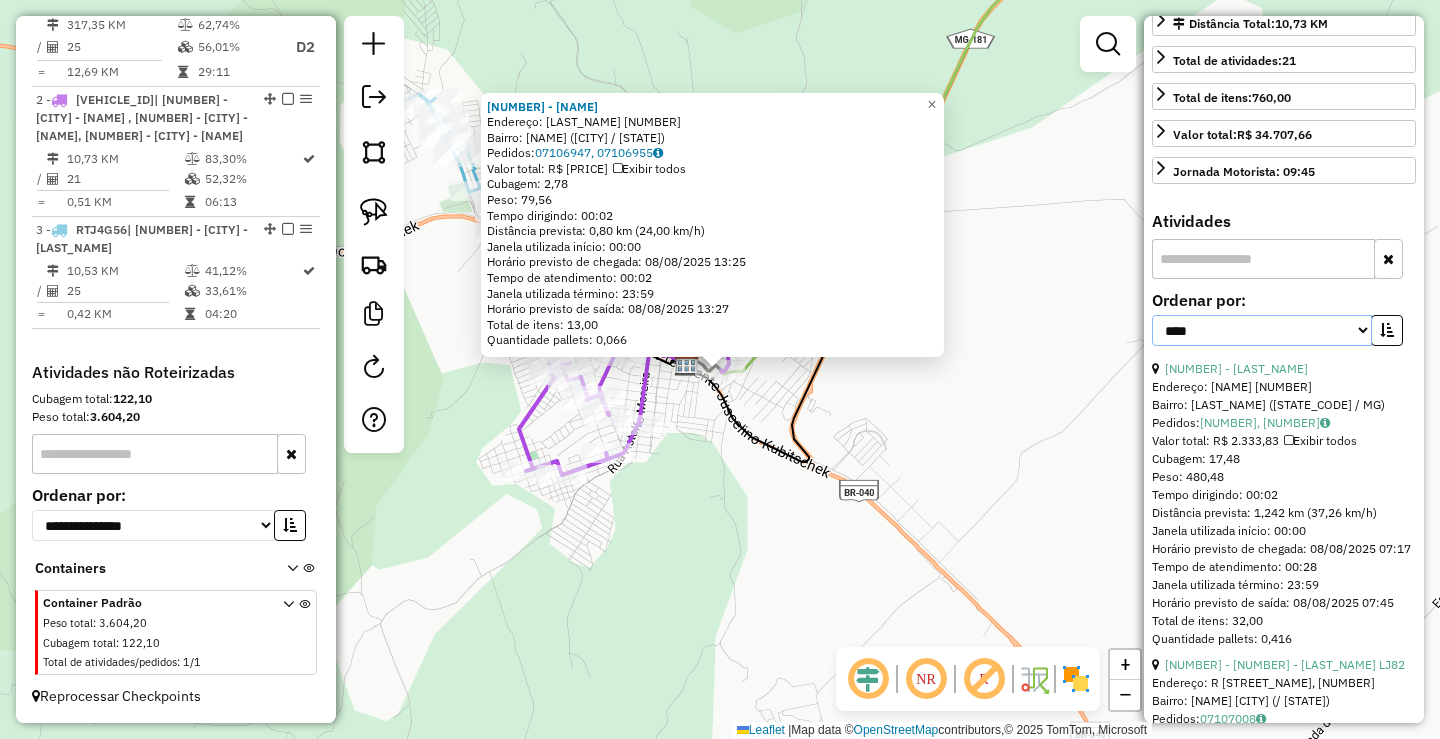 click on "**********" at bounding box center (1262, 330) 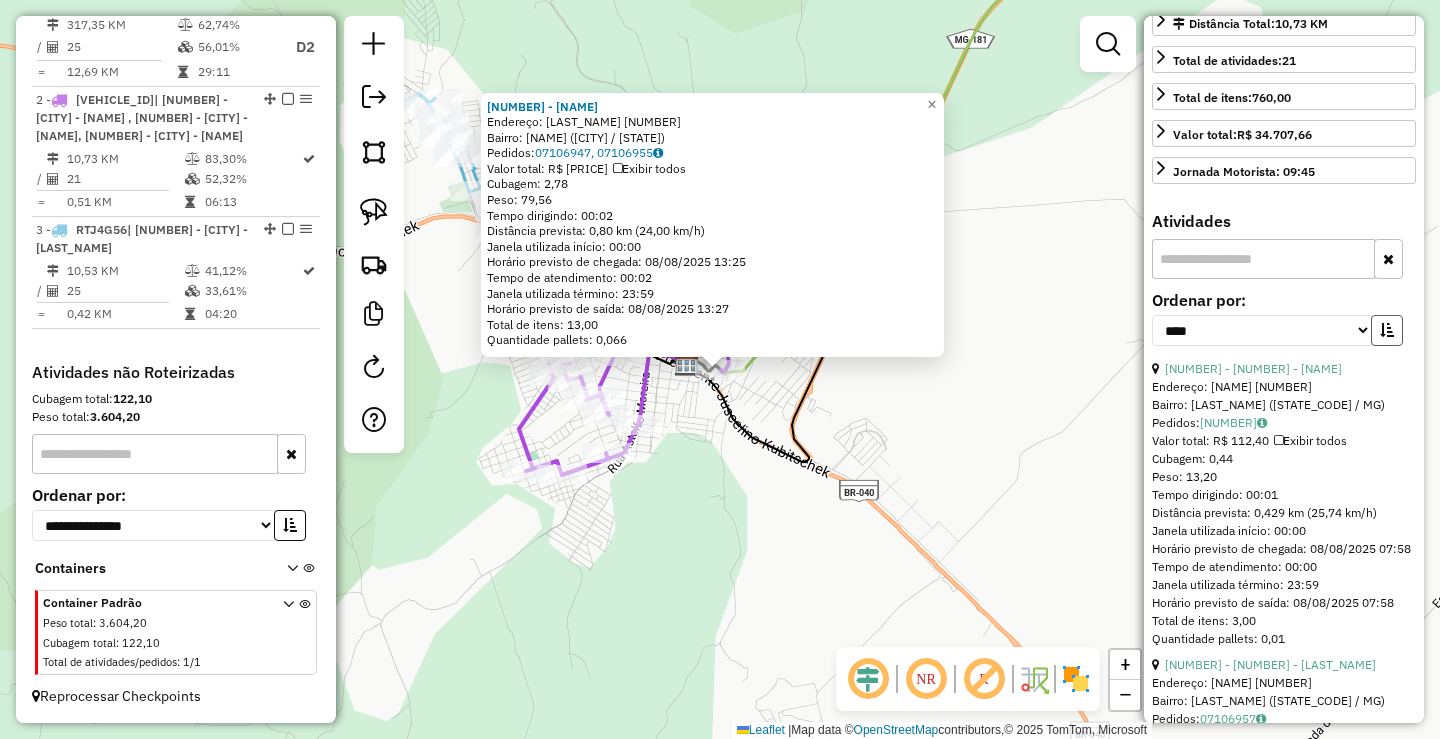 click at bounding box center [1387, 330] 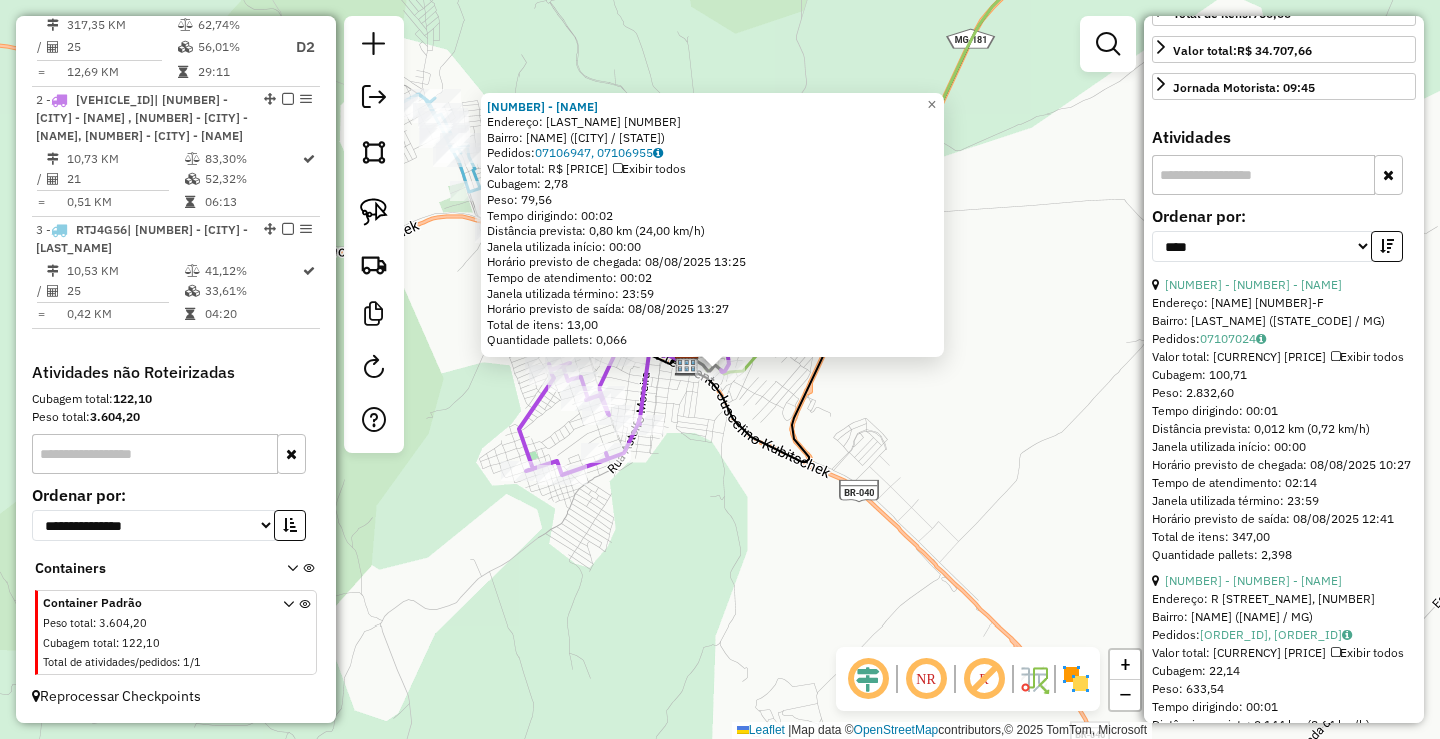 scroll, scrollTop: 700, scrollLeft: 0, axis: vertical 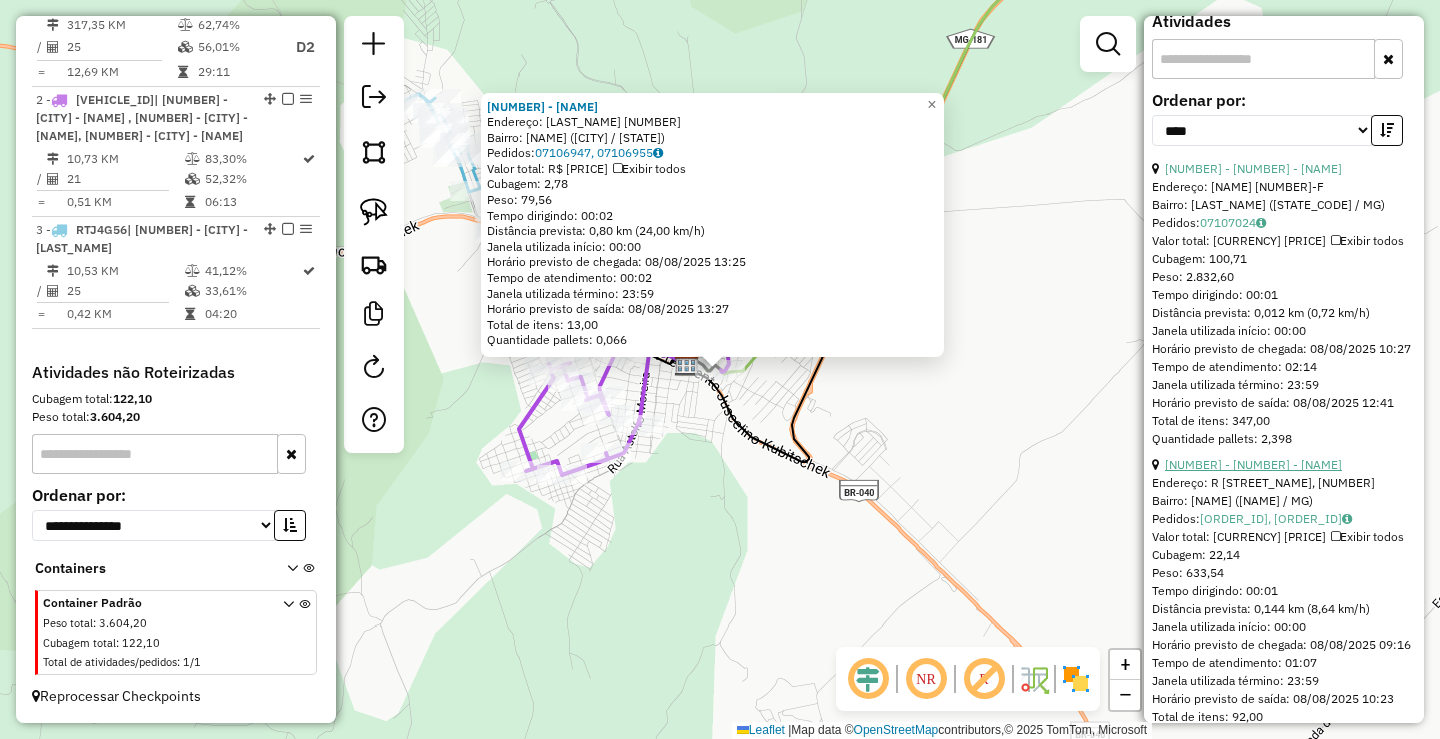 click on "[NUMBER] - [NUMBER] - [NAME]" at bounding box center [1253, 464] 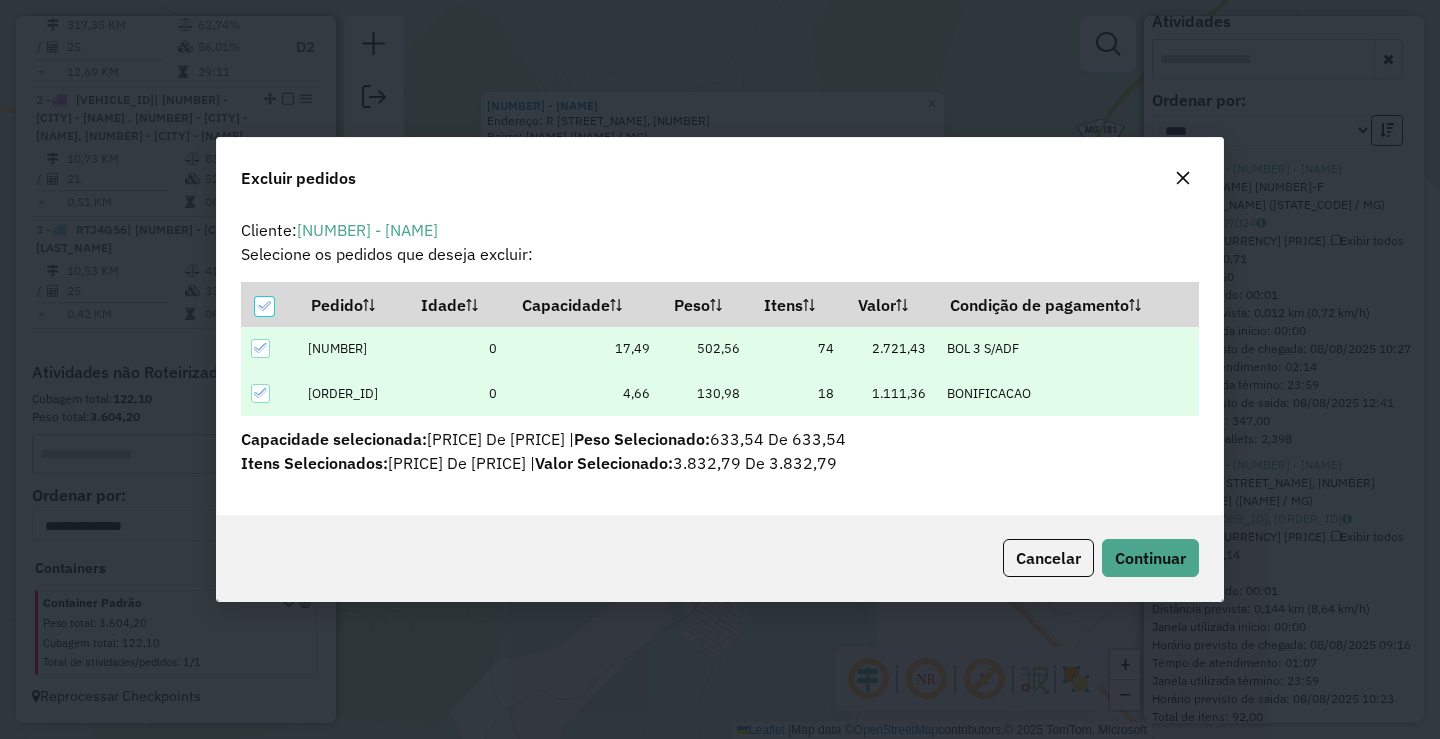 scroll, scrollTop: 82, scrollLeft: 0, axis: vertical 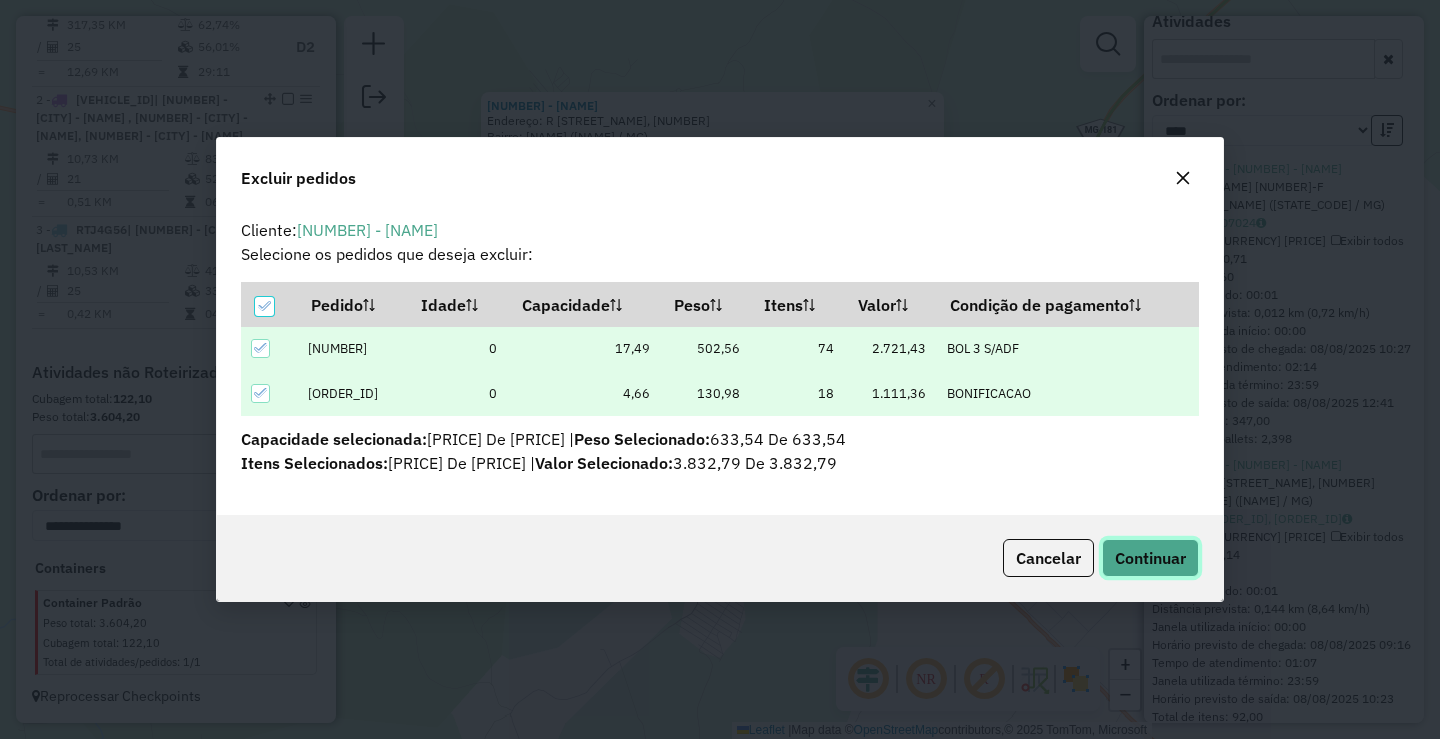 click on "Continuar" 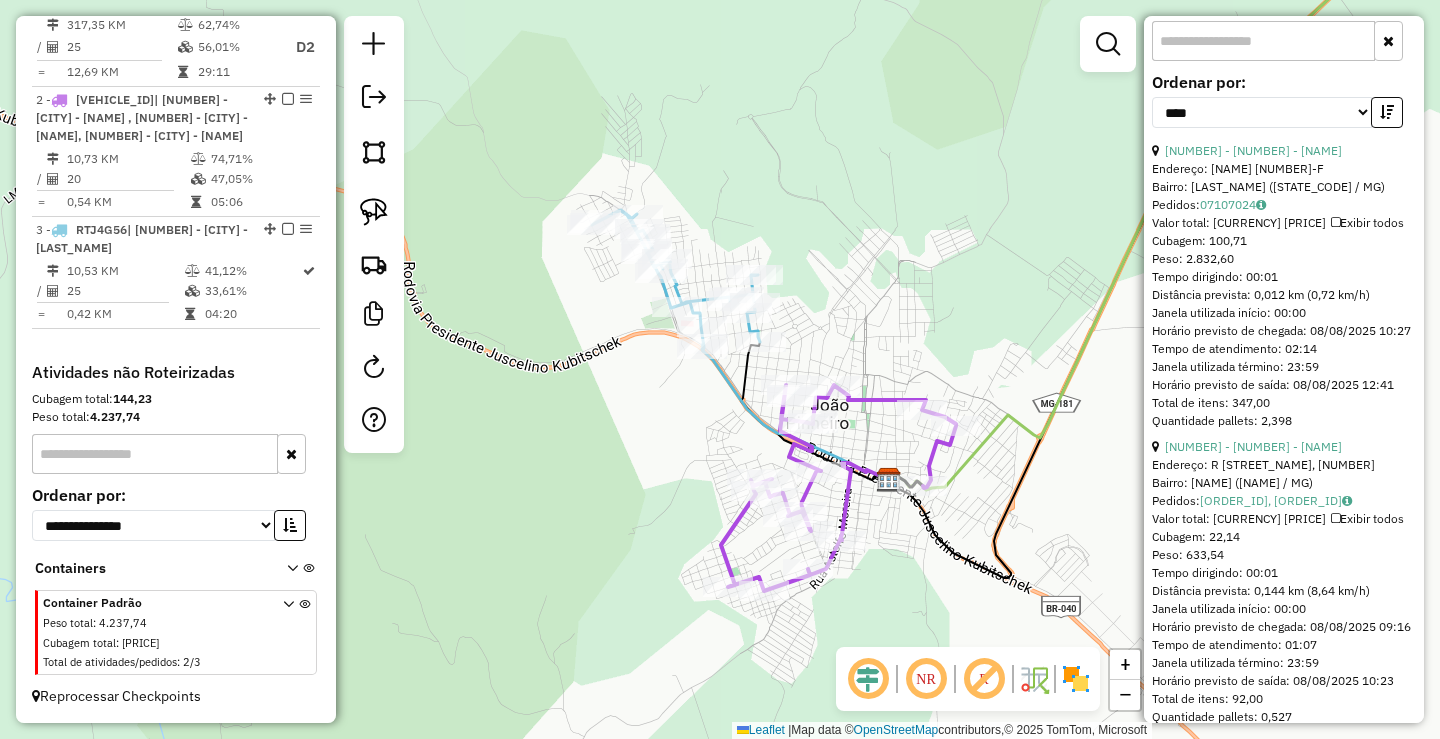 drag, startPoint x: 849, startPoint y: 538, endPoint x: 926, endPoint y: 566, distance: 81.9329 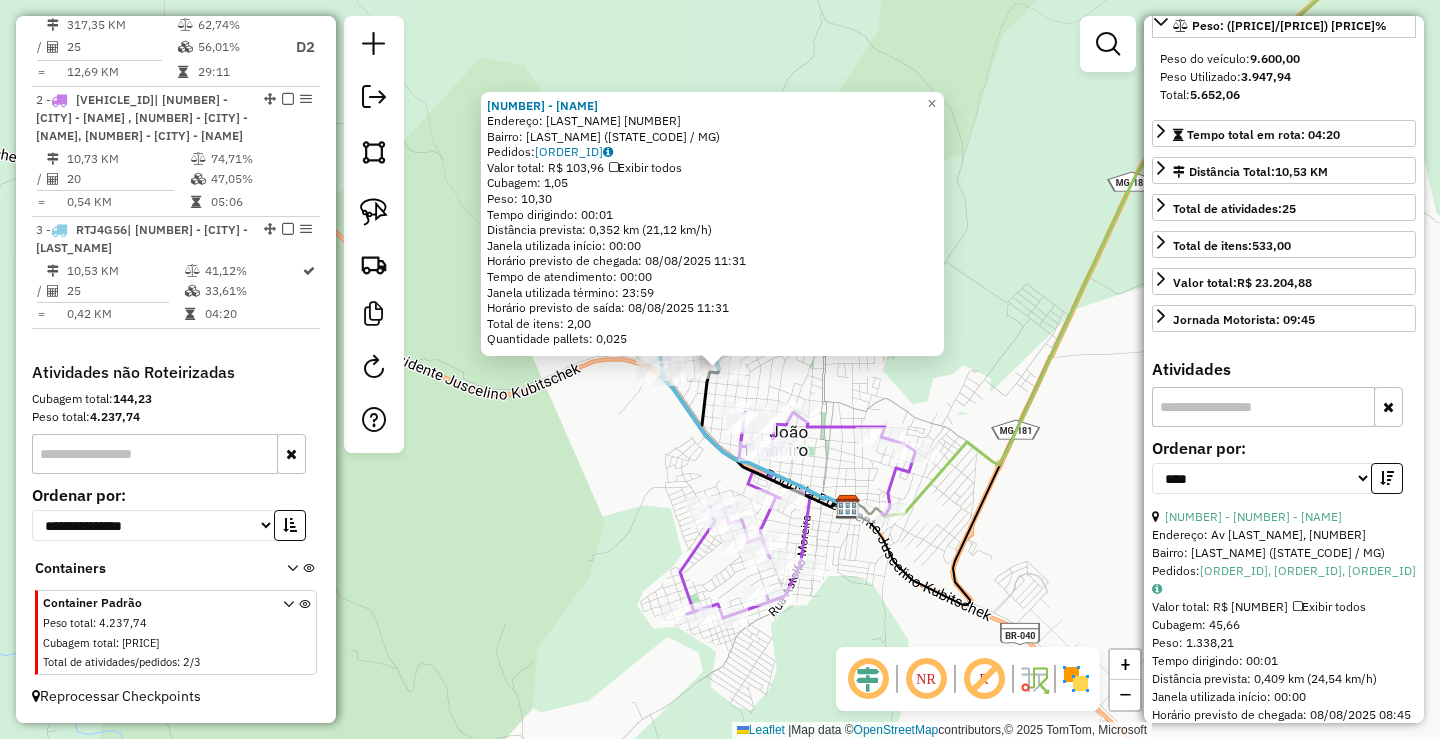 scroll, scrollTop: 264, scrollLeft: 0, axis: vertical 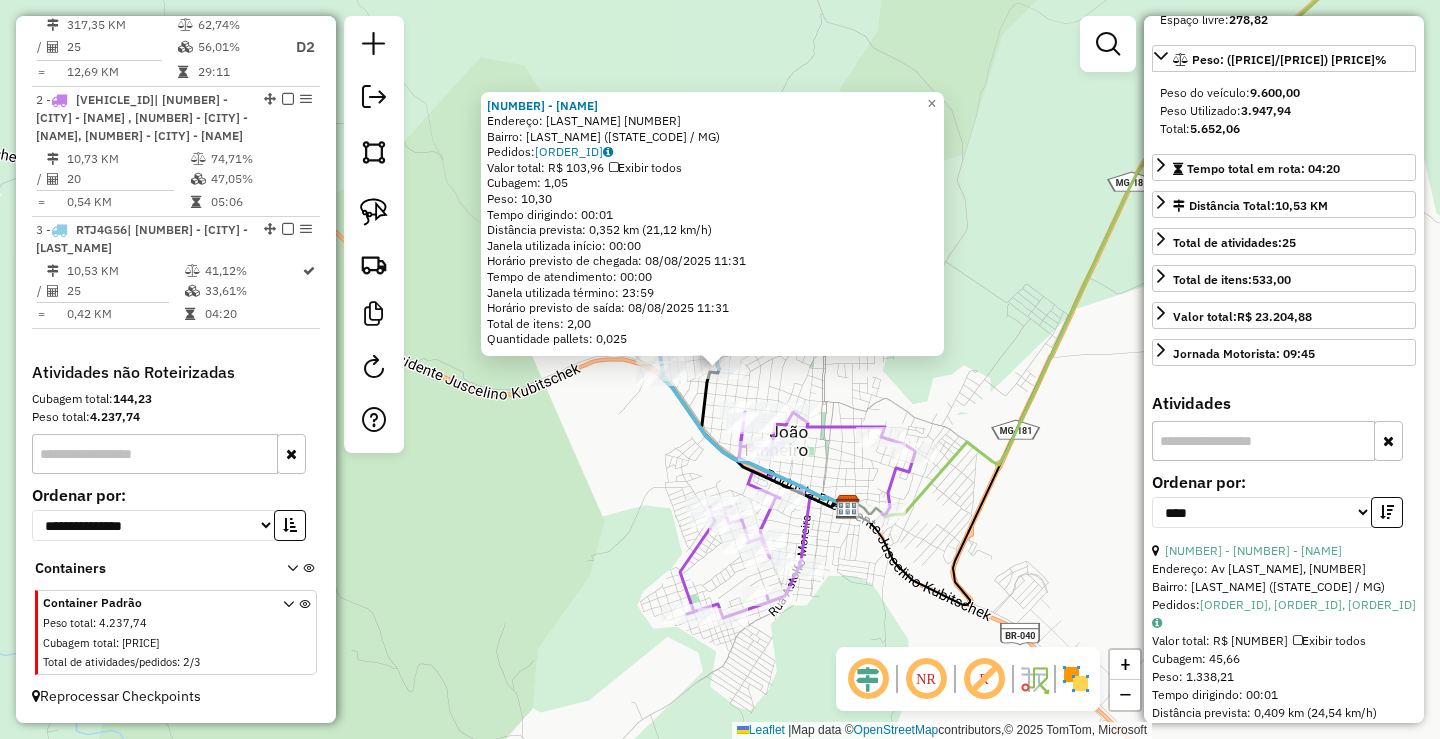 click on "[NUMBER] - BAR DA [LAST_NAME]  Endereço:  [LAST_NAME] [NUMBER]   Bairro: [LAST_NAME] ([STATE_CODE] / MG)   Pedidos:  [NUMBER]   Valor total: [CURRENCY] [NUMBER]   Exibir todos   Cubagem: [NUMBER]  Peso: [NUMBER]  Tempo dirigindo: [TIME]   Distância prevista: [NUMBER] km ([NUMBER] km/h)   Janela utilizada início: [TIME]   Horário previsto de chegada: [DATE] [TIME]   Tempo de atendimento: [TIME]   Janela utilizada término: [TIME]   Horário previsto de saída: [DATE] [TIME]   Total de itens: [NUMBER]   Quantidade pallets: [NUMBER]  × Janela de atendimento Grade de atendimento Capacidade Transportadoras Veículos Cliente Pedidos  Rotas Selecione os dias de semana para filtrar as janelas de atendimento  Seg   Ter   Qua   Qui   Sex   Sáb   Dom  Informe o período da janela de atendimento: De: Até:  Filtrar exatamente a janela do cliente  Considerar janela de atendimento padrão  Selecione os dias de semana para filtrar as grades de atendimento  Seg   Ter   Qua   Qui   Sex   Sáb   Dom   Peso mínimo:   Peso máximo:   De:   De:" 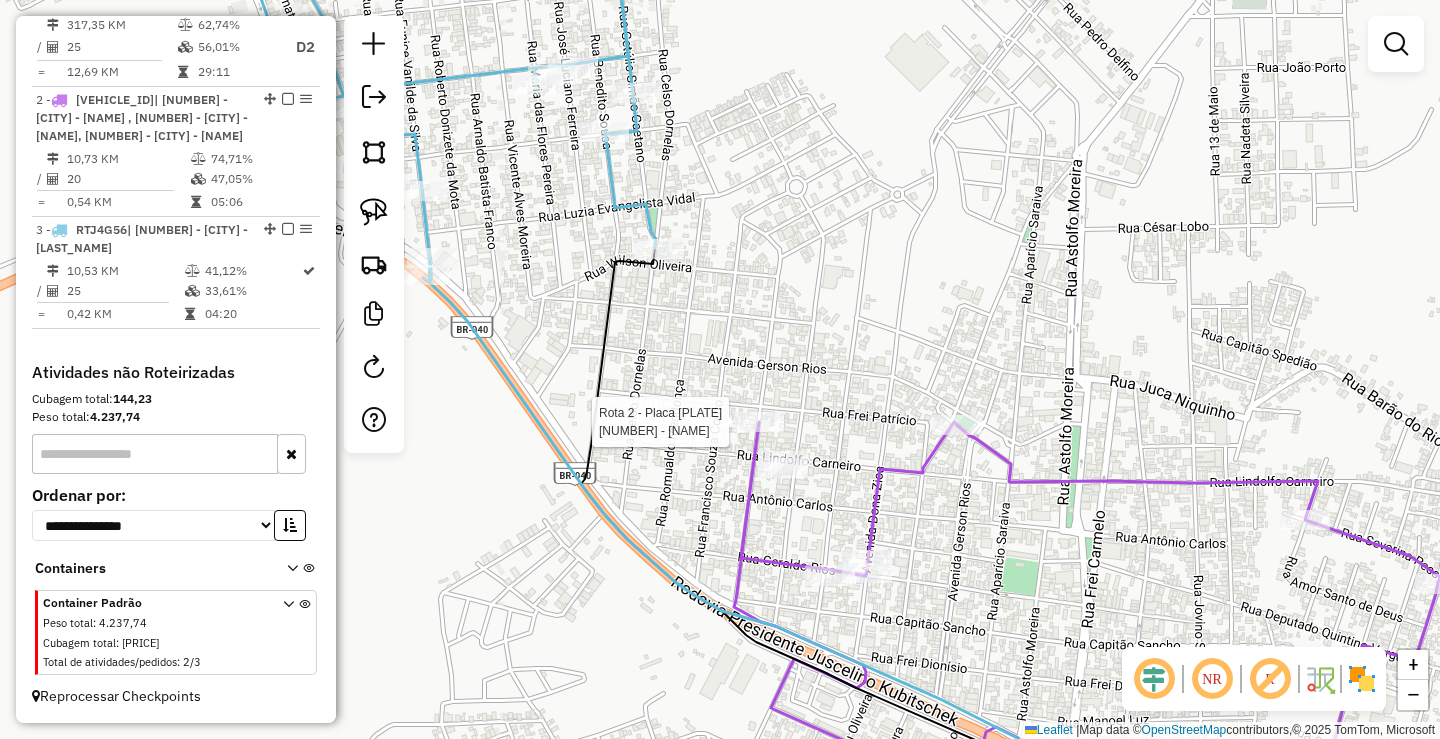 select on "*********" 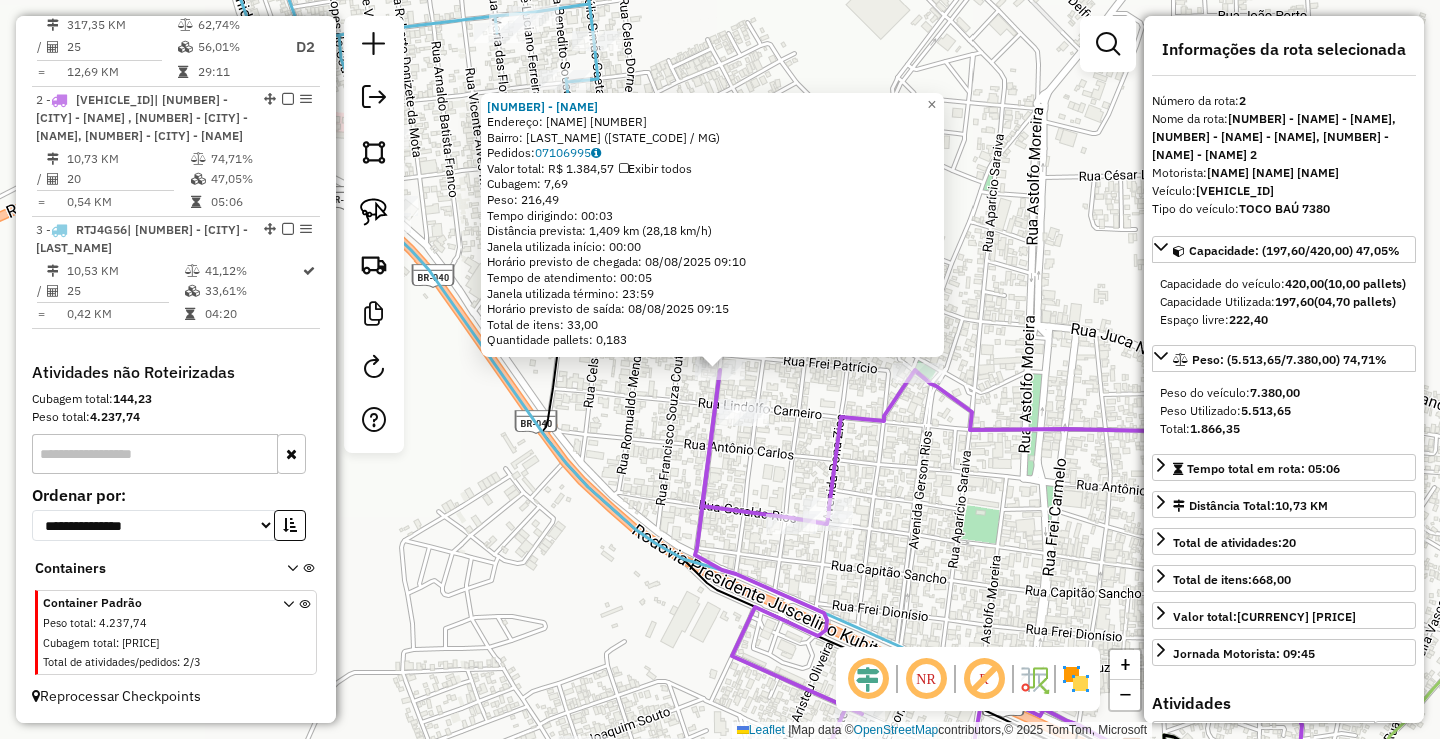 click on "[NUMBER] - [LAST_NAME]  Endereço:  [LAST_NAME] [NUMBER]   Bairro: [LAST_NAME] ([STATE_CODE] / MG)   Pedidos:  [NUMBER]   Valor total: [CURRENCY] [NUMBER]   Exibir todos   Cubagem: [NUMBER]  Peso: [NUMBER]  Tempo dirigindo: [TIME]   Distância prevista: [NUMBER] km ([NUMBER] km/h)   Janela utilizada início: [TIME]   Horário previsto de chegada: [DATE] [TIME]   Tempo de atendimento: [TIME]   Janela utilizada término: [TIME]   Horário previsto de saída: [DATE] [TIME]   Total de itens: [NUMBER]   Quantidade pallets: [NUMBER]  × Janela de atendimento Grade de atendimento Capacidade Transportadoras Veículos Cliente Pedidos  Rotas Selecione os dias de semana para filtrar as janelas de atendimento  Seg   Ter   Qua   Qui   Sex   Sáb   Dom  Informe o período da janela de atendimento: De: Até:  Filtrar exatamente a janela do cliente  Considerar janela de atendimento padrão  Selecione os dias de semana para filtrar as grades de atendimento  Seg   Ter   Qua   Qui   Sex   Sáb   Dom   Clientes fora do dia de atendimento selecionado De:" 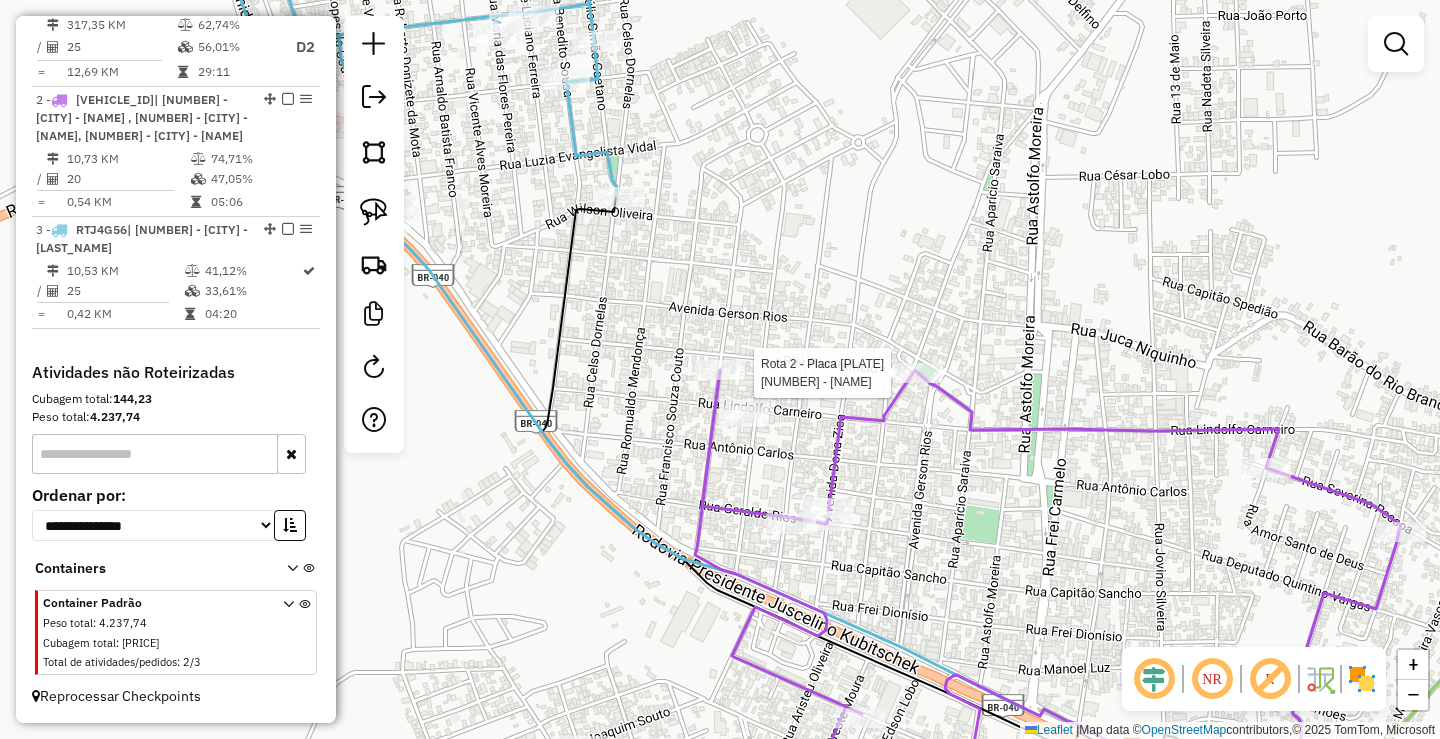 select on "*********" 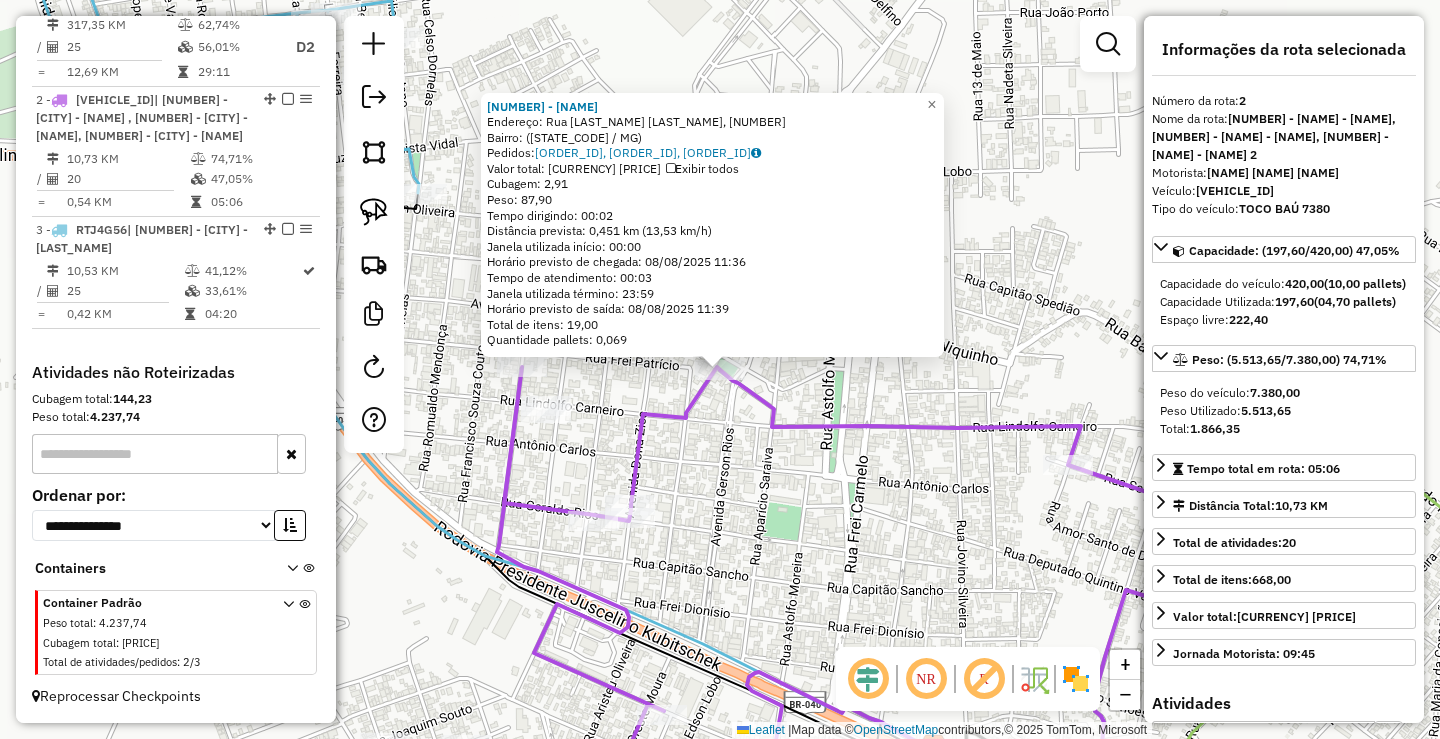 click on "[NUMBER] - [NAME]  Endereço: [STREET], [NUMBER]   Bairro:  ([CITY] / [STATE])   Pedidos:  [ORDER_ID], [ORDER_ID], [ORDER_ID]   Valor total: [CURRENCY] [PRICE]   Exibir todos   Cubagem: [PRICE]  Peso: [PRICE]  Tempo dirigindo: [TIME]   Distância prevista: [PRICE] km ([PRICE] km/h)   Janela utilizada início: [TIME]   Horário previsto de chegada: [DATE] [TIME]   Tempo de atendimento: [TIME]   Janela utilizada término: [TIME]   Horário previsto de saída: [DATE] [TIME]   Total de itens: [PRICE]   Quantidade pallets: [PRICE]  × Janela de atendimento Grade de atendimento Capacidade Transportadoras Veículos Cliente Pedidos  Rotas Selecione os dias de semana para filtrar as janelas de atendimento  Seg   Ter   Qua   Qui   Sex   Sáb   Dom  Informe o período da janela de atendimento: De: Até:  Filtrar exatamente a janela do cliente  Considerar janela de atendimento padrão  Selecione os dias de semana para filtrar as grades de atendimento  Seg   Ter   Qua   Qui   Sex   Sáb   Dom   Peso mínimo:   Peso máximo:" 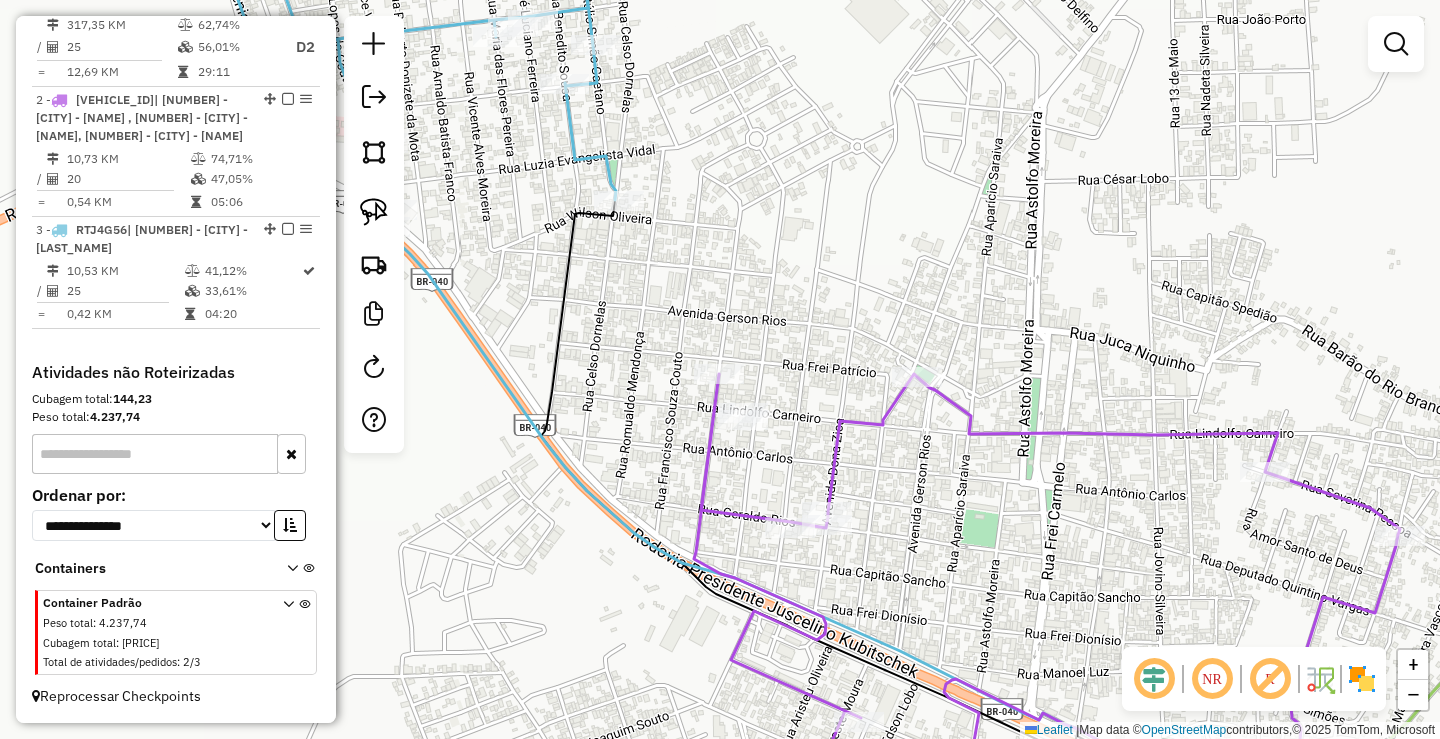 drag, startPoint x: 712, startPoint y: 290, endPoint x: 900, endPoint y: 306, distance: 188.67963 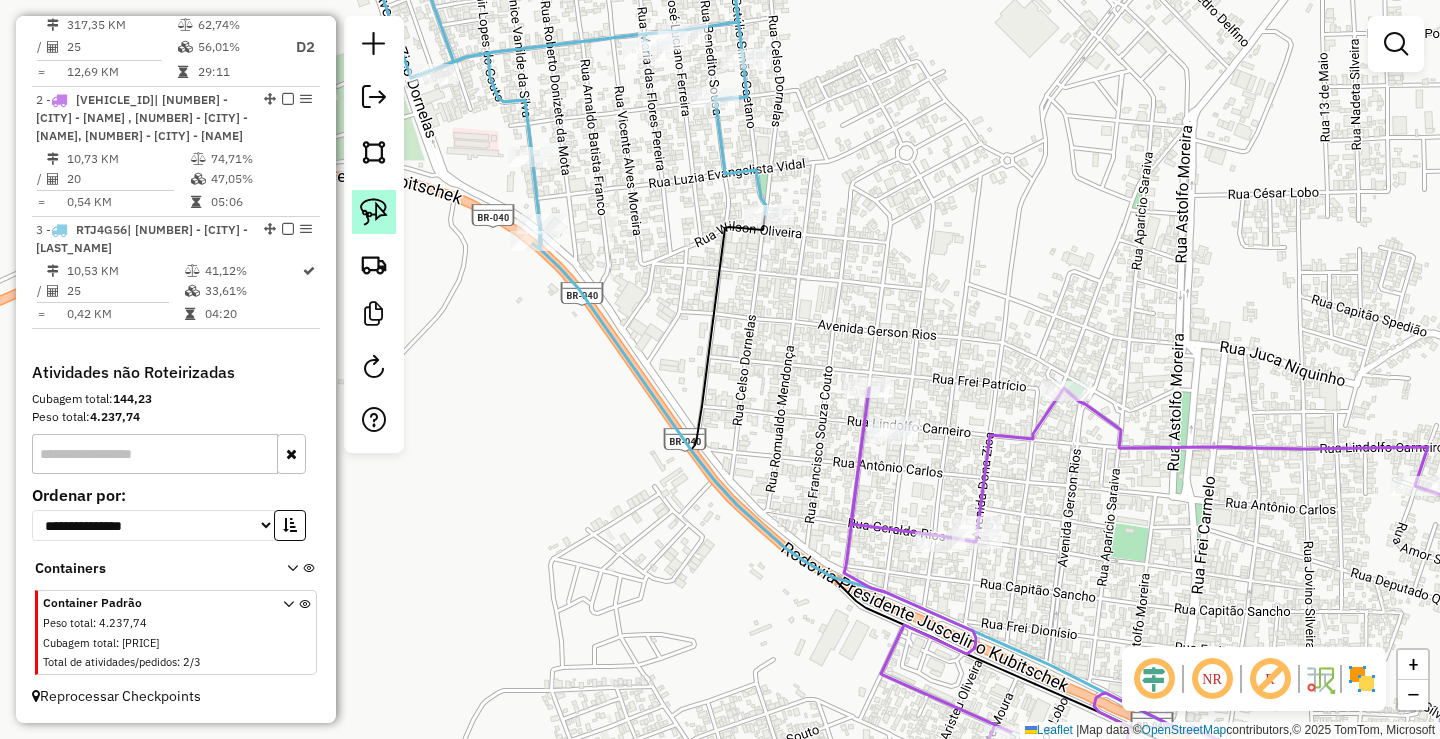 click 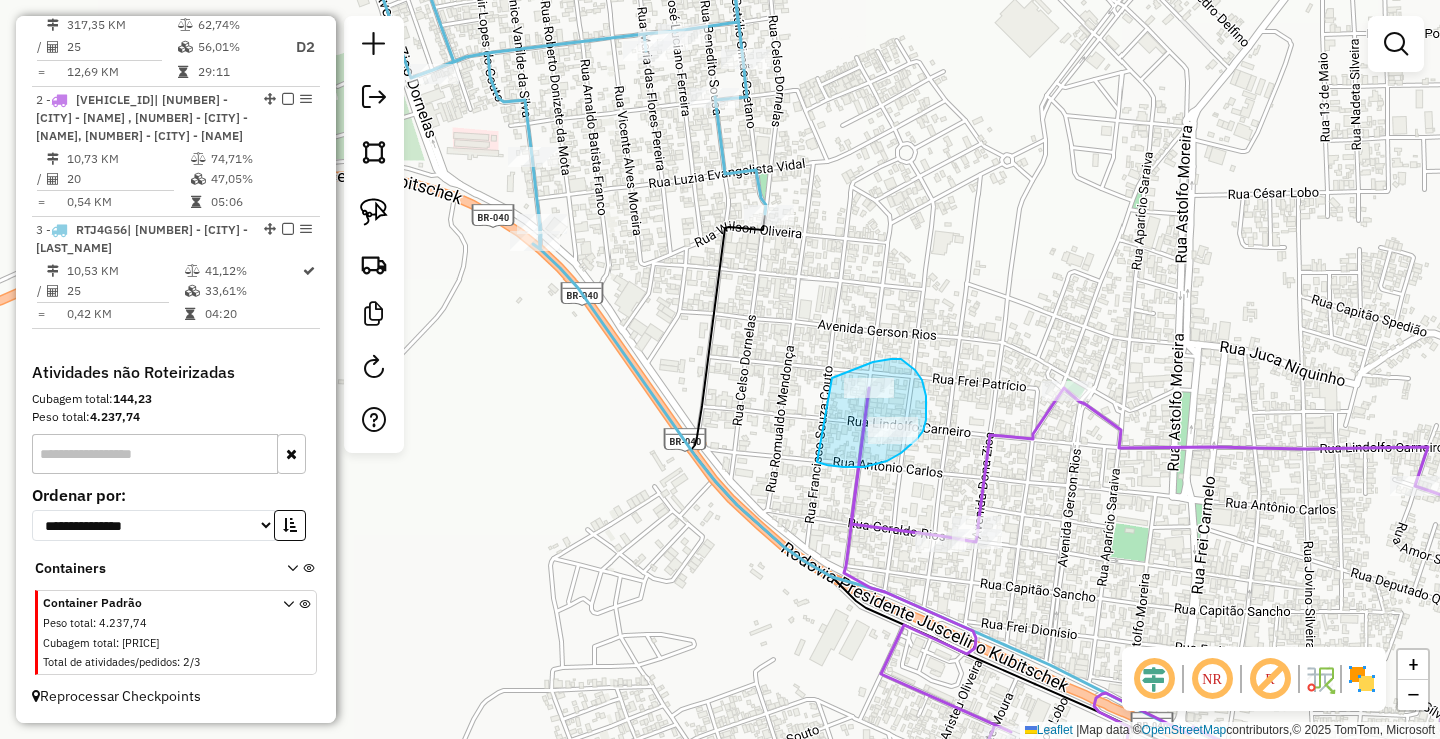 drag, startPoint x: 832, startPoint y: 378, endPoint x: 788, endPoint y: 437, distance: 73.60027 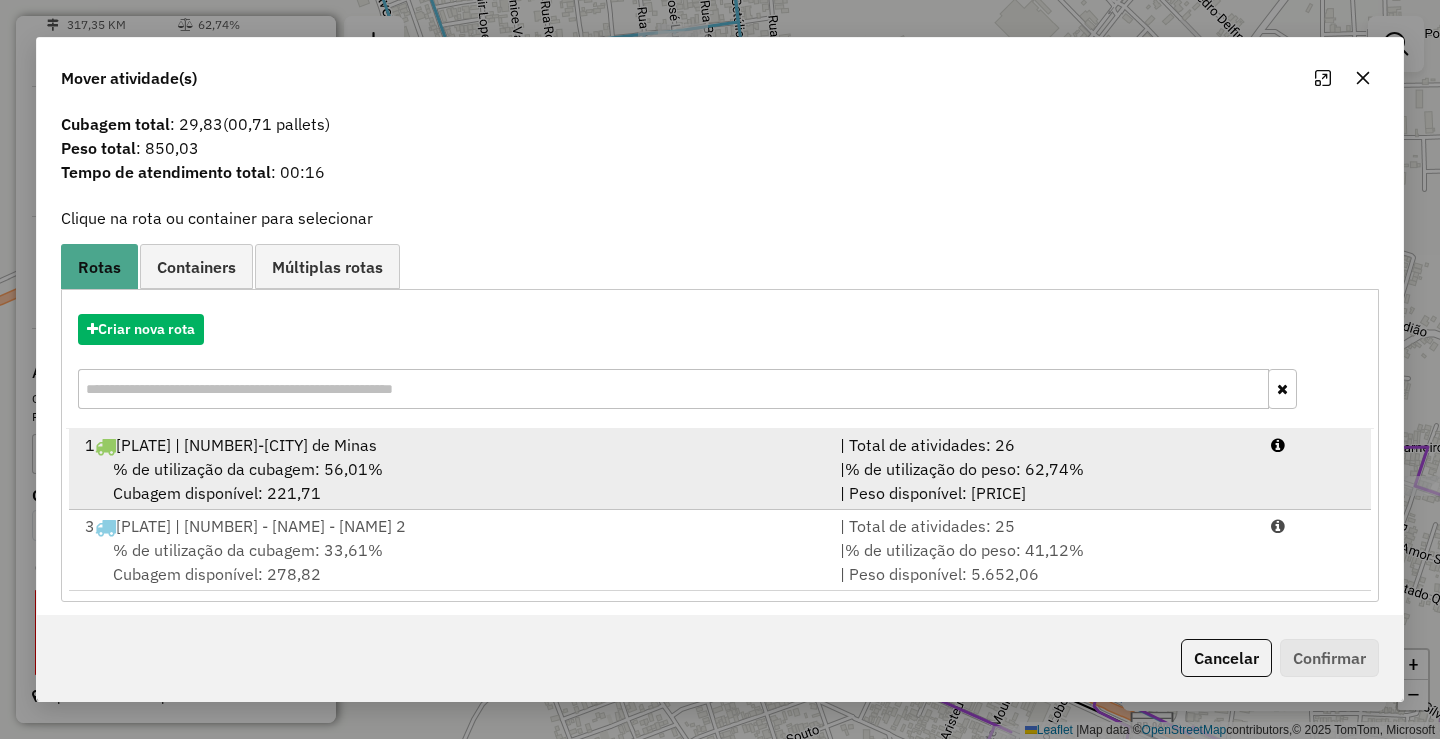 scroll, scrollTop: 41, scrollLeft: 0, axis: vertical 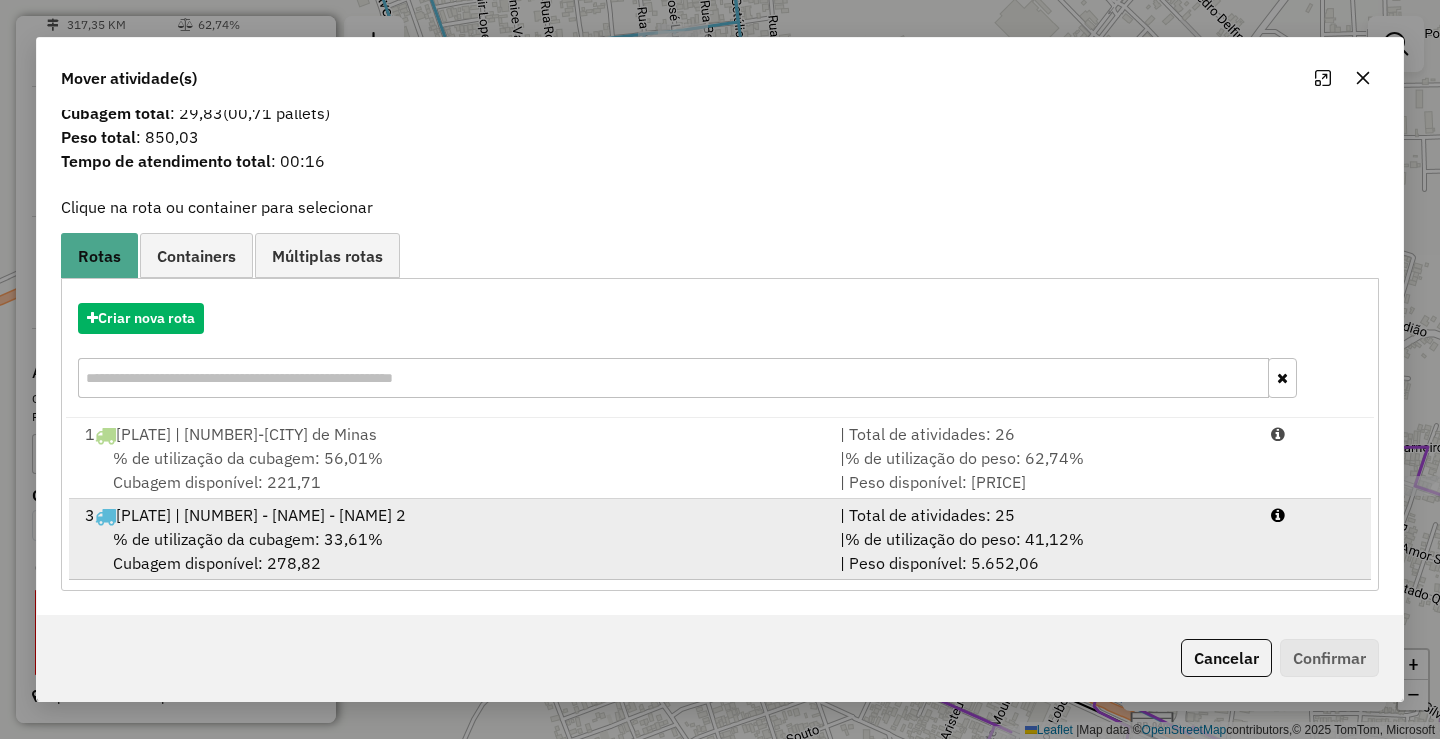 click on "% de utilização da cubagem: 33,61%" at bounding box center (248, 539) 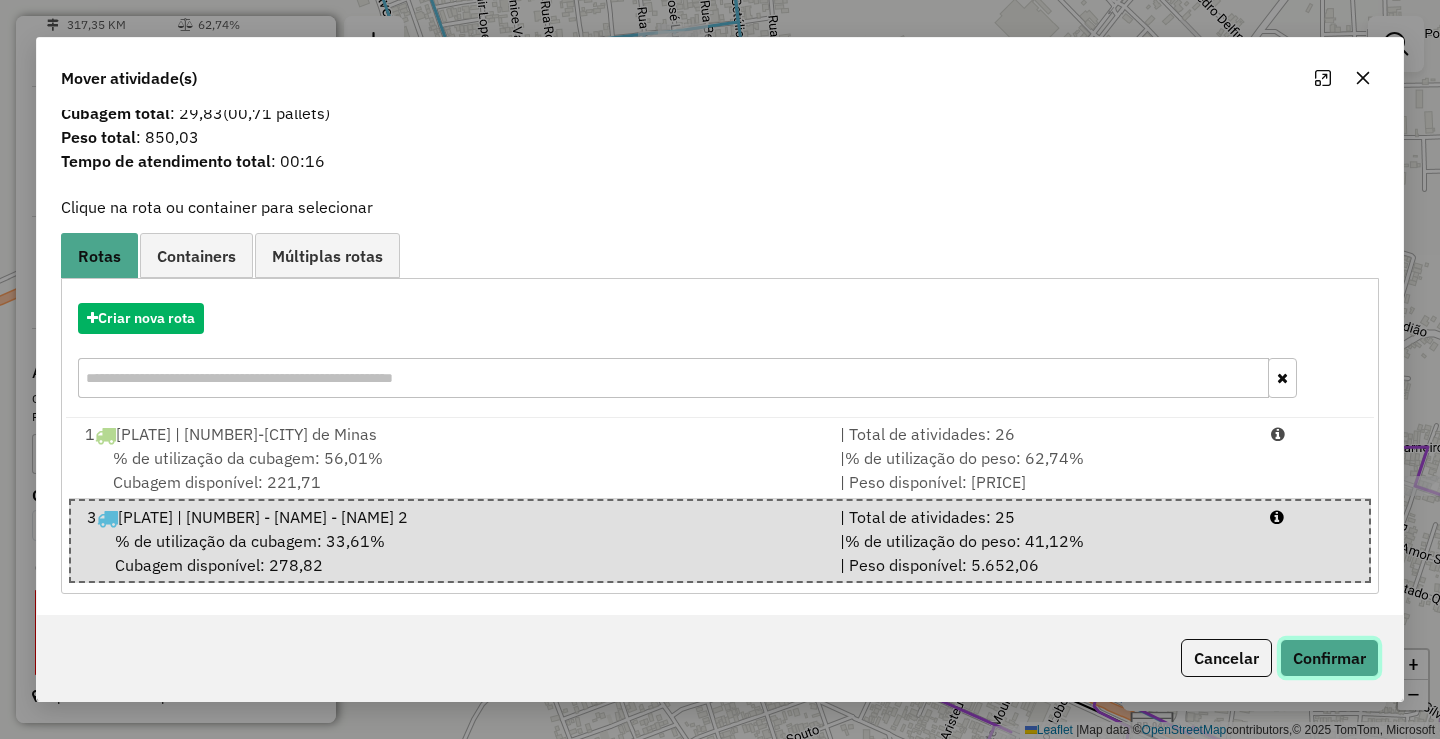 click on "Confirmar" 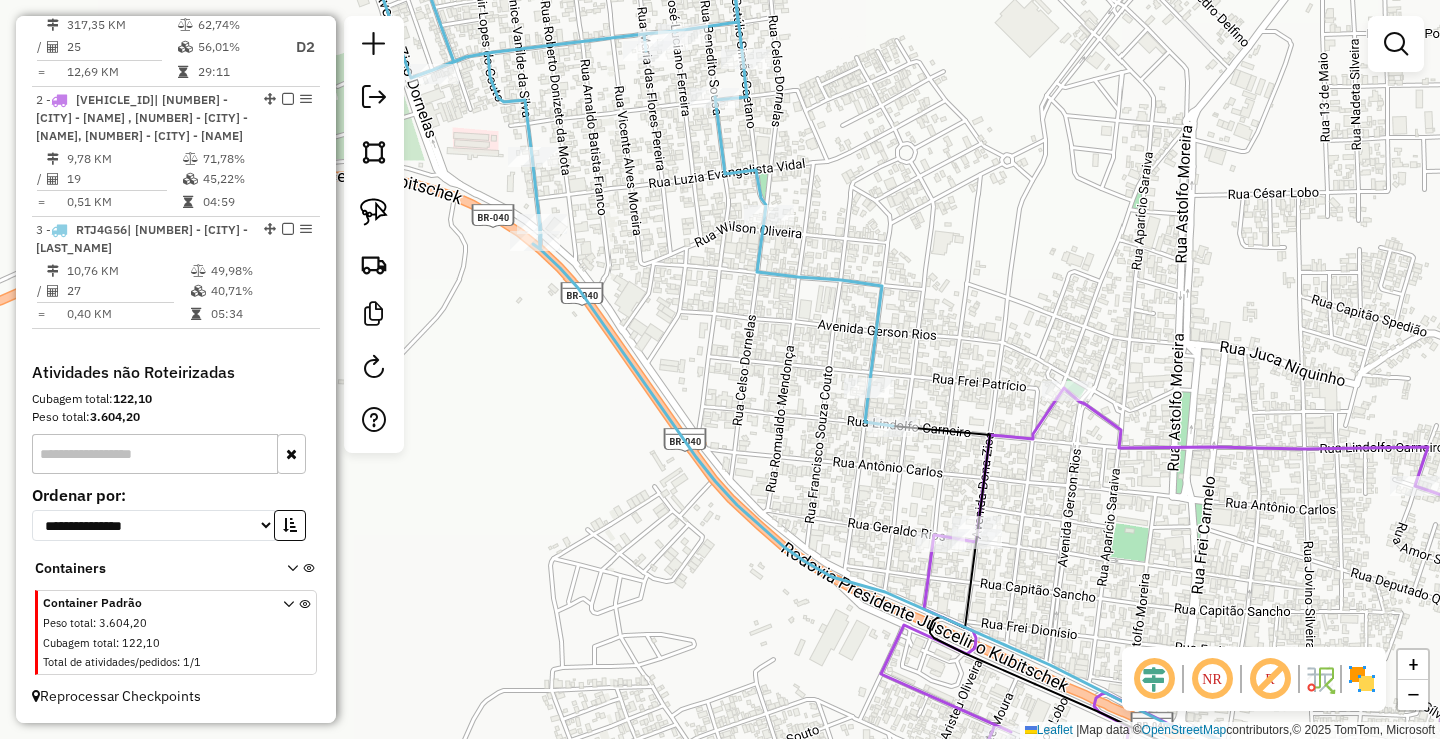 scroll, scrollTop: 0, scrollLeft: 0, axis: both 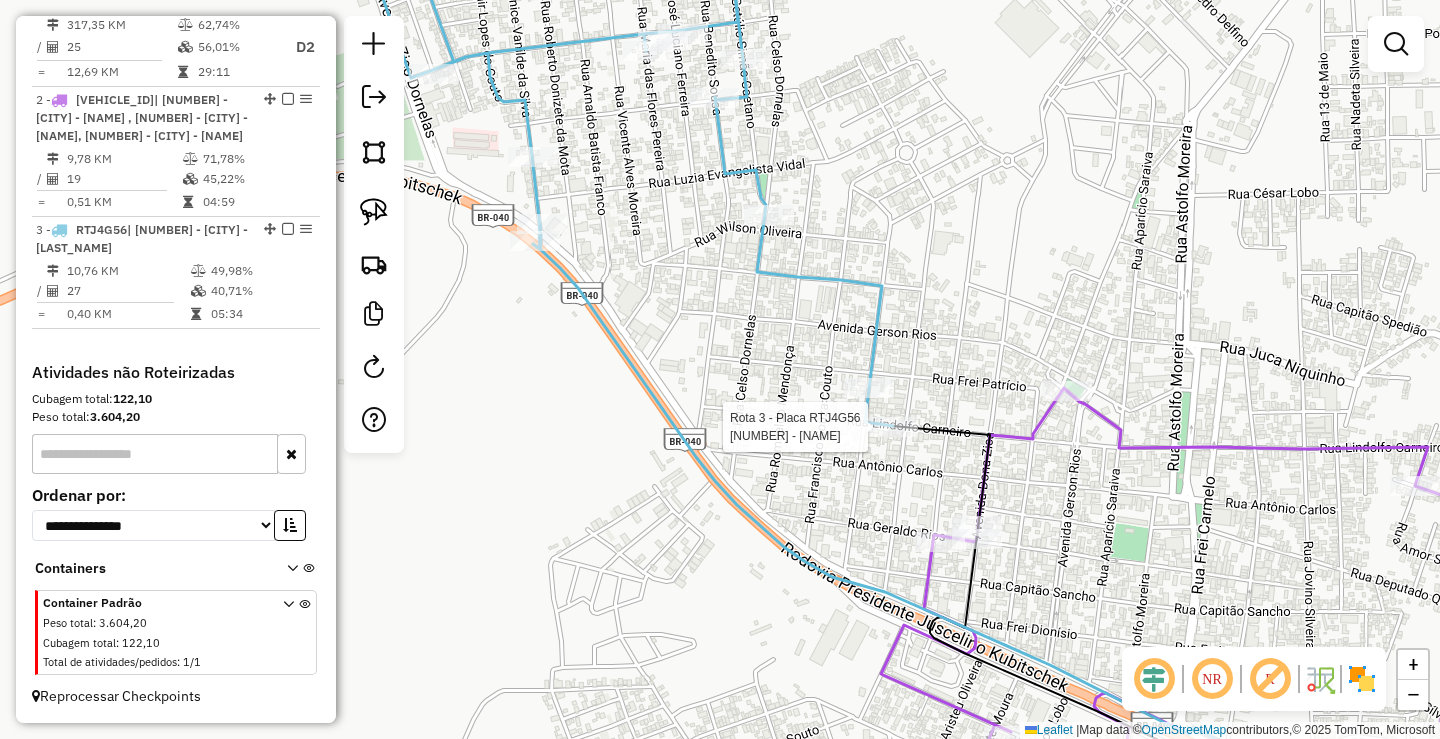 select on "*********" 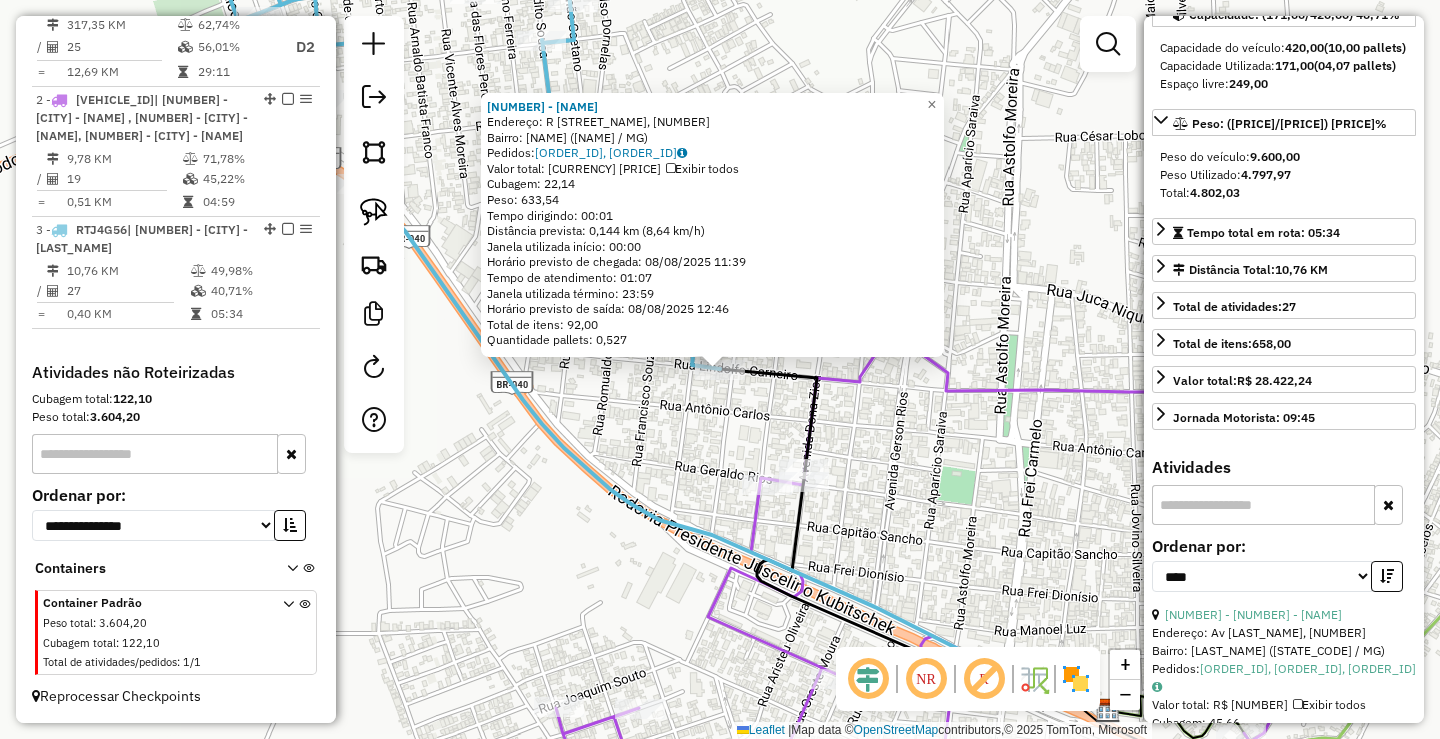 scroll, scrollTop: 100, scrollLeft: 0, axis: vertical 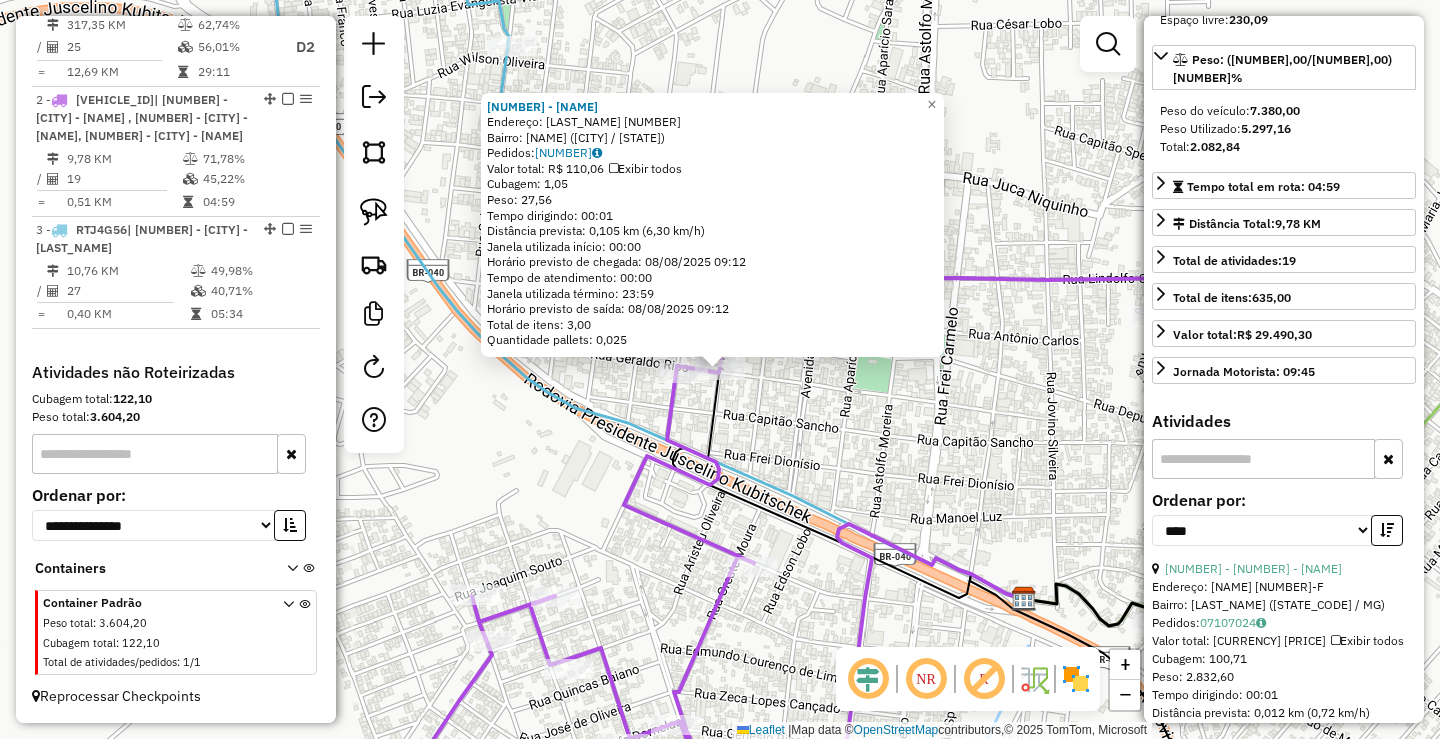 click on "[NUMBER] - [LAST_NAME]  Endereço:  [LAST_NAME] [NUMBER]   Bairro: [LAST_NAME] ([STATE_CODE] / MG)   Pedidos:  [NUMBER]   Valor total: [CURRENCY] [NUMBER]   Exibir todos   Cubagem: [NUMBER]  Peso: [NUMBER]  Tempo dirigindo: [TIME]   Distância prevista: [NUMBER] km ([NUMBER] km/h)   Janela utilizada início: [TIME]   Horário previsto de chegada: [DATE] [TIME]   Tempo de atendimento: [TIME]   Janela utilizada término: [TIME]   Horário previsto de saída: [DATE] [TIME]   Total de itens: [NUMBER]   Quantidade pallets: [NUMBER]  × Janela de atendimento Grade de atendimento Capacidade Transportadoras Veículos Cliente Pedidos  Rotas Selecione os dias de semana para filtrar as janelas de atendimento  Seg   Ter   Qua   Qui   Sex   Sáb   Dom  Informe o período da janela de atendimento: De: Até:  Filtrar exatamente a janela do cliente  Considerar janela de atendimento padrão  Selecione os dias de semana para filtrar as grades de atendimento  Seg   Ter   Qua   Qui   Sex   Sáb   Dom   Clientes fora do dia de atendimento selecionado +" 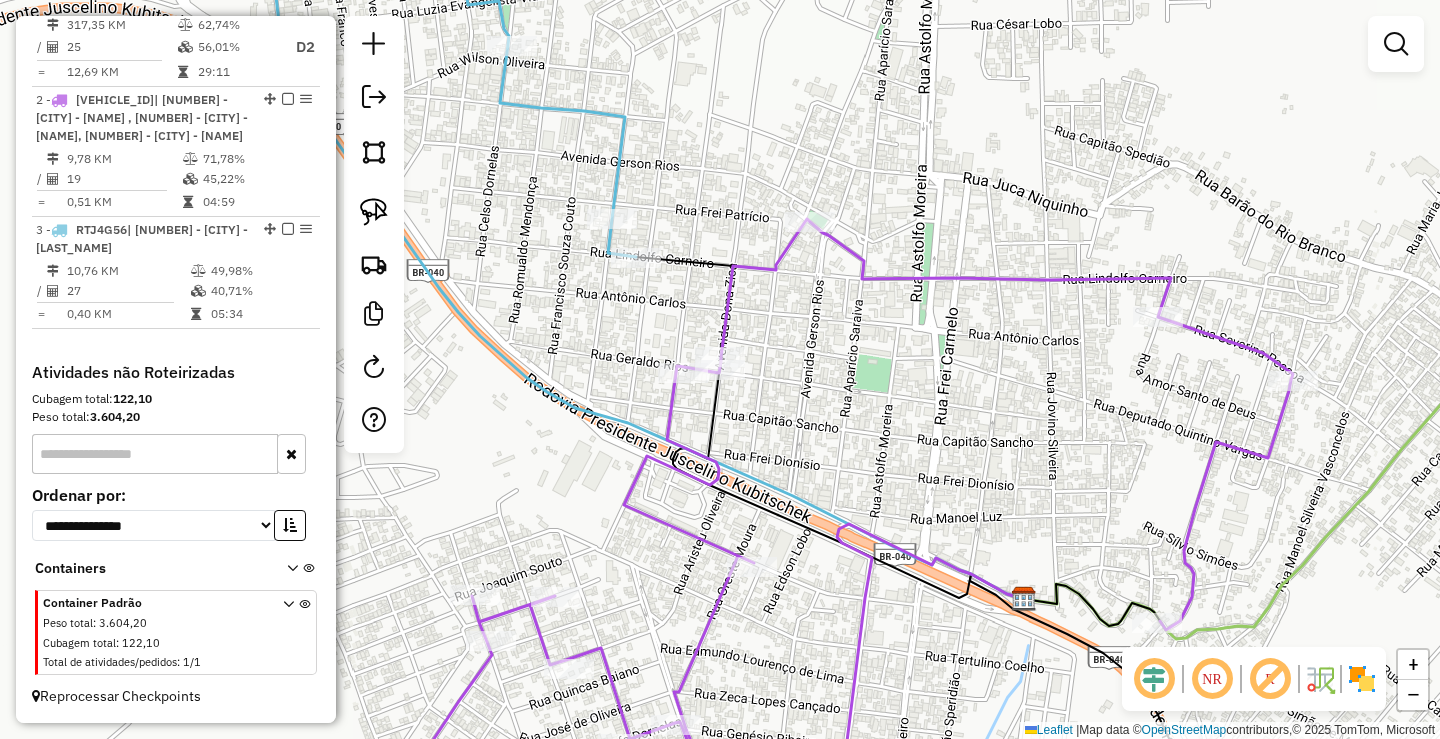 drag, startPoint x: 903, startPoint y: 467, endPoint x: 1007, endPoint y: 453, distance: 104.93808 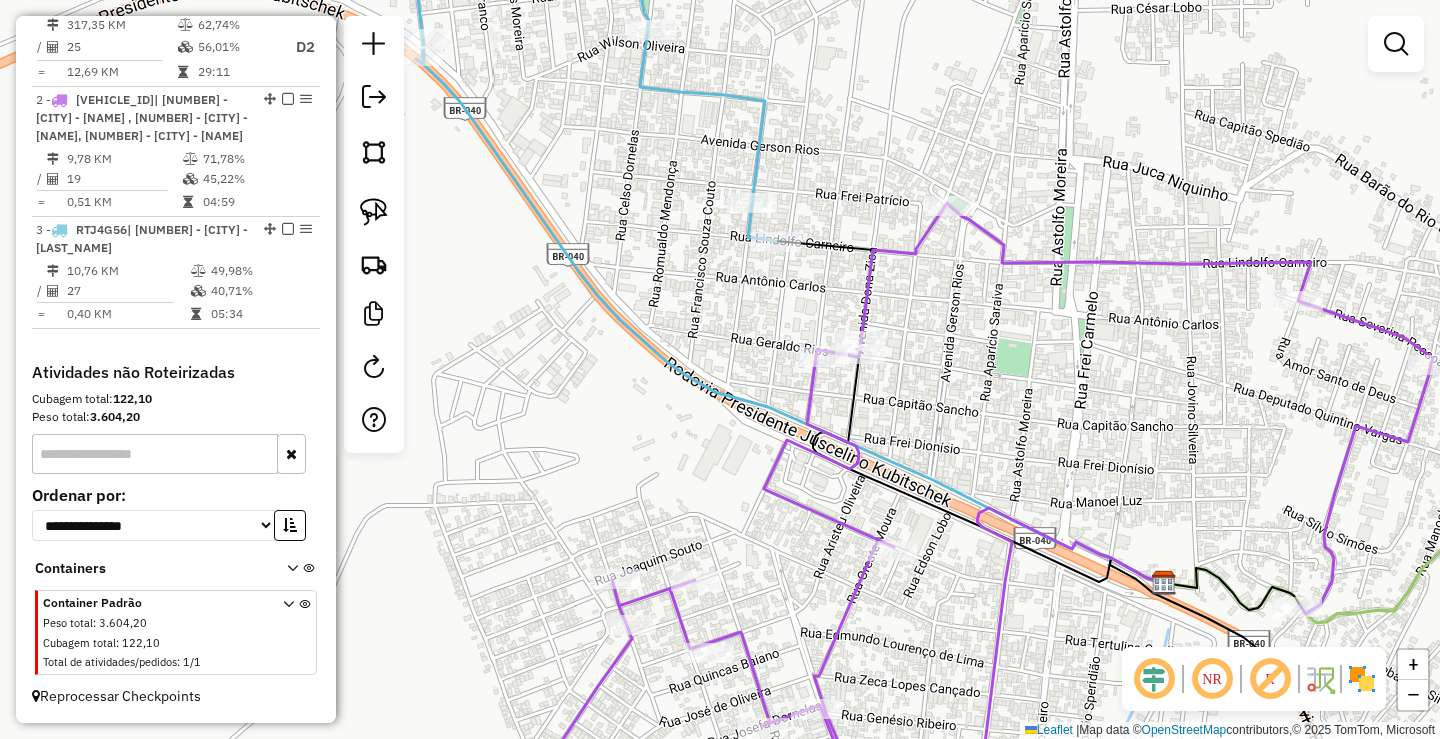 drag, startPoint x: 1027, startPoint y: 444, endPoint x: 1071, endPoint y: 345, distance: 108.33743 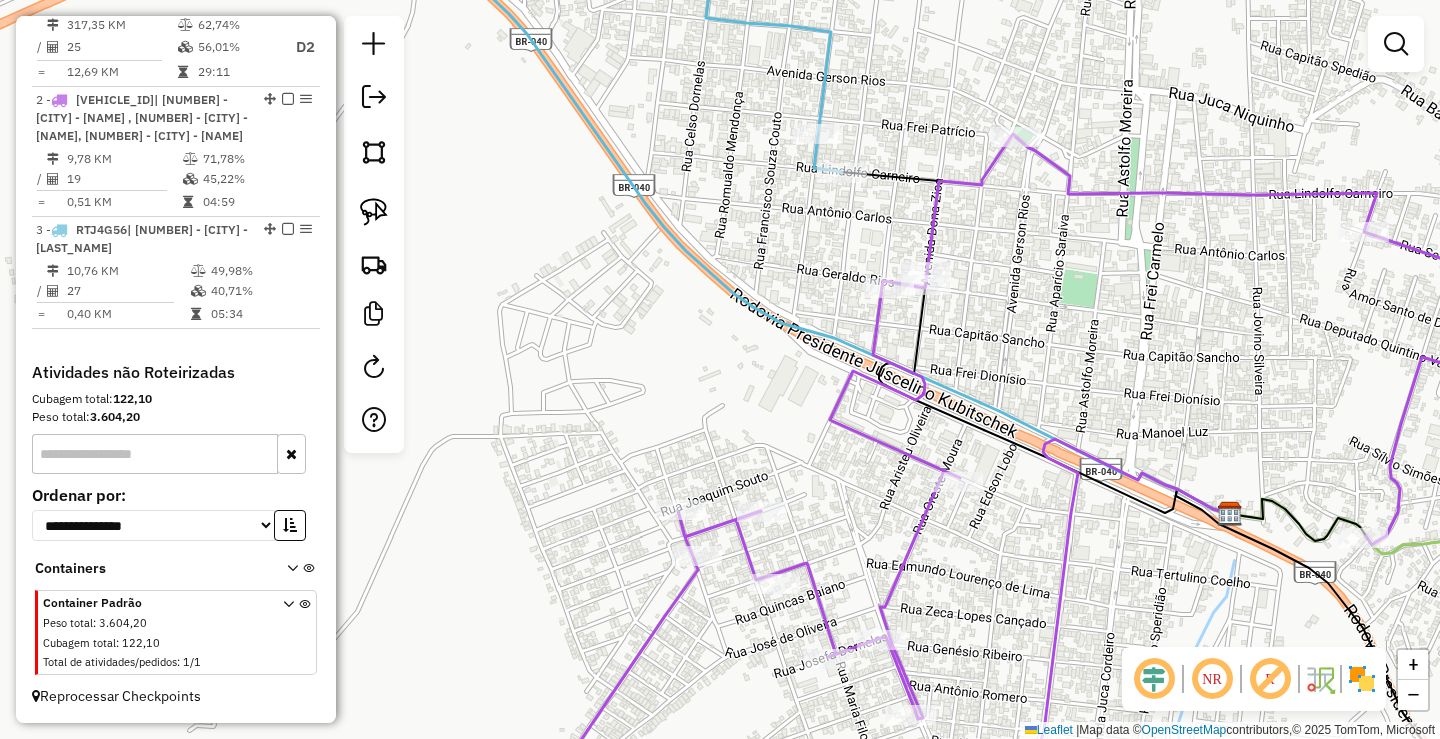 drag, startPoint x: 1009, startPoint y: 515, endPoint x: 1027, endPoint y: 532, distance: 24.758837 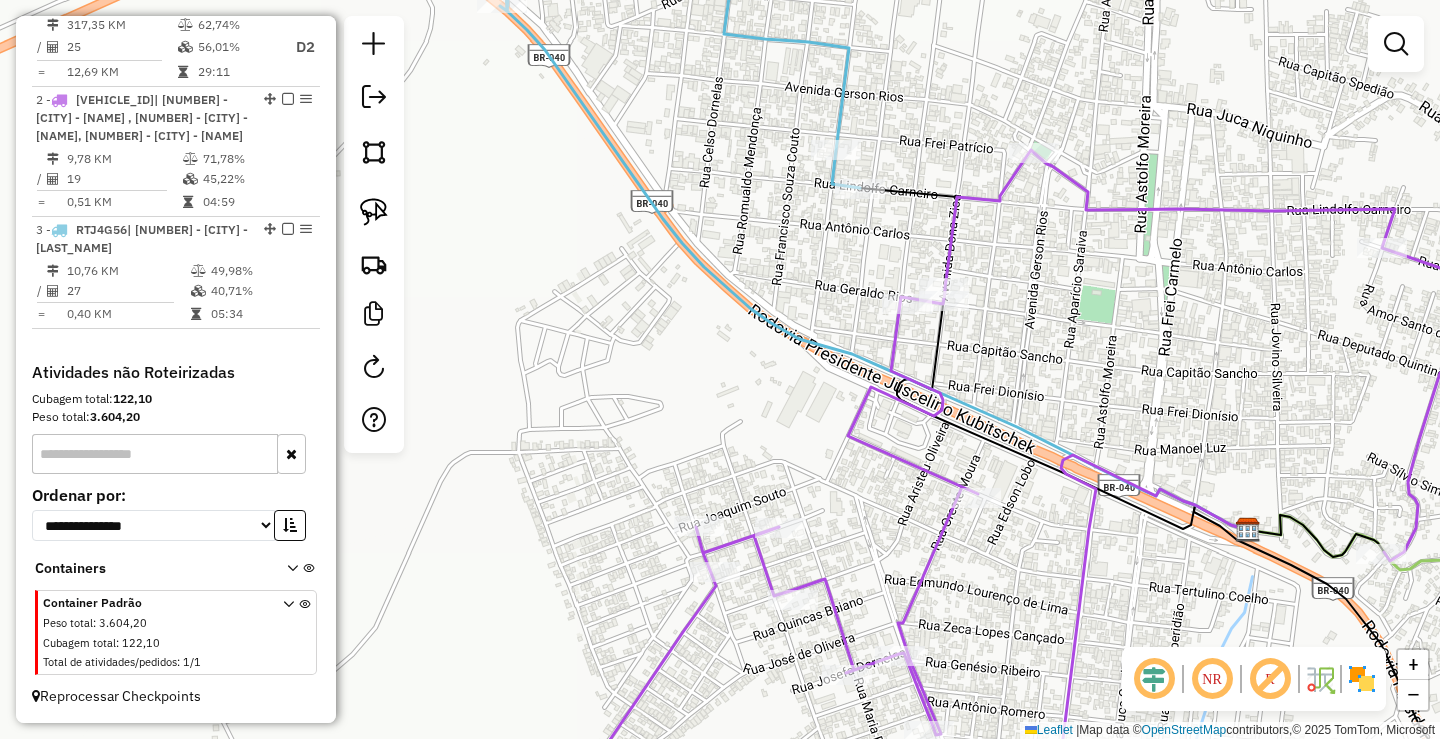 drag, startPoint x: 1027, startPoint y: 532, endPoint x: 1052, endPoint y: 556, distance: 34.655445 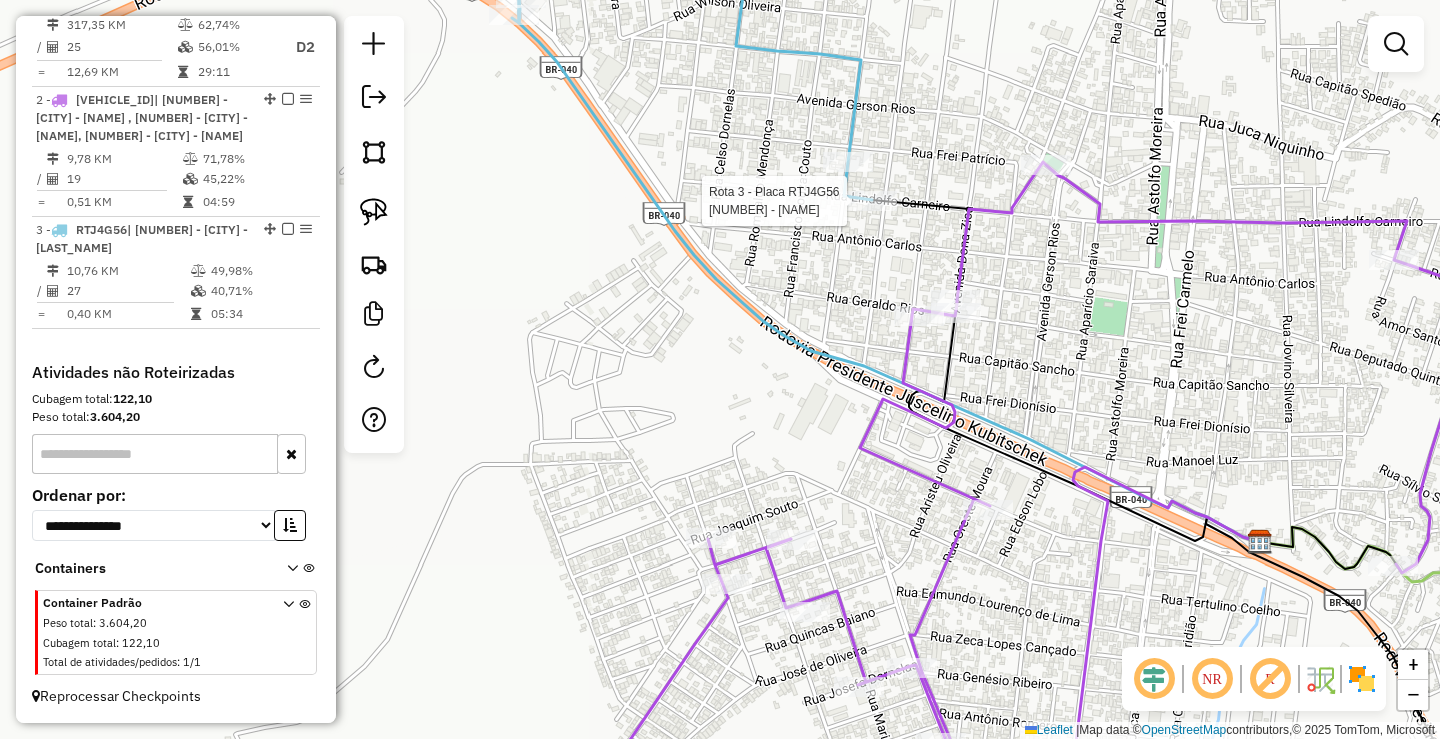 select on "*********" 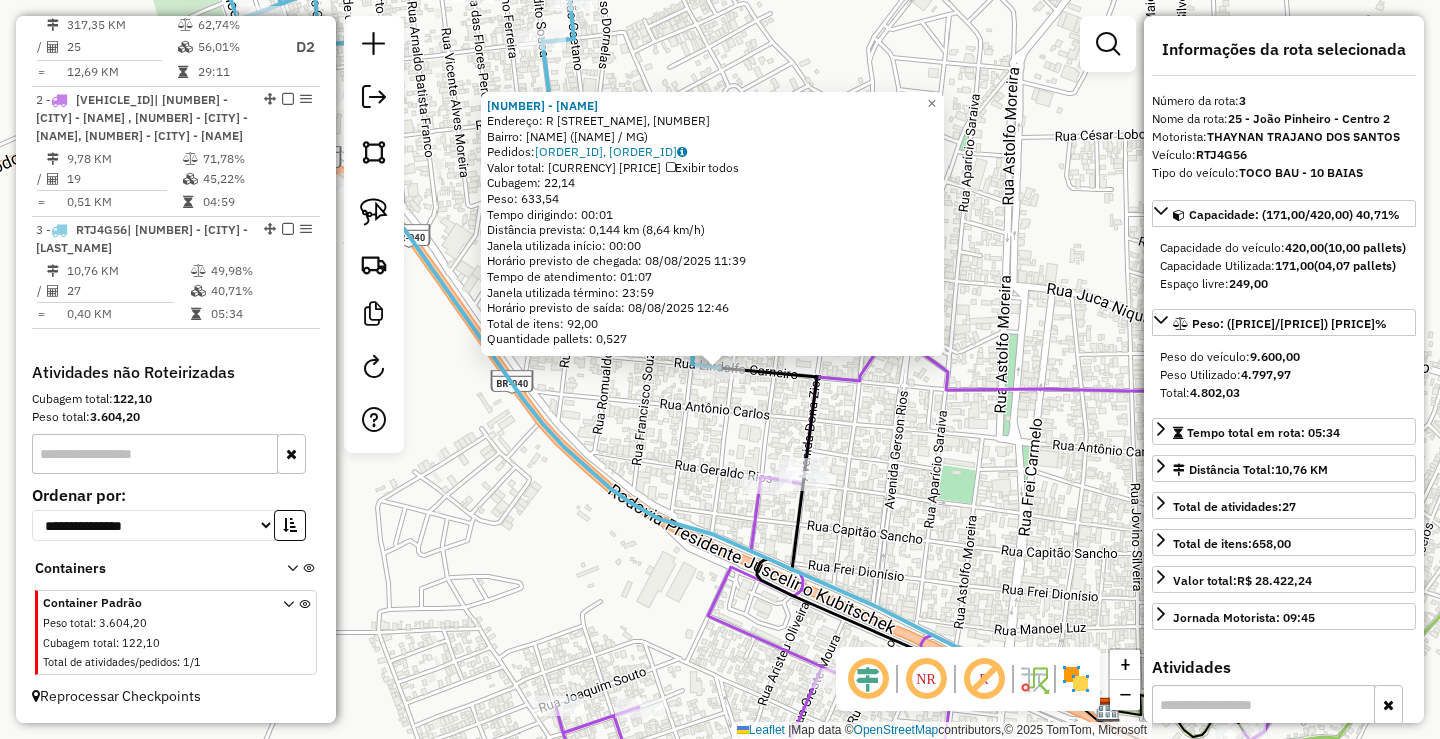 click on "[NUMBER] - [NAME]  Endereço: R [NAME], [NUMBER]   Bairro: [NAME] ([CITY] / [STATE])   Pedidos:  [ORDER_ID], [ORDER_ID]   Valor total: [CURRENCY] [PRICE]   Exibir todos   Cubagem: [PRICE]  Peso: [PRICE]  Tempo dirigindo: [TIME]   Distância prevista: [PRICE] km ([PRICE] km/h)   Janela utilizada início: [TIME]   Horário previsto de chegada: [DATE] [TIME]   Tempo de atendimento: [TIME]   Janela utilizada término: [TIME]   Horário previsto de saída: [DATE] [TIME]   Total de itens: [PRICE]   Quantidade pallets: [PRICE]  × Janela de atendimento Grade de atendimento Capacidade Transportadoras Veículos Cliente Pedidos  Rotas Selecione os dias de semana para filtrar as janelas de atendimento  Seg   Ter   Qua   Qui   Sex   Sáb   Dom  Informe o período da janela de atendimento: De: Até:  Filtrar exatamente a janela do cliente  Considerar janela de atendimento padrão  Selecione os dias de semana para filtrar as grades de atendimento  Seg   Ter   Qua   Qui   Sex   Sáb   Dom   Peso mínimo:   De:   Até:" 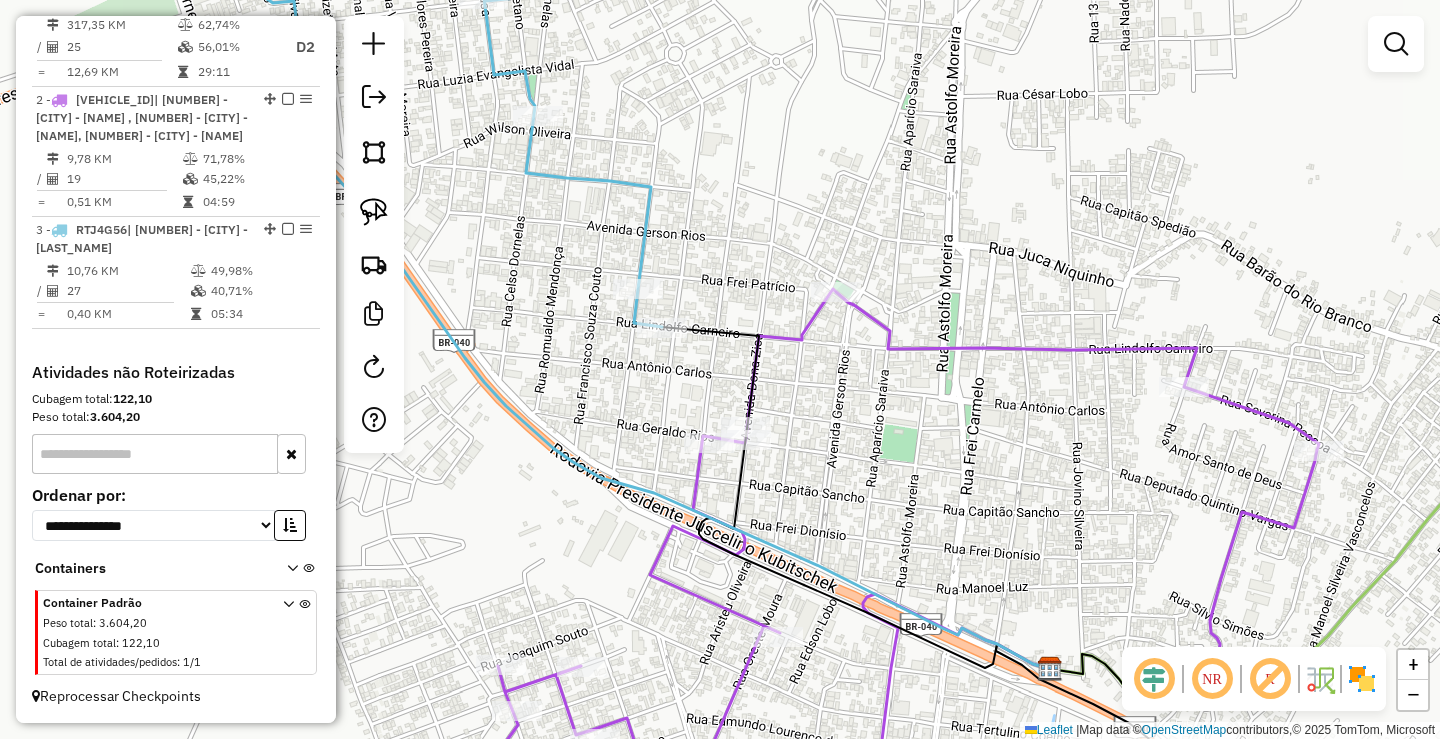 drag, startPoint x: 890, startPoint y: 461, endPoint x: 762, endPoint y: 353, distance: 167.47537 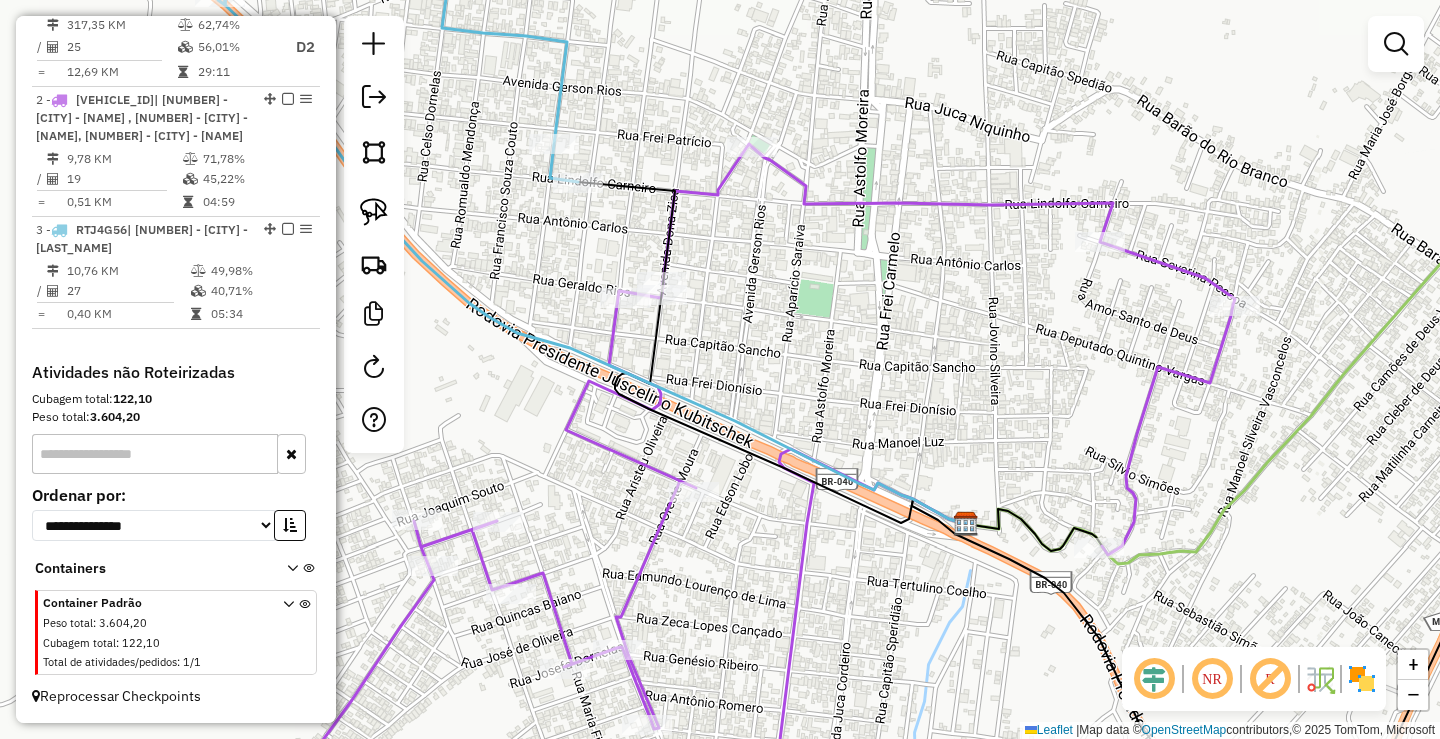 drag, startPoint x: 932, startPoint y: 474, endPoint x: 910, endPoint y: 305, distance: 170.42593 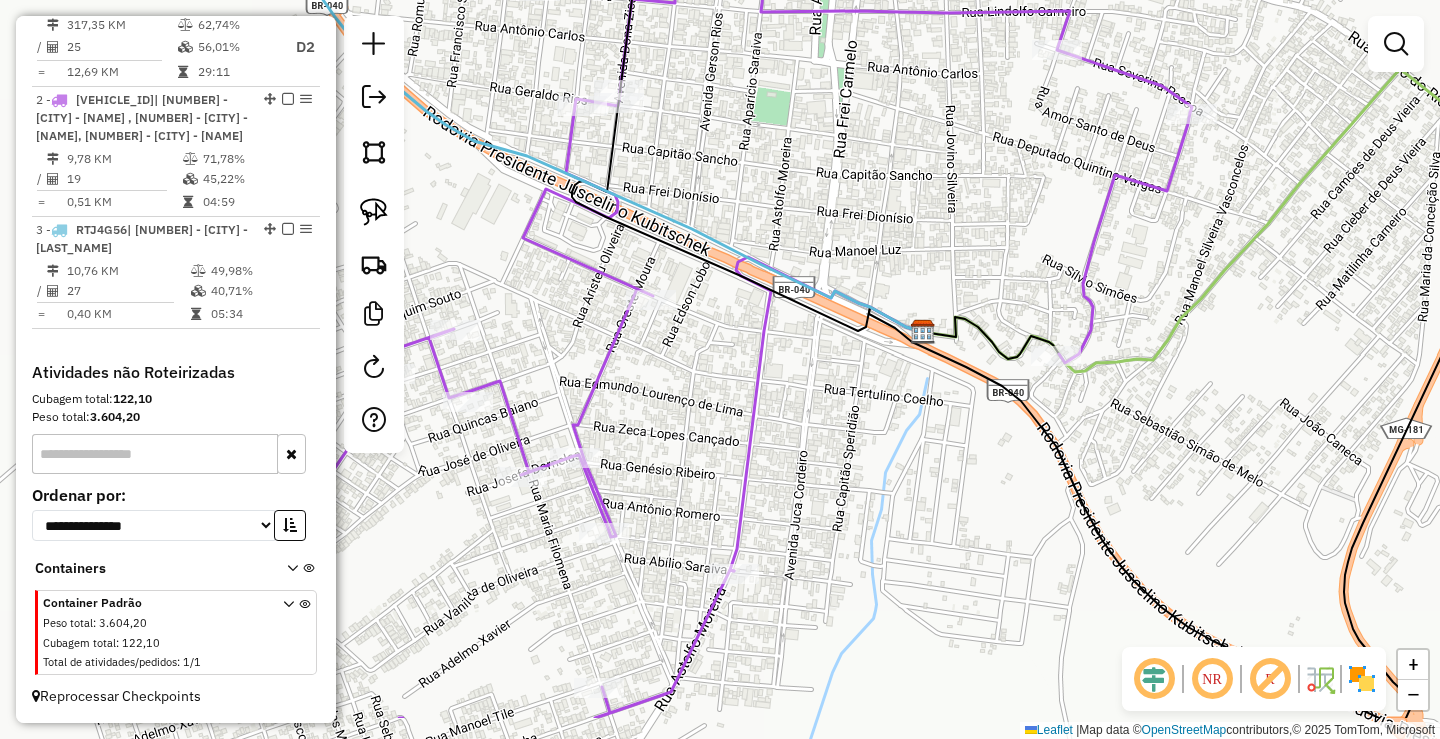 drag, startPoint x: 918, startPoint y: 362, endPoint x: 887, endPoint y: 270, distance: 97.082436 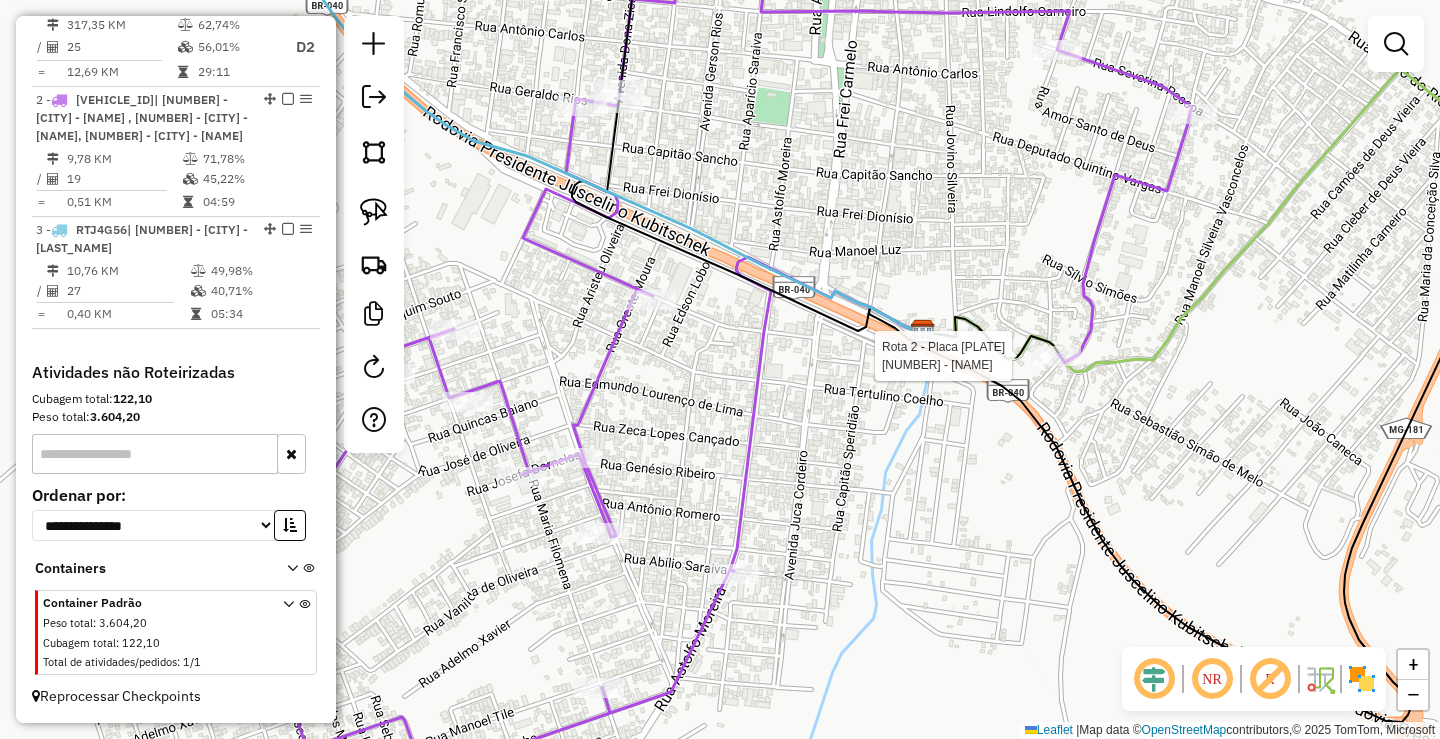 select on "*********" 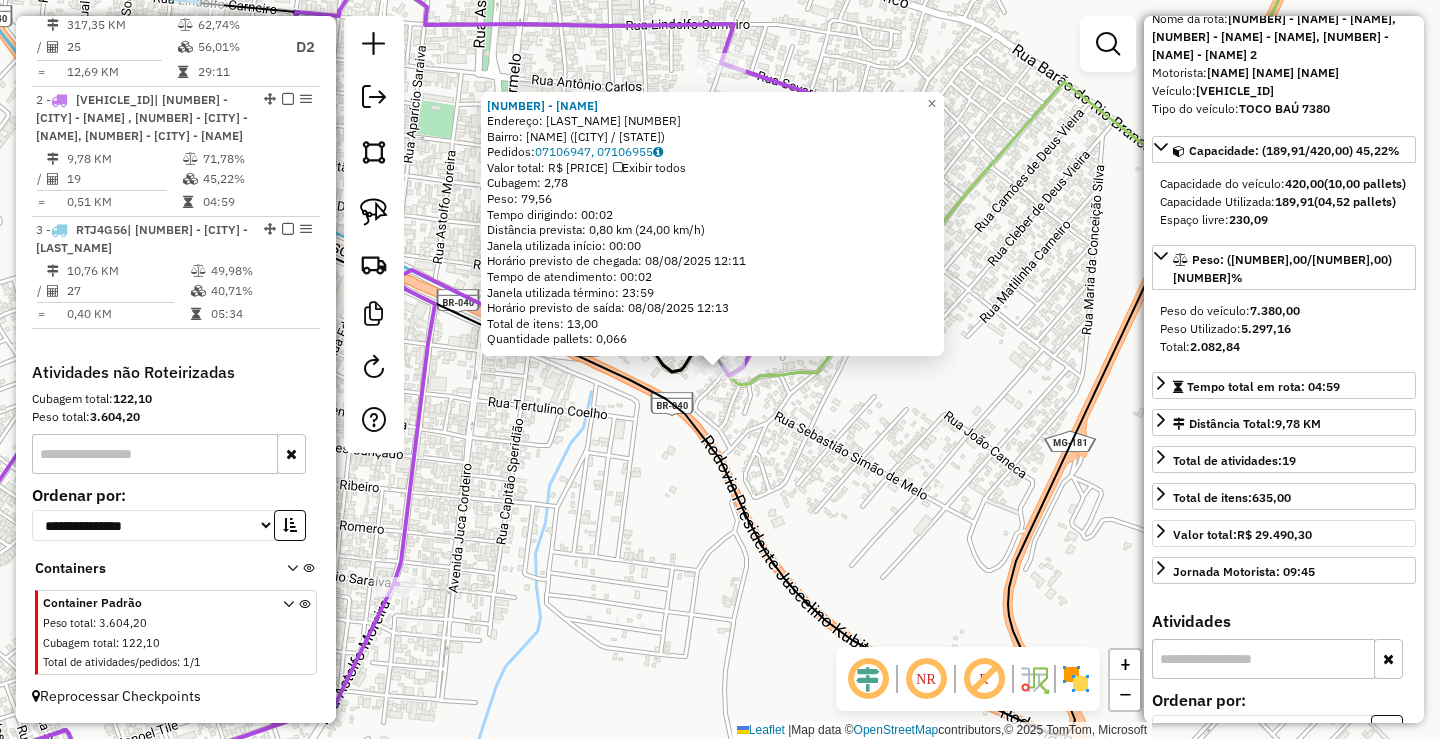 scroll, scrollTop: 200, scrollLeft: 0, axis: vertical 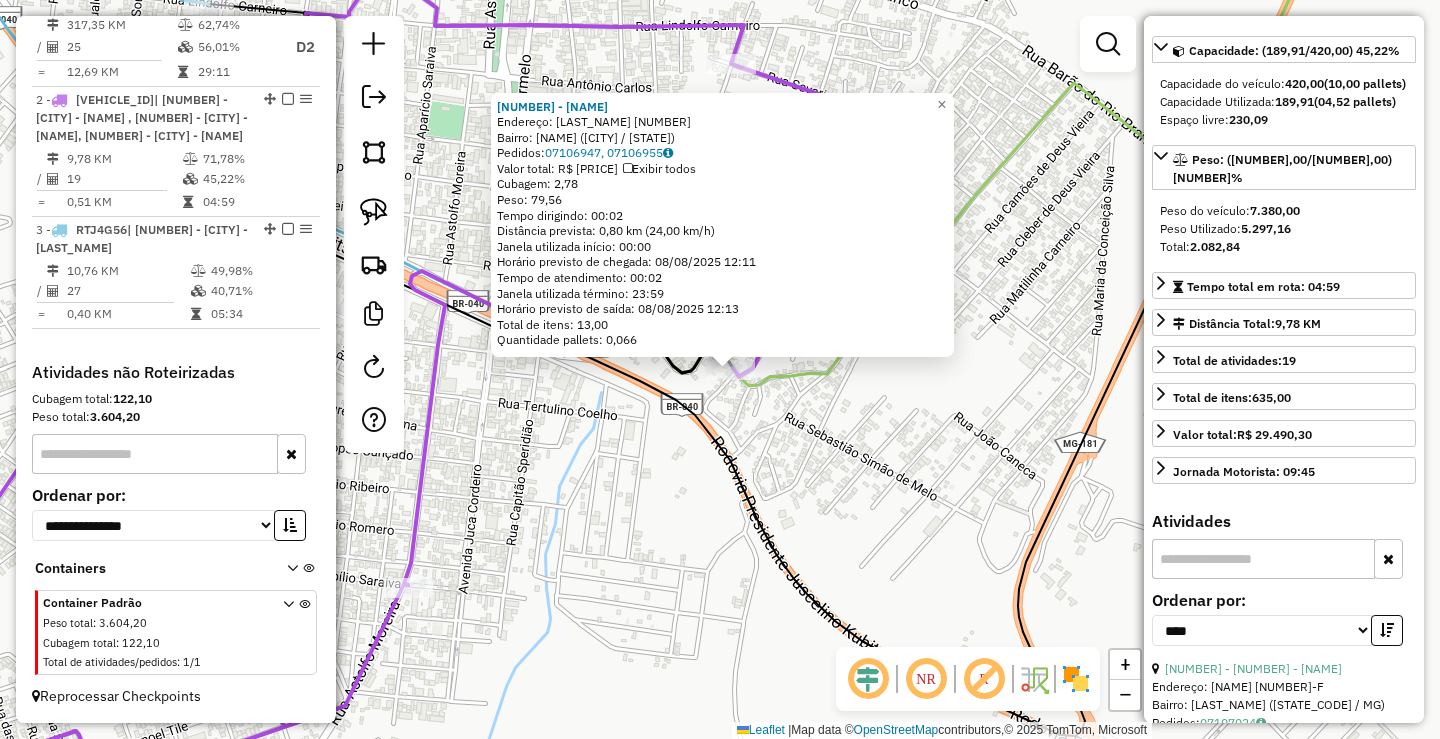 drag, startPoint x: 725, startPoint y: 492, endPoint x: 883, endPoint y: 511, distance: 159.1383 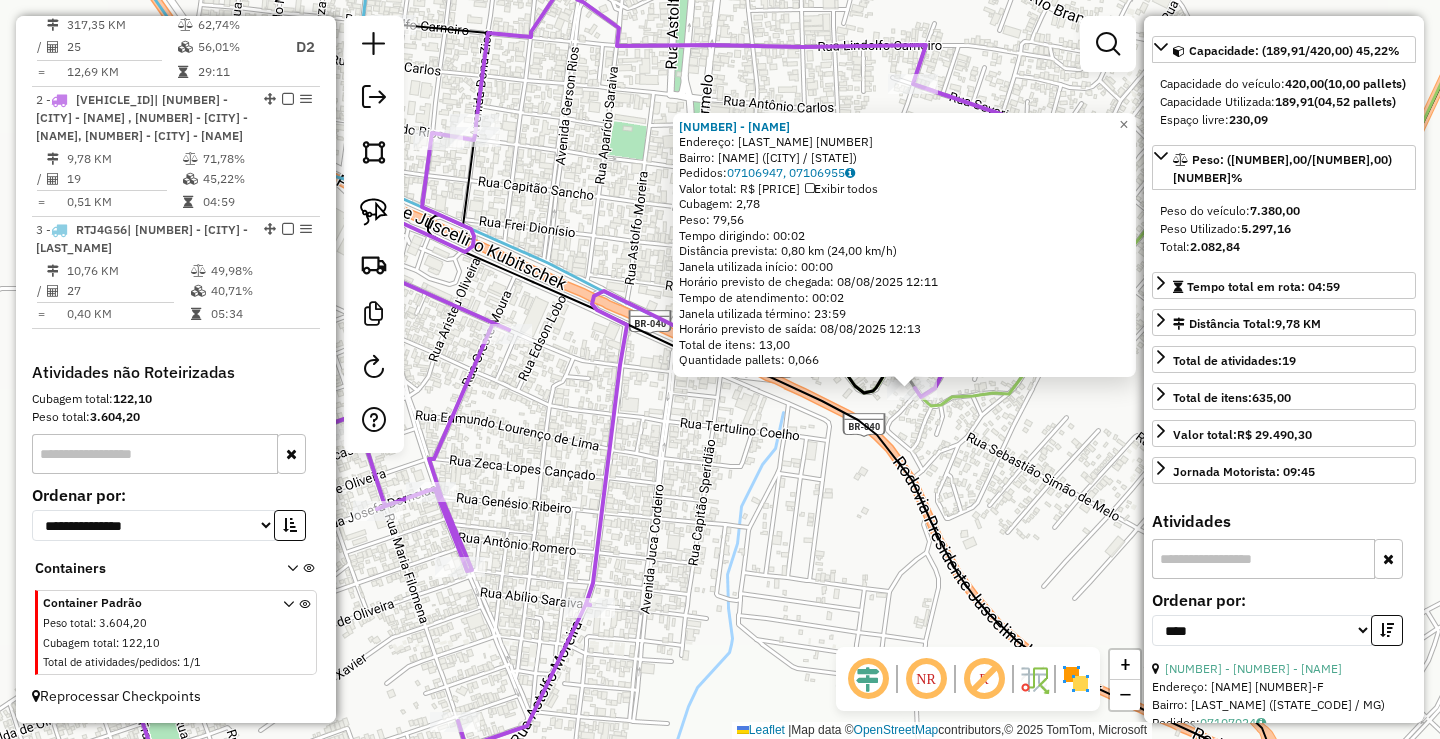 drag, startPoint x: 824, startPoint y: 494, endPoint x: 837, endPoint y: 493, distance: 13.038404 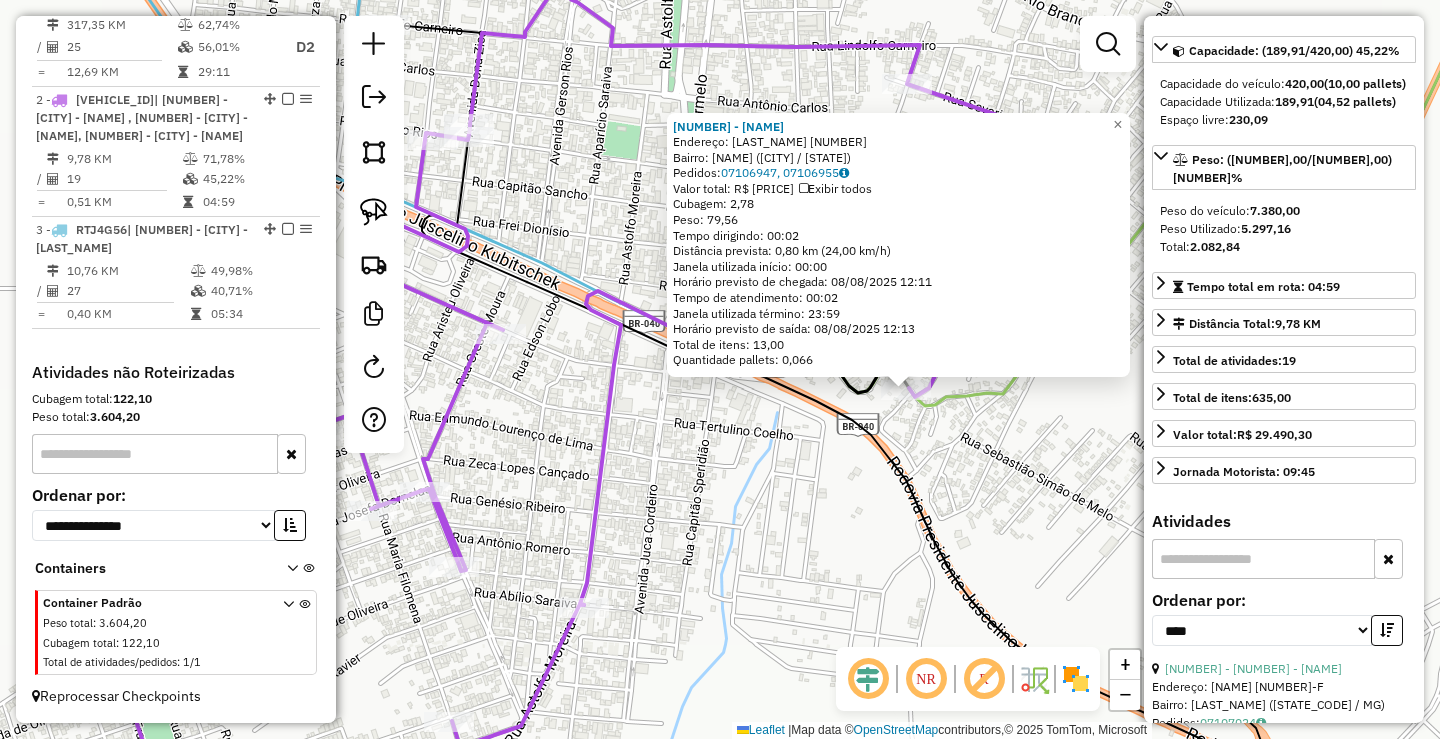click on "[NUMBER] - [NAME]  Endereço: [NAME] [NUMBER]   Bairro: [NAME] ([CITY] / [STATE])   Pedidos:  [ORDER_ID], [ORDER_ID]   Valor total: [CURRENCY] [PRICE]   Exibir todos   Cubagem: [PRICE]  Peso: [PRICE]  Tempo dirigindo: [TIME]   Distância prevista: [PRICE] km ([PRICE] km/h)   Janela utilizada início: [TIME]   Horário previsto de chegada: [DATE] [TIME]   Tempo de atendimento: [TIME]   Janela utilizada término: [TIME]   Horário previsto de saída: [DATE] [TIME]   Total de itens: [PRICE]   Quantidade pallets: [PRICE]  × Janela de atendimento Grade de atendimento Capacidade Transportadoras Veículos Cliente Pedidos  Rotas Selecione os dias de semana para filtrar as janelas de atendimento  Seg   Ter   Qua   Qui   Sex   Sáb   Dom  Informe o período da janela de atendimento: De: Até:  Filtrar exatamente a janela do cliente  Considerar janela de atendimento padrão  Selecione os dias de semana para filtrar as grades de atendimento  Seg   Ter   Qua   Qui   Sex   Sáb   Dom   Peso mínimo:   Peso máximo:   De:   Até:" 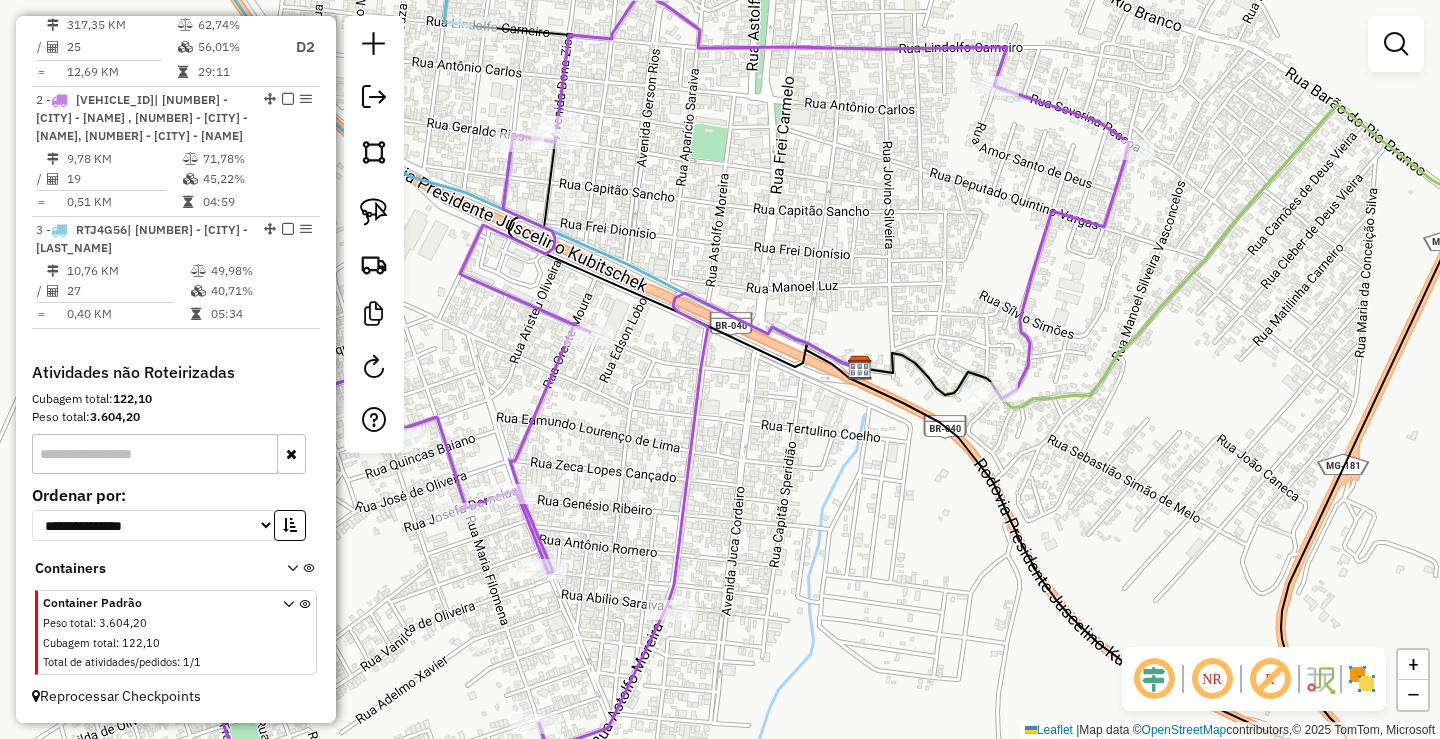 drag, startPoint x: 866, startPoint y: 447, endPoint x: 943, endPoint y: 432, distance: 78.44743 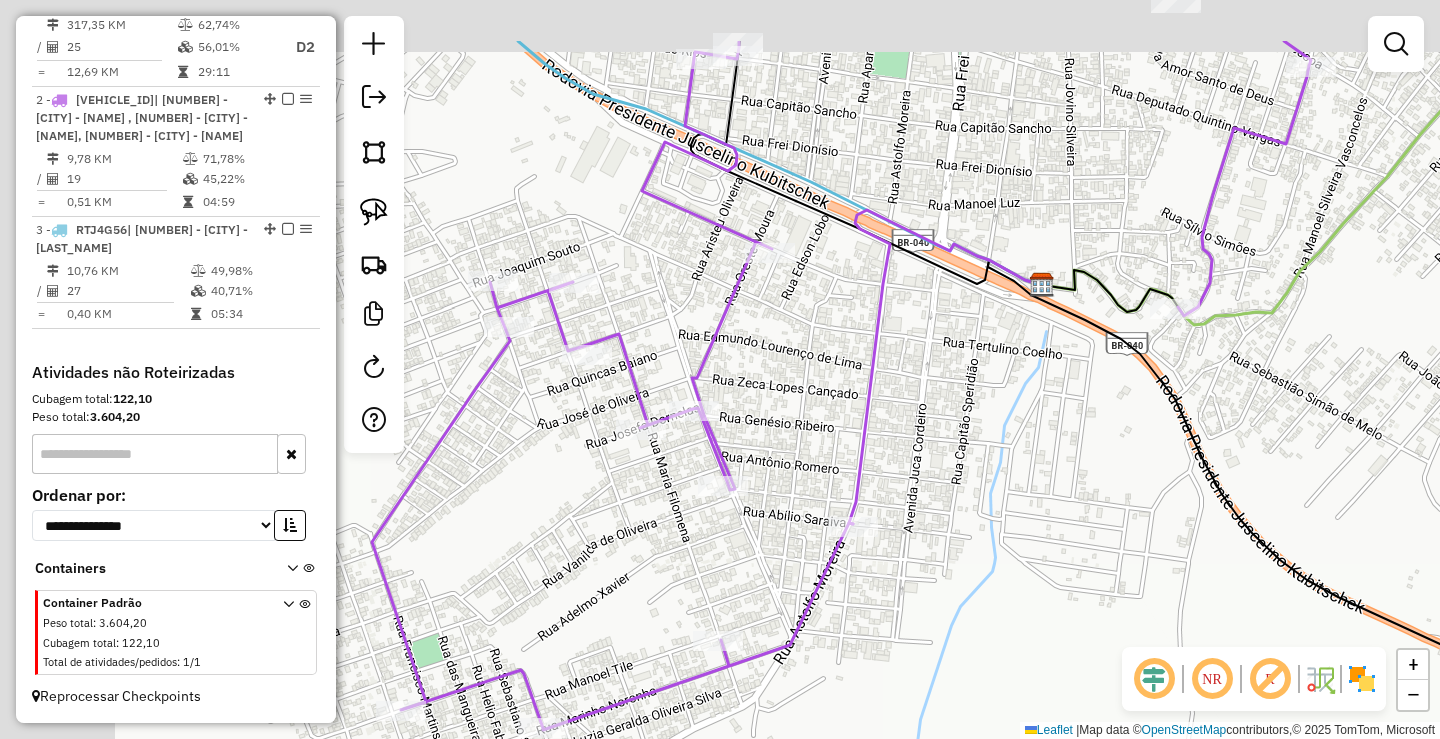 drag, startPoint x: 880, startPoint y: 436, endPoint x: 1042, endPoint y: 561, distance: 204.61916 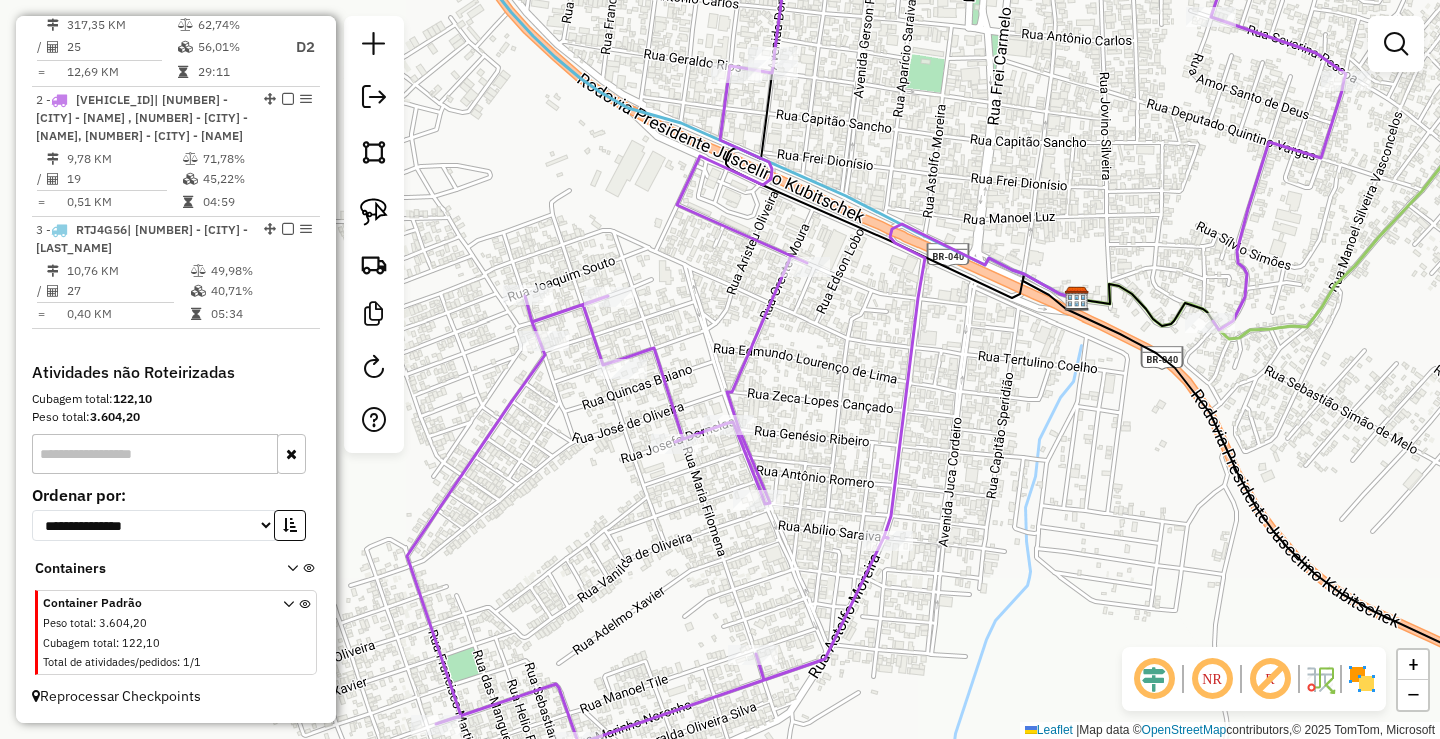 drag, startPoint x: 1033, startPoint y: 473, endPoint x: 1160, endPoint y: 690, distance: 251.4319 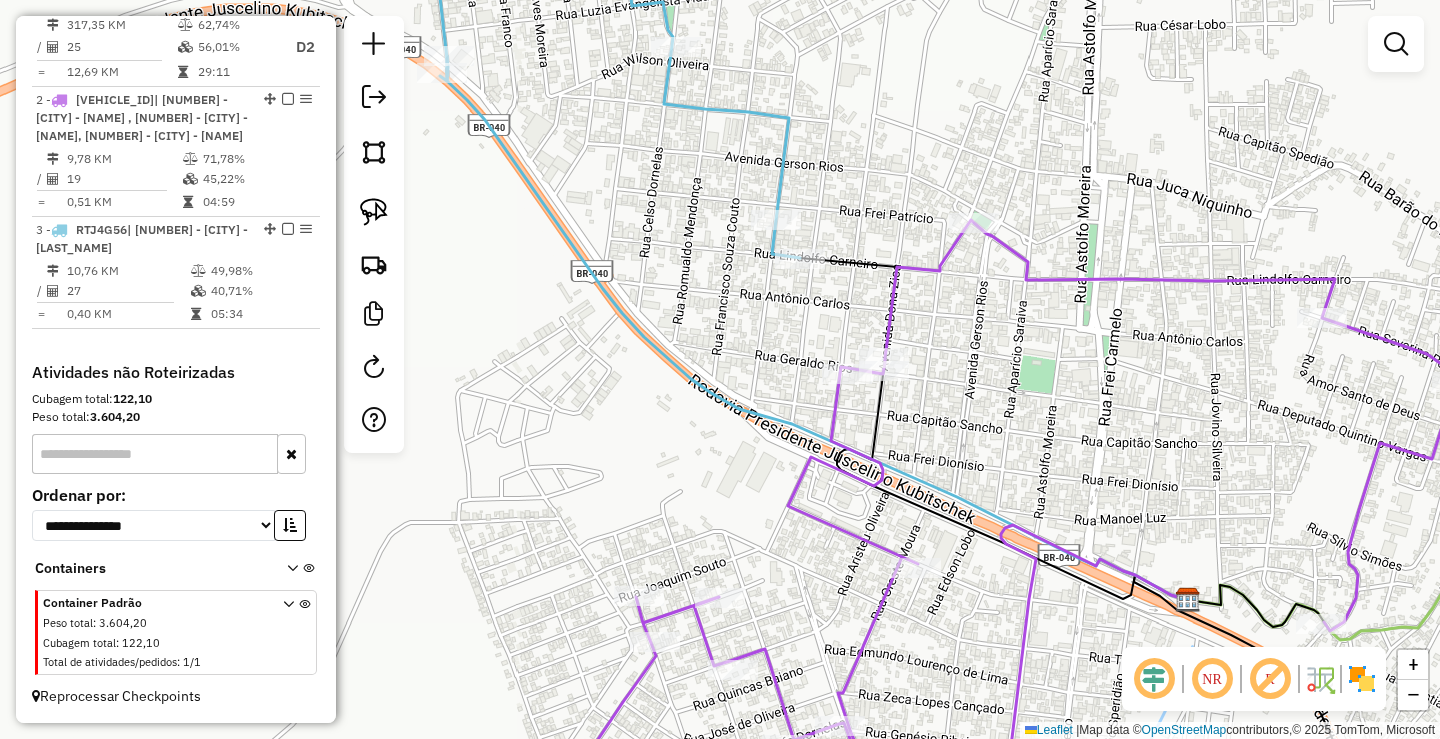 drag, startPoint x: 1066, startPoint y: 428, endPoint x: 973, endPoint y: 386, distance: 102.044106 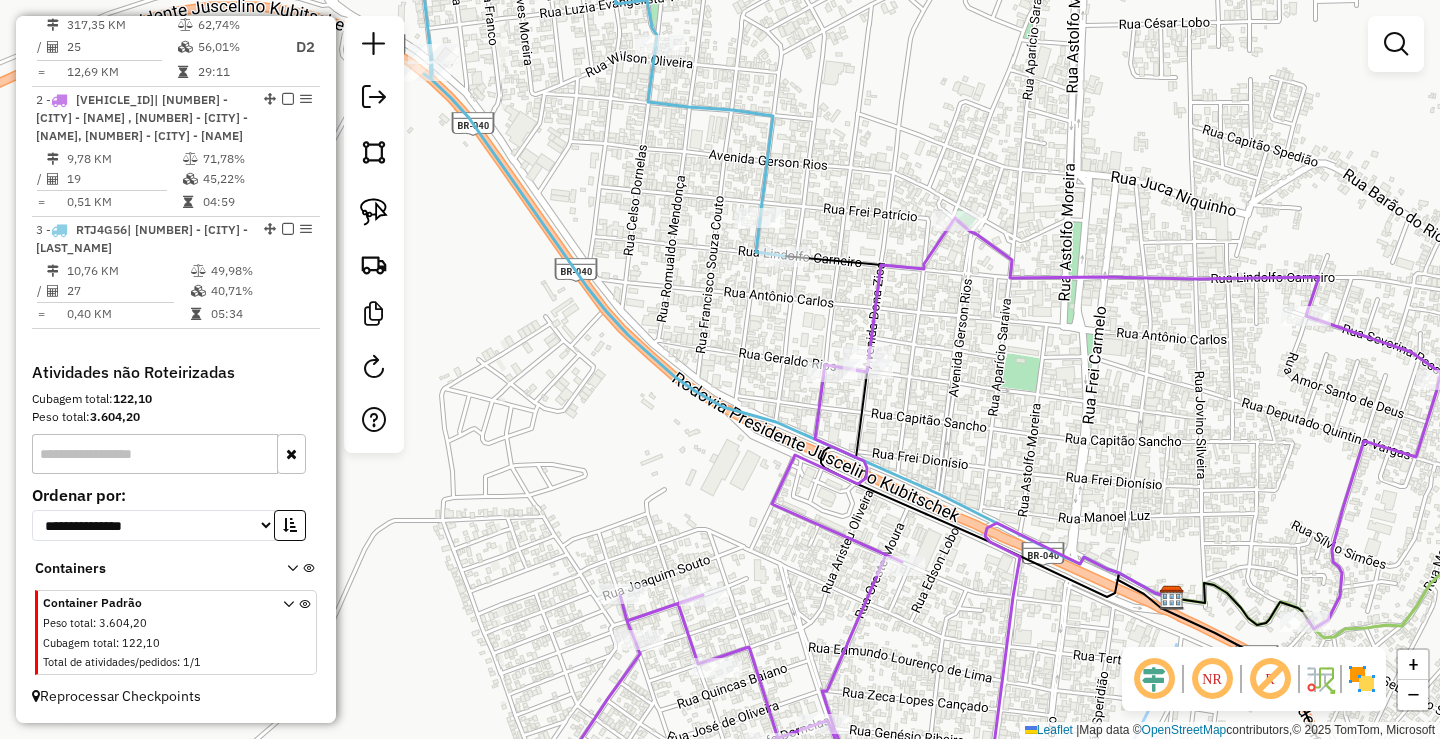 drag, startPoint x: 1127, startPoint y: 419, endPoint x: 1087, endPoint y: 423, distance: 40.1995 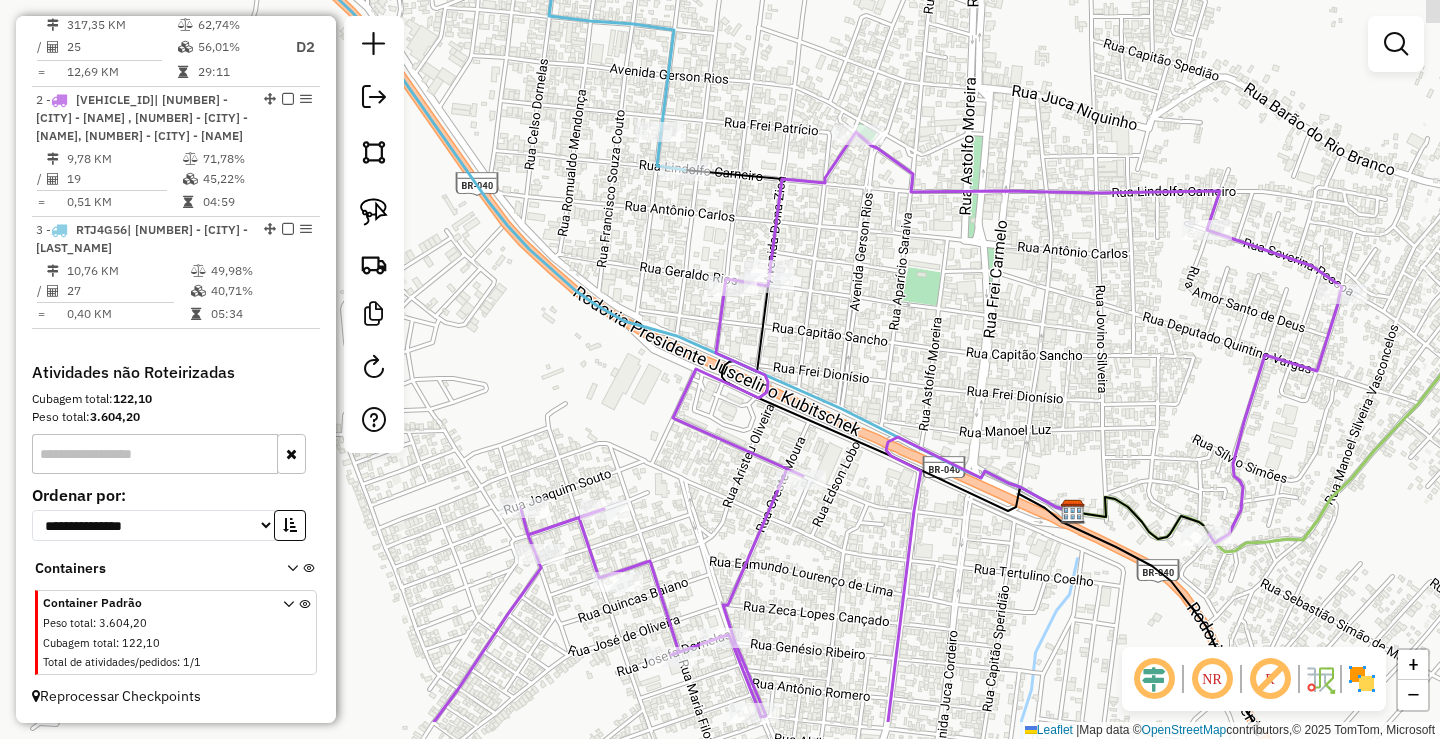 drag, startPoint x: 1059, startPoint y: 406, endPoint x: 951, endPoint y: 254, distance: 186.46179 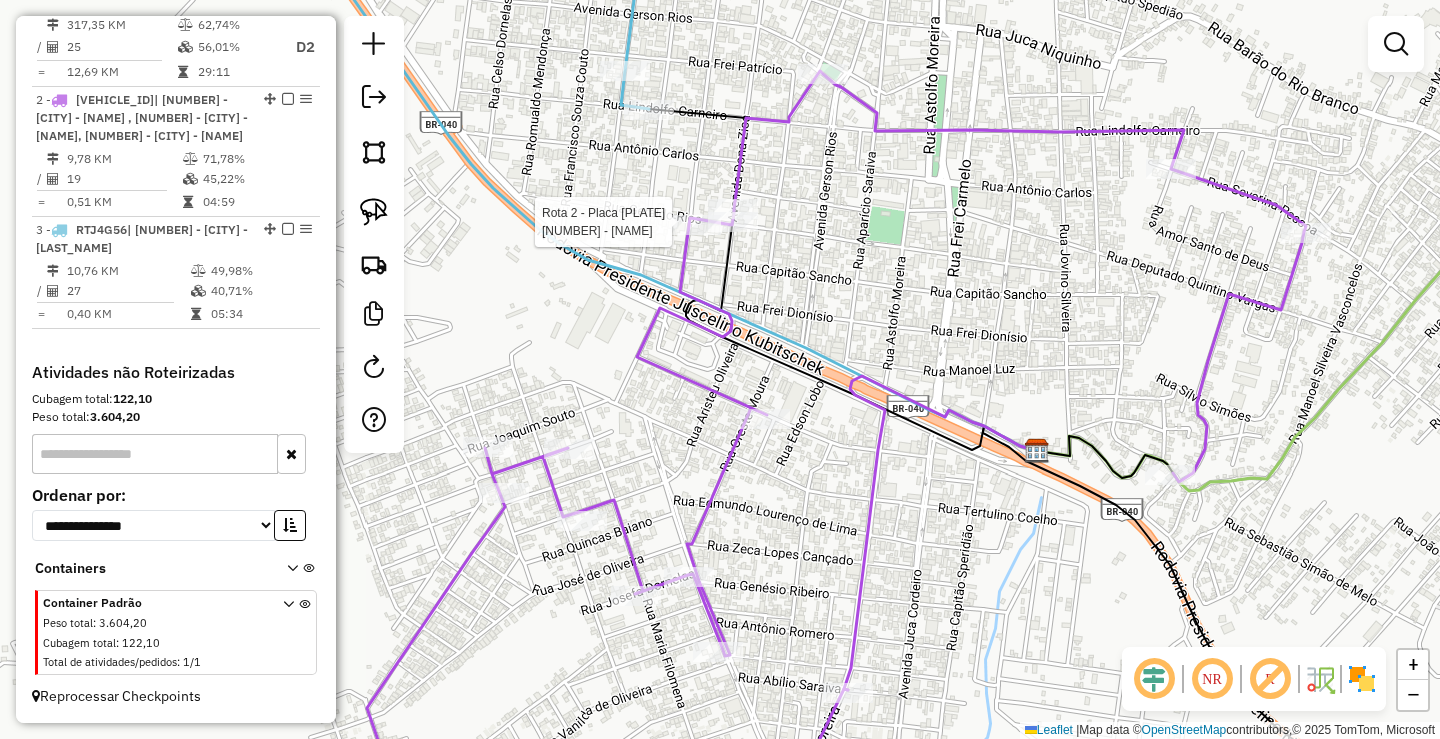 select on "*********" 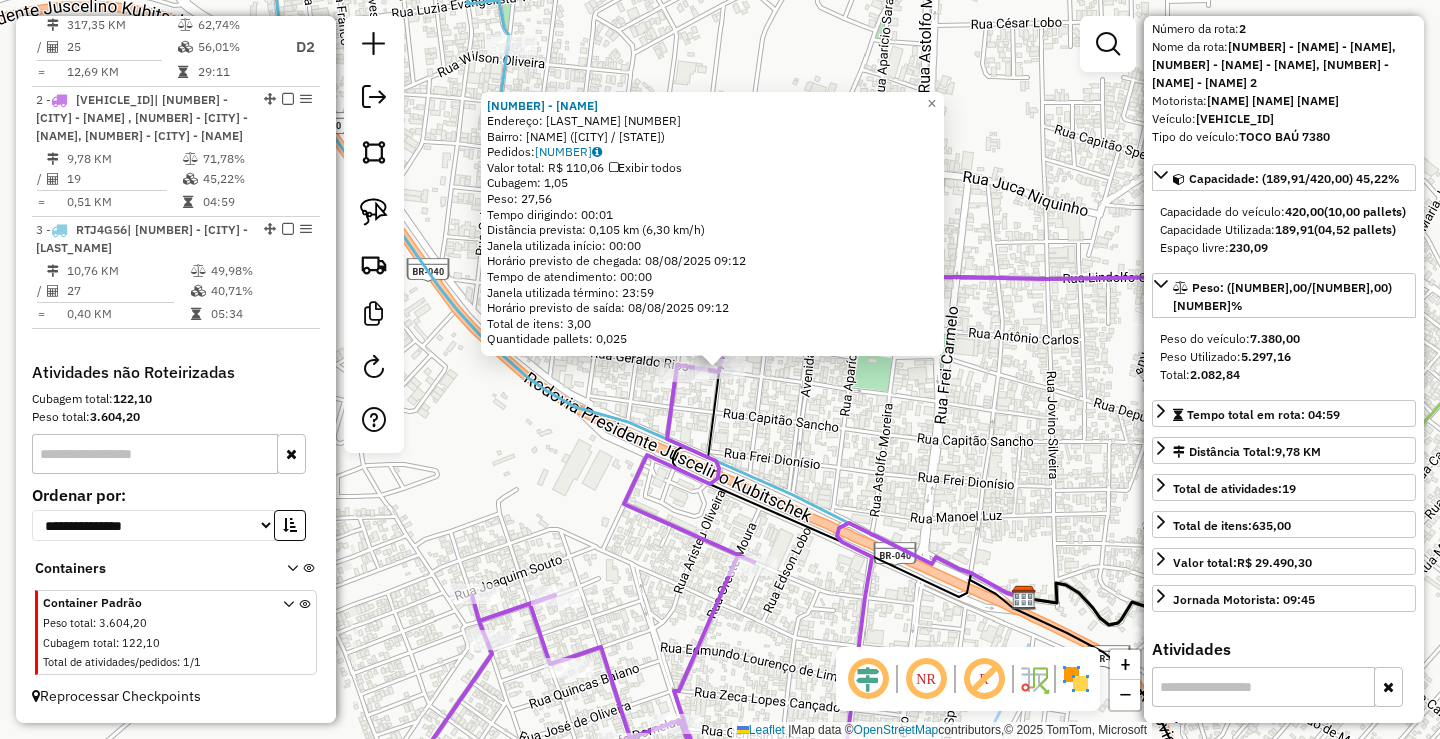 scroll, scrollTop: 100, scrollLeft: 0, axis: vertical 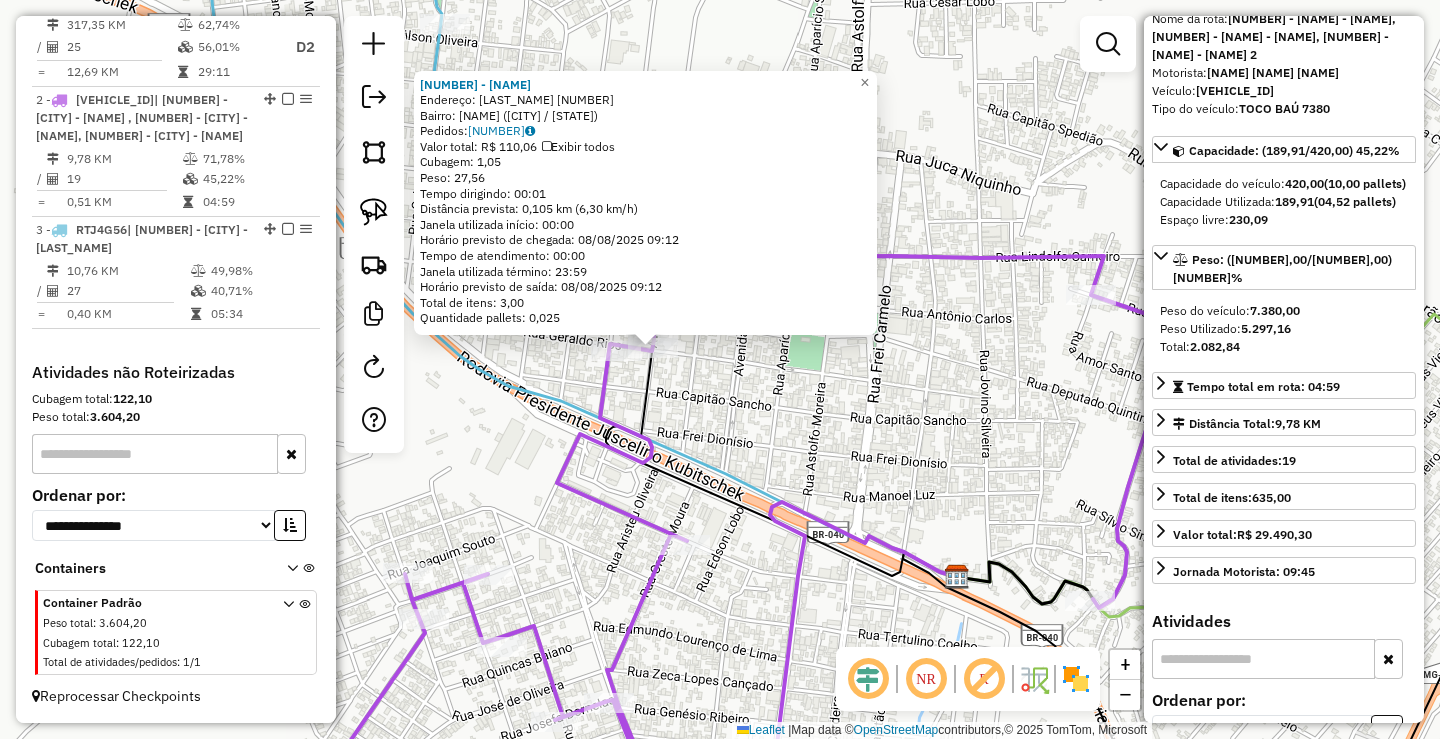 drag, startPoint x: 1035, startPoint y: 446, endPoint x: 962, endPoint y: 424, distance: 76.243034 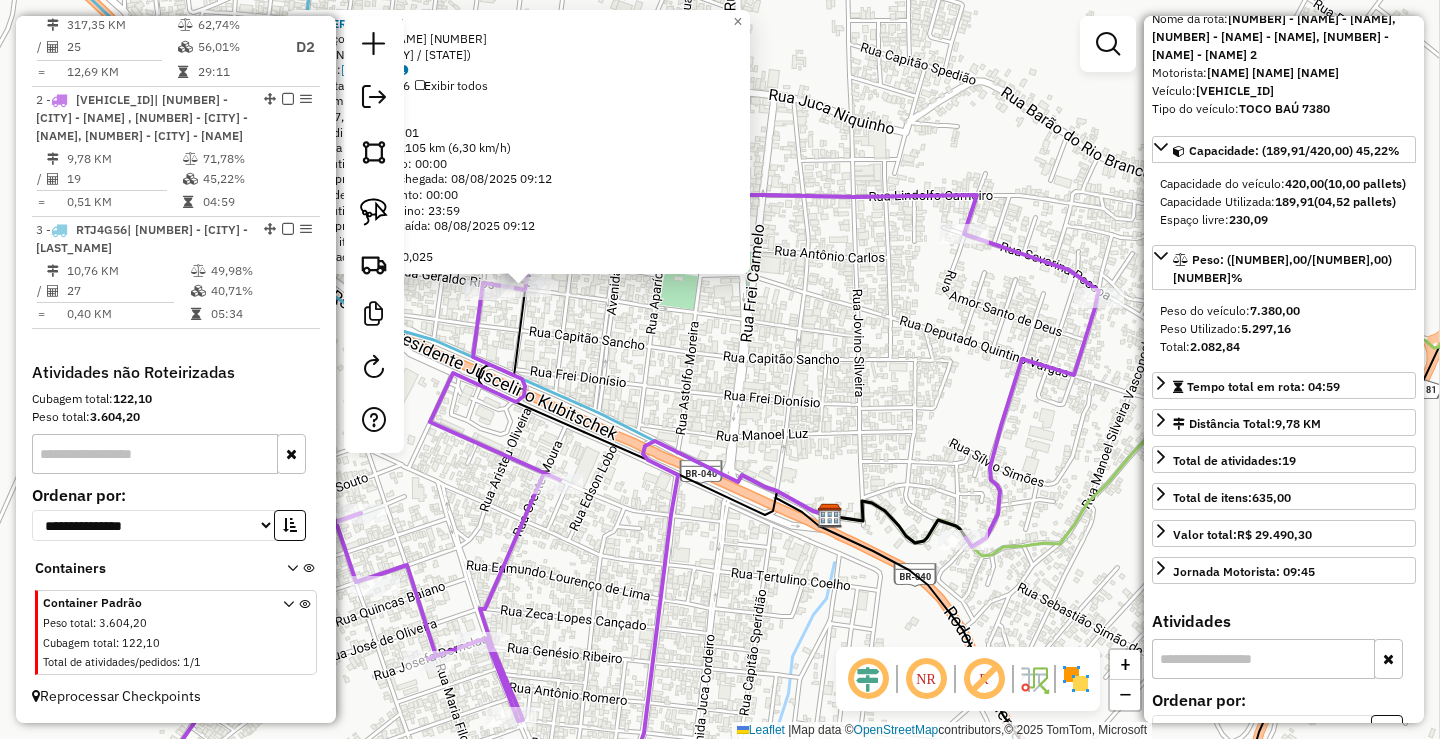drag, startPoint x: 1002, startPoint y: 445, endPoint x: 881, endPoint y: 385, distance: 135.05925 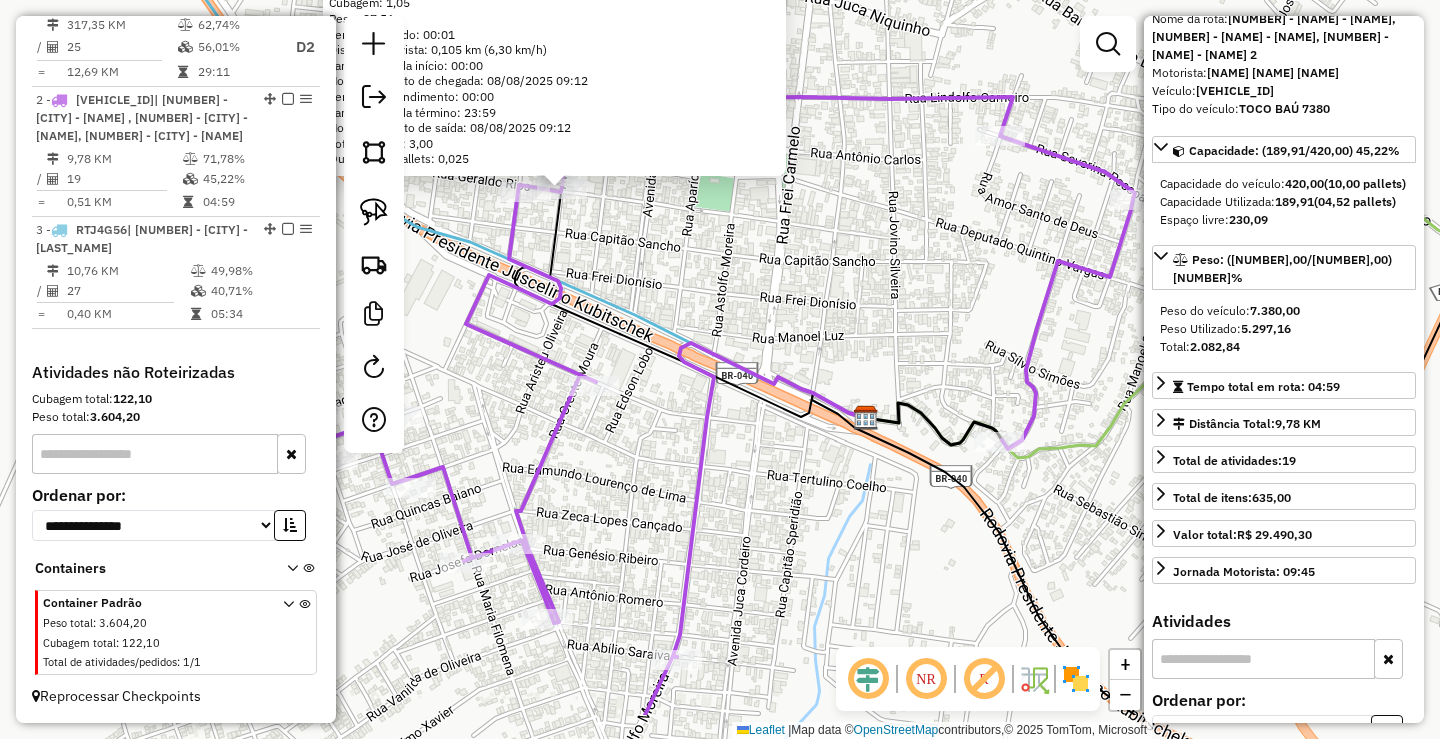 drag, startPoint x: 868, startPoint y: 446, endPoint x: 923, endPoint y: 282, distance: 172.97688 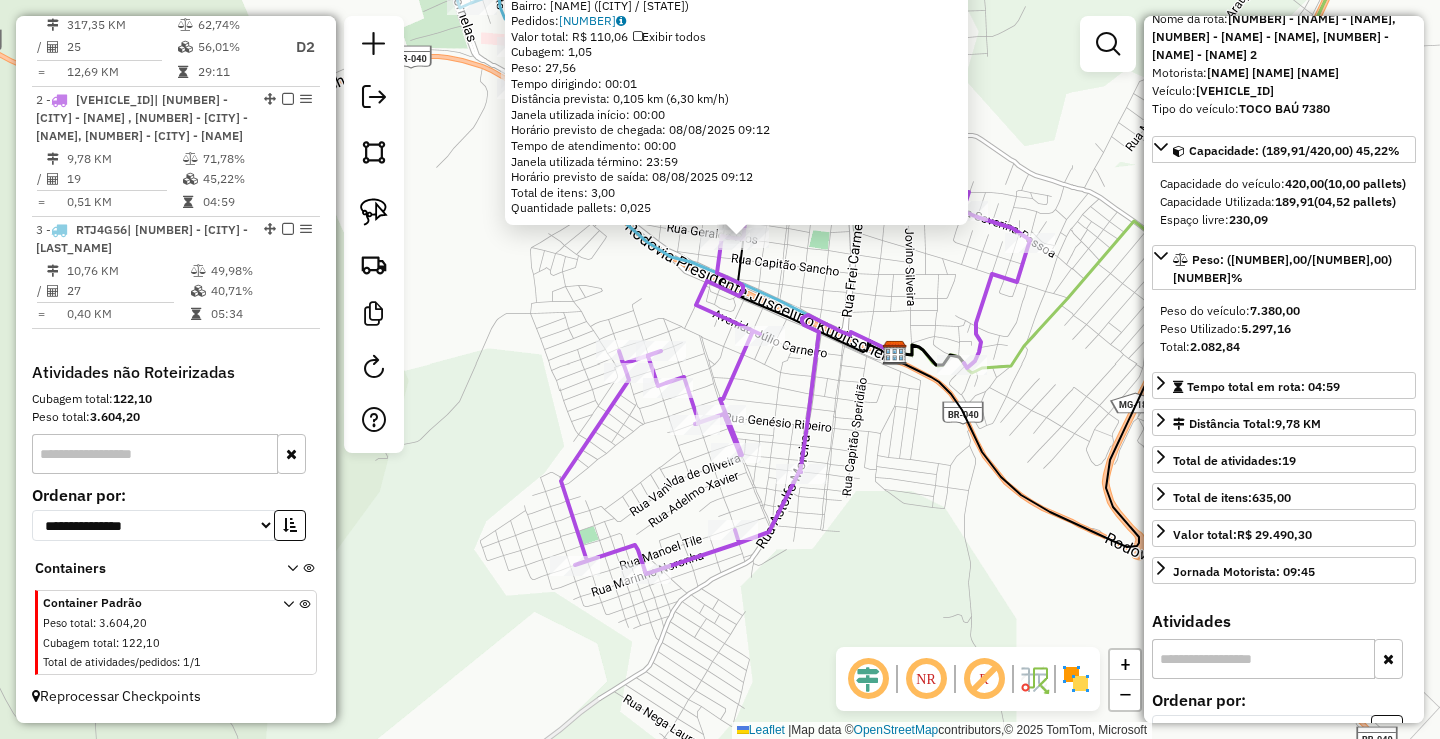 click on "[NUMBER] - [LAST_NAME]  Endereço:  [LAST_NAME] [NUMBER]   Bairro: [LAST_NAME] ([STATE_CODE] / MG)   Pedidos:  [NUMBER]   Valor total: [CURRENCY] [NUMBER]   Exibir todos   Cubagem: [NUMBER]  Peso: [NUMBER]  Tempo dirigindo: [TIME]   Distância prevista: [NUMBER] km ([NUMBER] km/h)   Janela utilizada início: [TIME]   Horário previsto de chegada: [DATE] [TIME]   Tempo de atendimento: [TIME]   Janela utilizada término: [TIME]   Horário previsto de saída: [DATE] [TIME]   Total de itens: [NUMBER]   Quantidade pallets: [NUMBER]  × Janela de atendimento Grade de atendimento Capacidade Transportadoras Veículos Cliente Pedidos  Rotas Selecione os dias de semana para filtrar as janelas de atendimento  Seg   Ter   Qua   Qui   Sex   Sáb   Dom  Informe o período da janela de atendimento: De: Até:  Filtrar exatamente a janela do cliente  Considerar janela de atendimento padrão  Selecione os dias de semana para filtrar as grades de atendimento  Seg   Ter   Qua   Qui   Sex   Sáb   Dom   Clientes fora do dia de atendimento selecionado +" 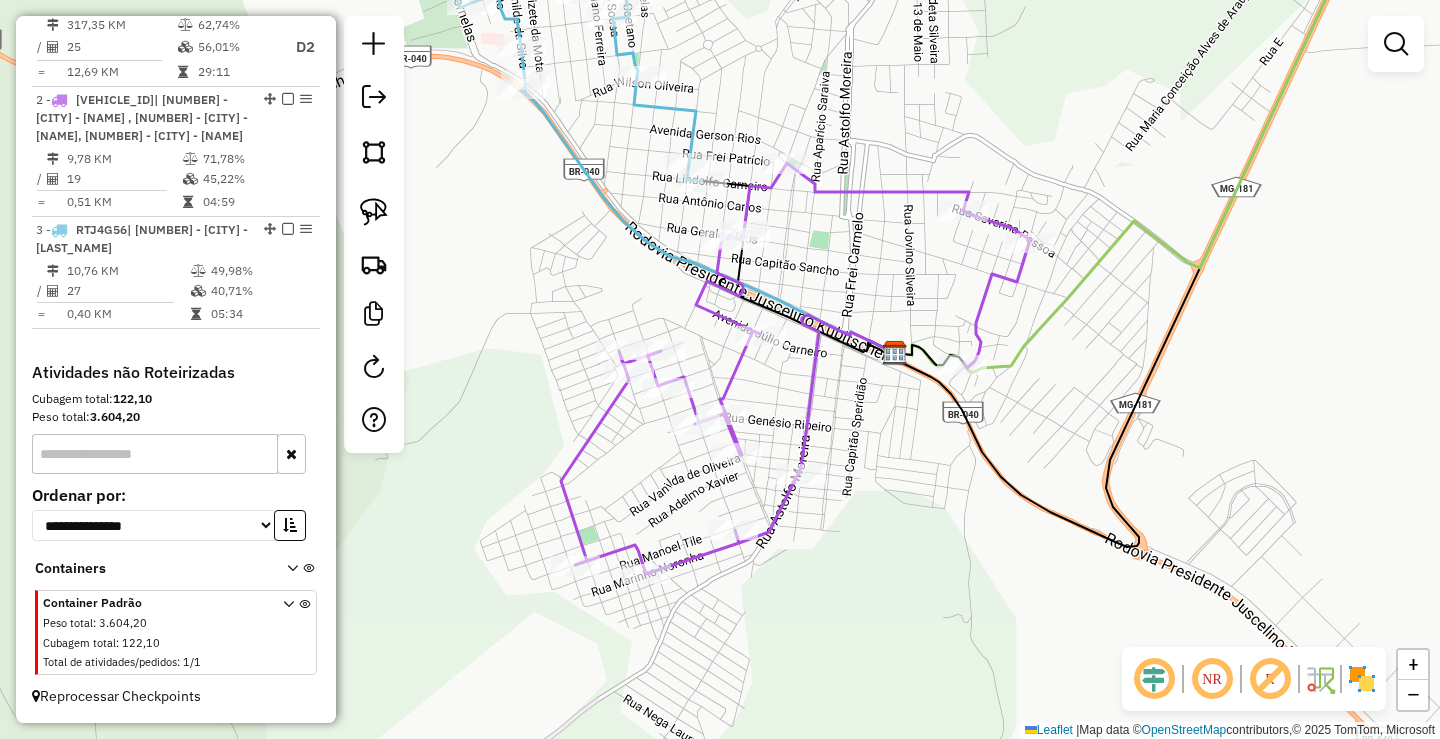 drag, startPoint x: 881, startPoint y: 443, endPoint x: 924, endPoint y: 458, distance: 45.54119 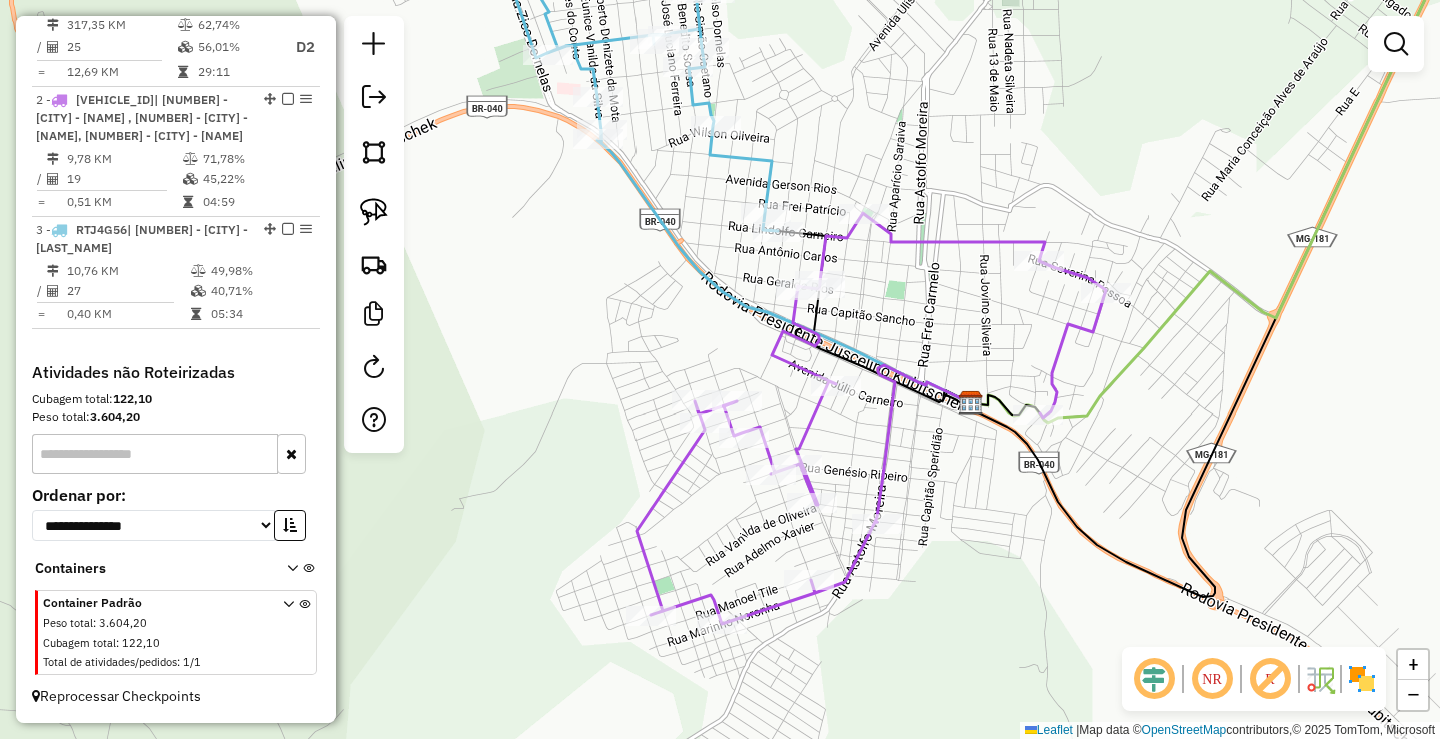 drag, startPoint x: 886, startPoint y: 419, endPoint x: 1040, endPoint y: 539, distance: 195.2332 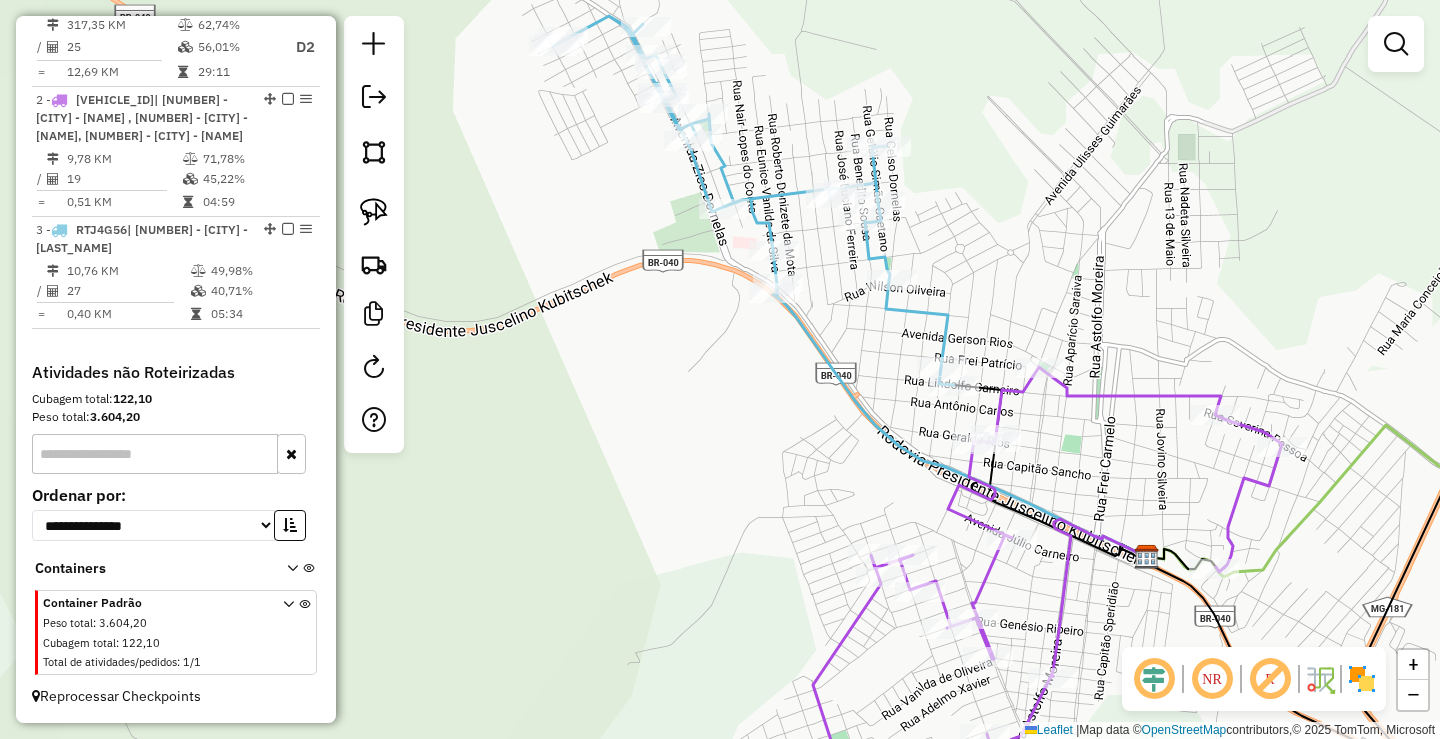 drag, startPoint x: 827, startPoint y: 418, endPoint x: 858, endPoint y: 468, distance: 58.830265 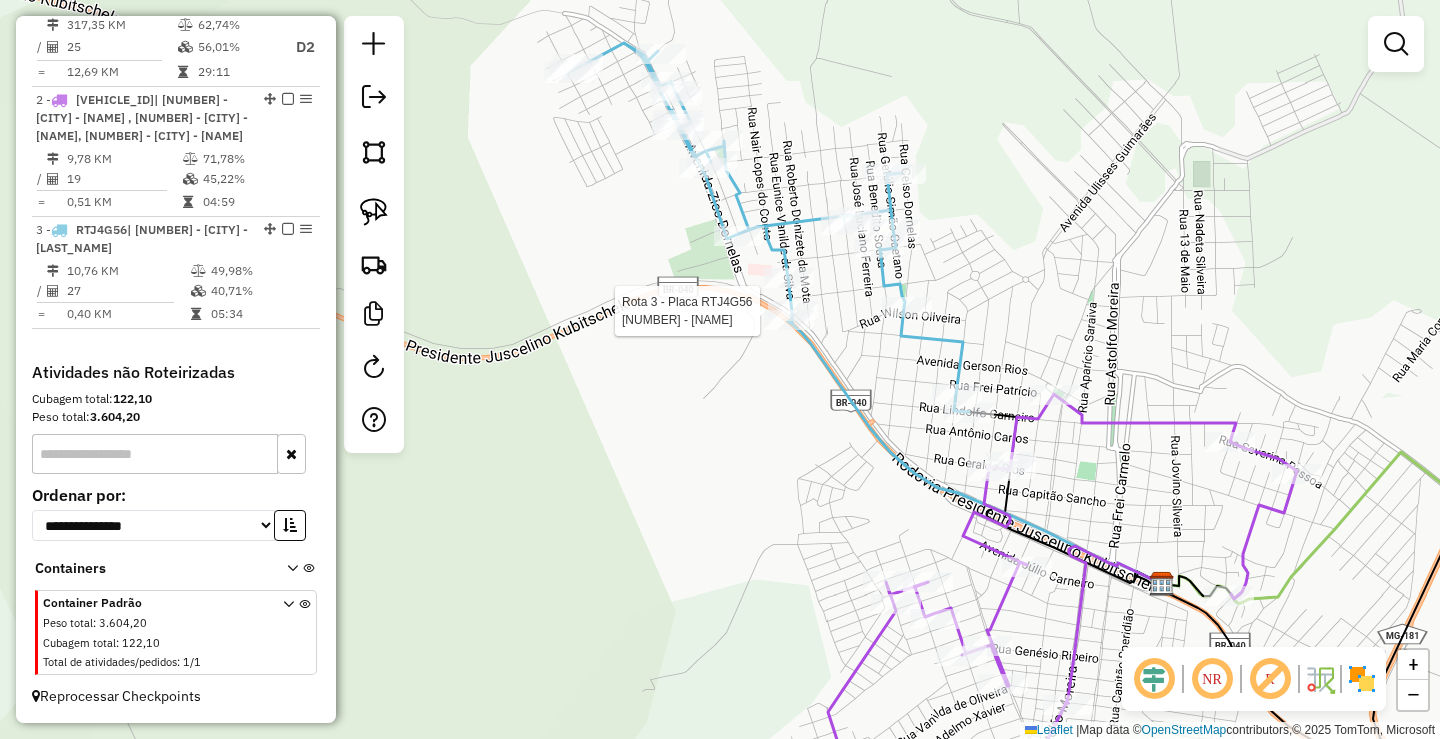 select on "*********" 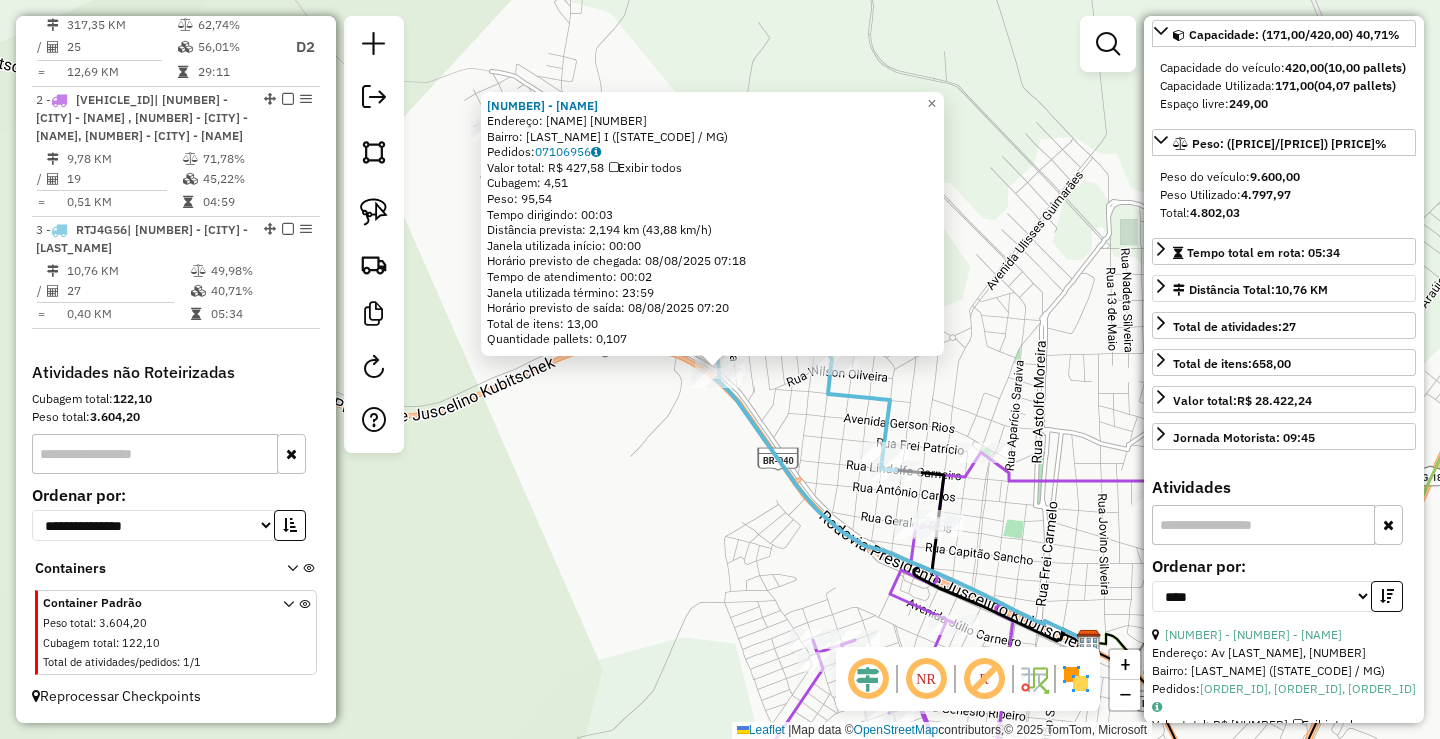 scroll, scrollTop: 200, scrollLeft: 0, axis: vertical 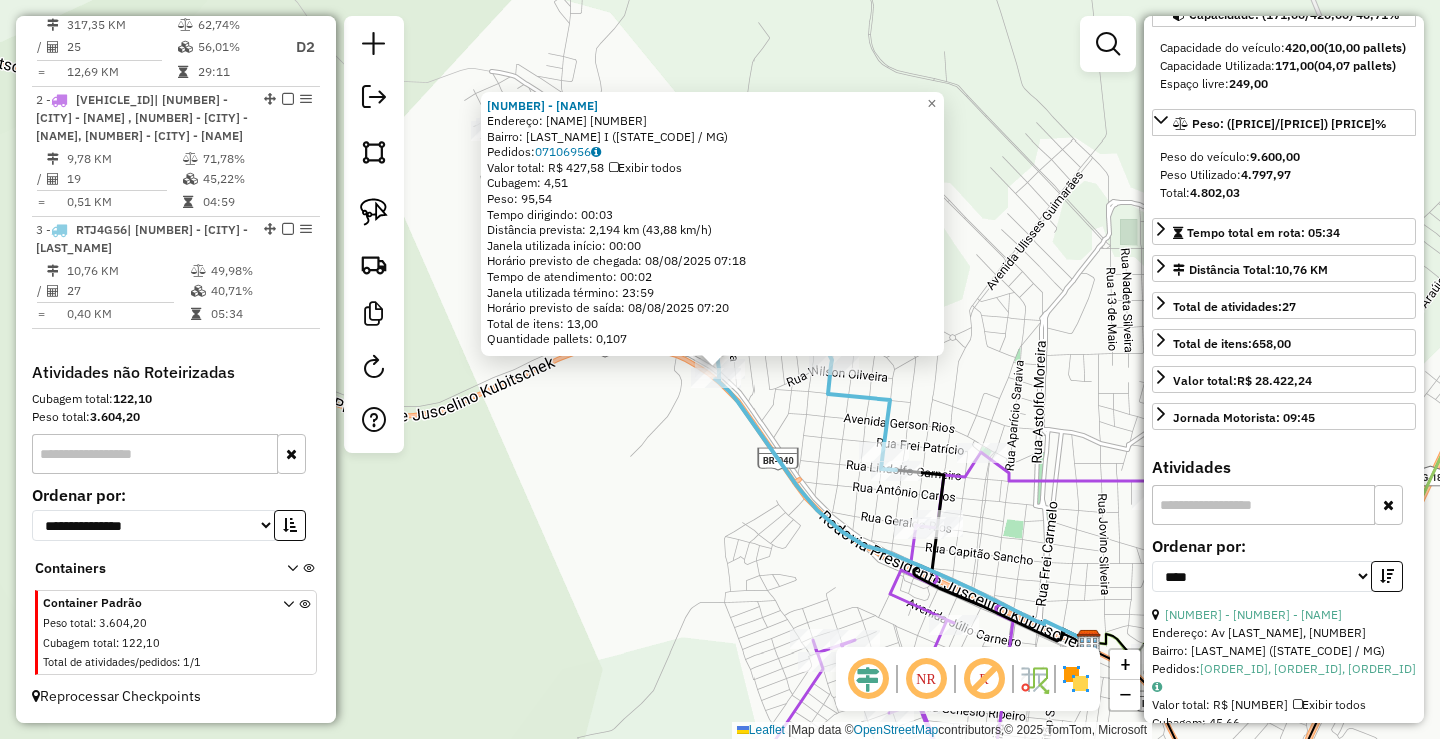 click on "[NUMBER] - [LAST_NAME]  Endereço:  [LAST_NAME] [NUMBER]   Bairro: [LAST_NAME] I ([STATE_CODE] / MG)   Pedidos:  [NUMBER]   Valor total: [CURRENCY] [NUMBER]   Exibir todos   Cubagem: [NUMBER]  Peso: [NUMBER]  Tempo dirigindo: [TIME]   Distância prevista: [NUMBER] km ([NUMBER] km/h)   Janela utilizada início: [TIME]   Horário previsto de chegada: [DATE] [TIME]   Tempo de atendimento: [TIME]   Janela utilizada término: [TIME]   Horário previsto de saída: [DATE] [TIME]   Total de itens: [NUMBER]   Quantidade pallets: [NUMBER]  × Janela de atendimento Grade de atendimento Capacidade Transportadoras Veículos Cliente Pedidos  Rotas Selecione os dias de semana para filtrar as janelas de atendimento  Seg   Ter   Qua   Qui   Sex   Sáb   Dom  Informe o período da janela de atendimento: De: Até:  Filtrar exatamente a janela do cliente  Considerar janela de atendimento padrão  Selecione os dias de semana para filtrar as grades de atendimento  Seg   Ter   Qua   Qui   Sex   Sáb   Dom   Peso mínimo:   Peso máximo:   De:   Até:" 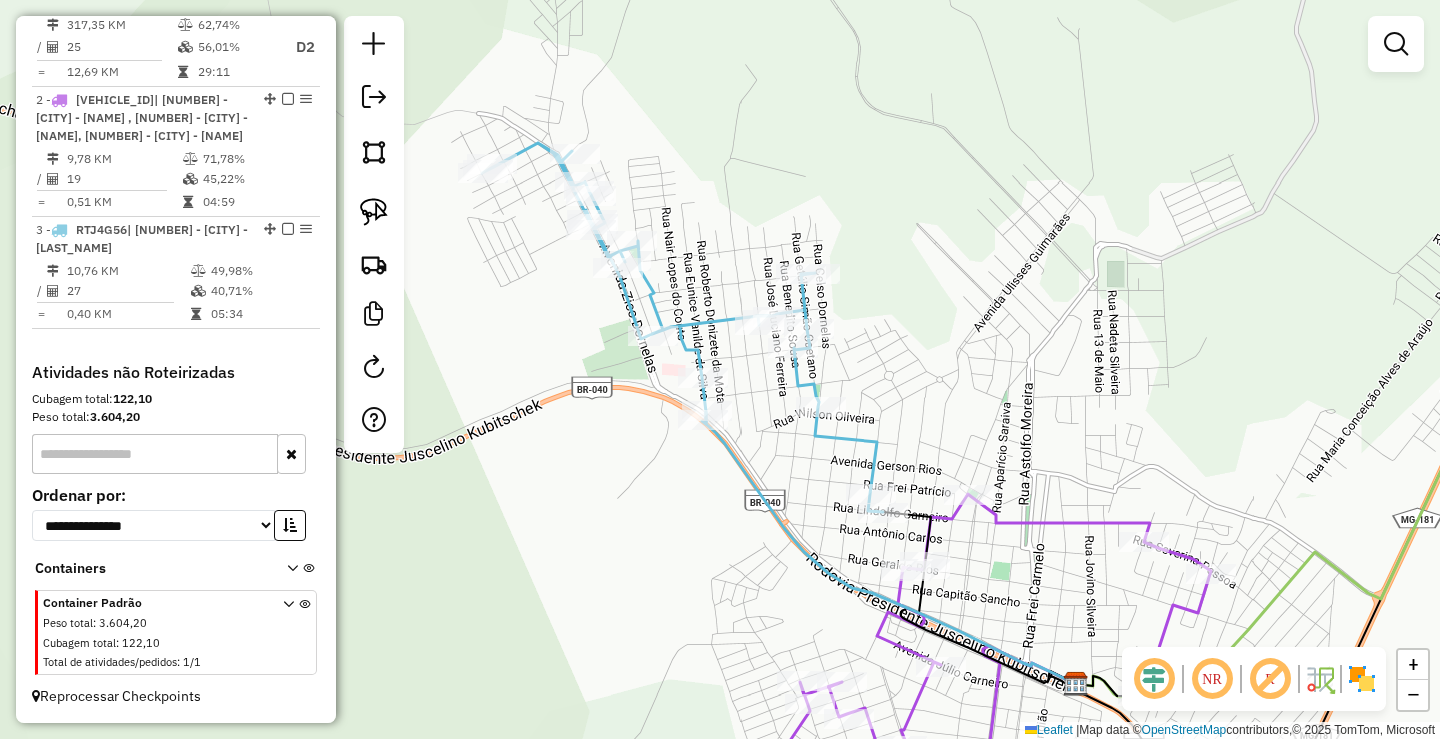 drag, startPoint x: 926, startPoint y: 265, endPoint x: 913, endPoint y: 308, distance: 44.922153 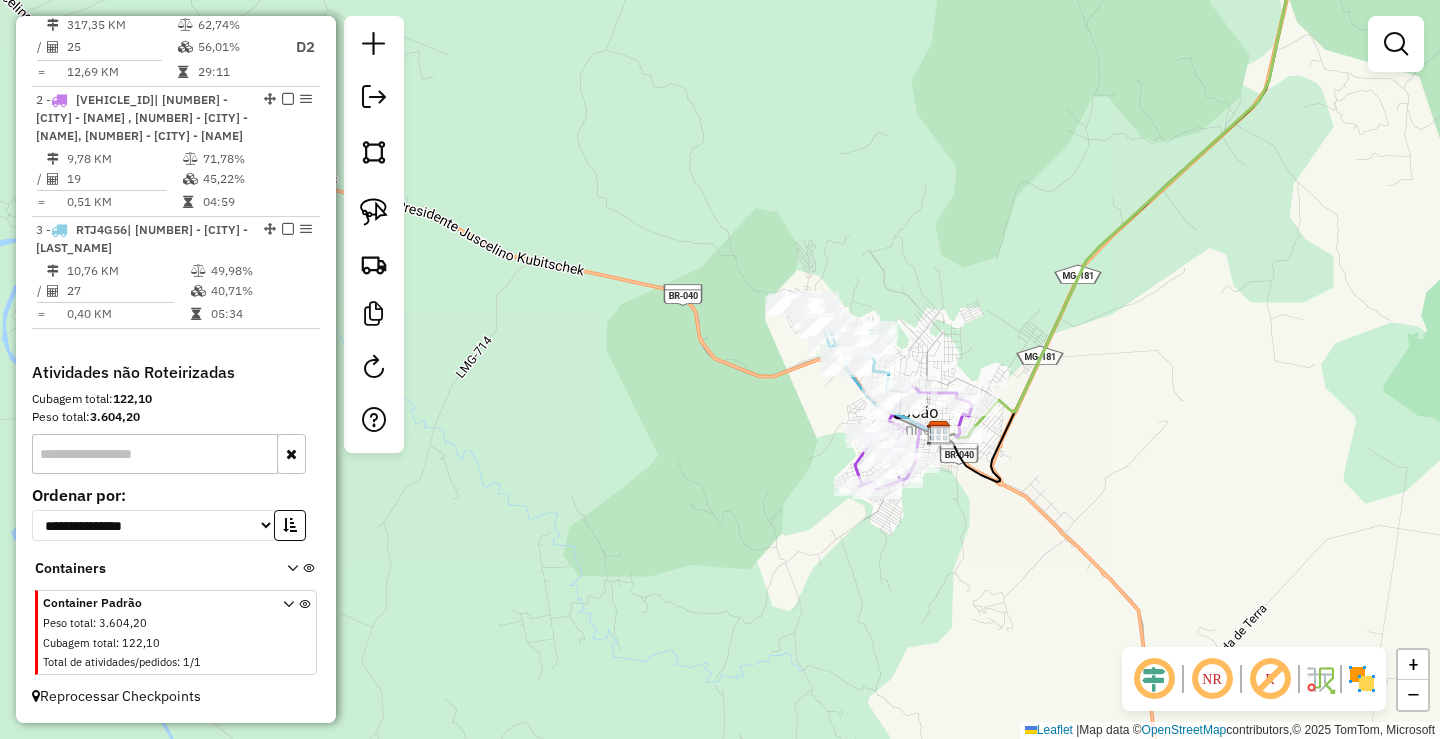 drag, startPoint x: 1219, startPoint y: 216, endPoint x: 1102, endPoint y: 401, distance: 218.89267 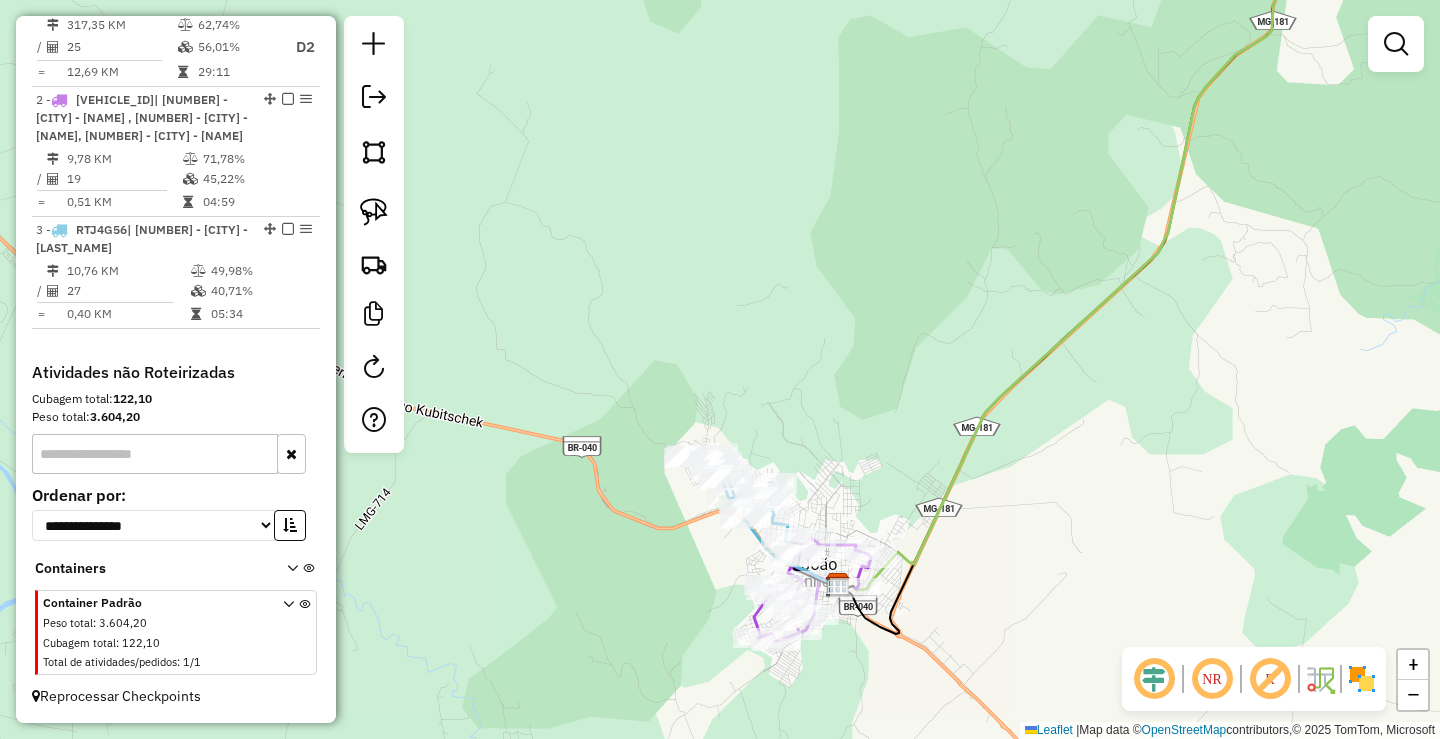 drag, startPoint x: 1126, startPoint y: 370, endPoint x: 1047, endPoint y: 469, distance: 126.65702 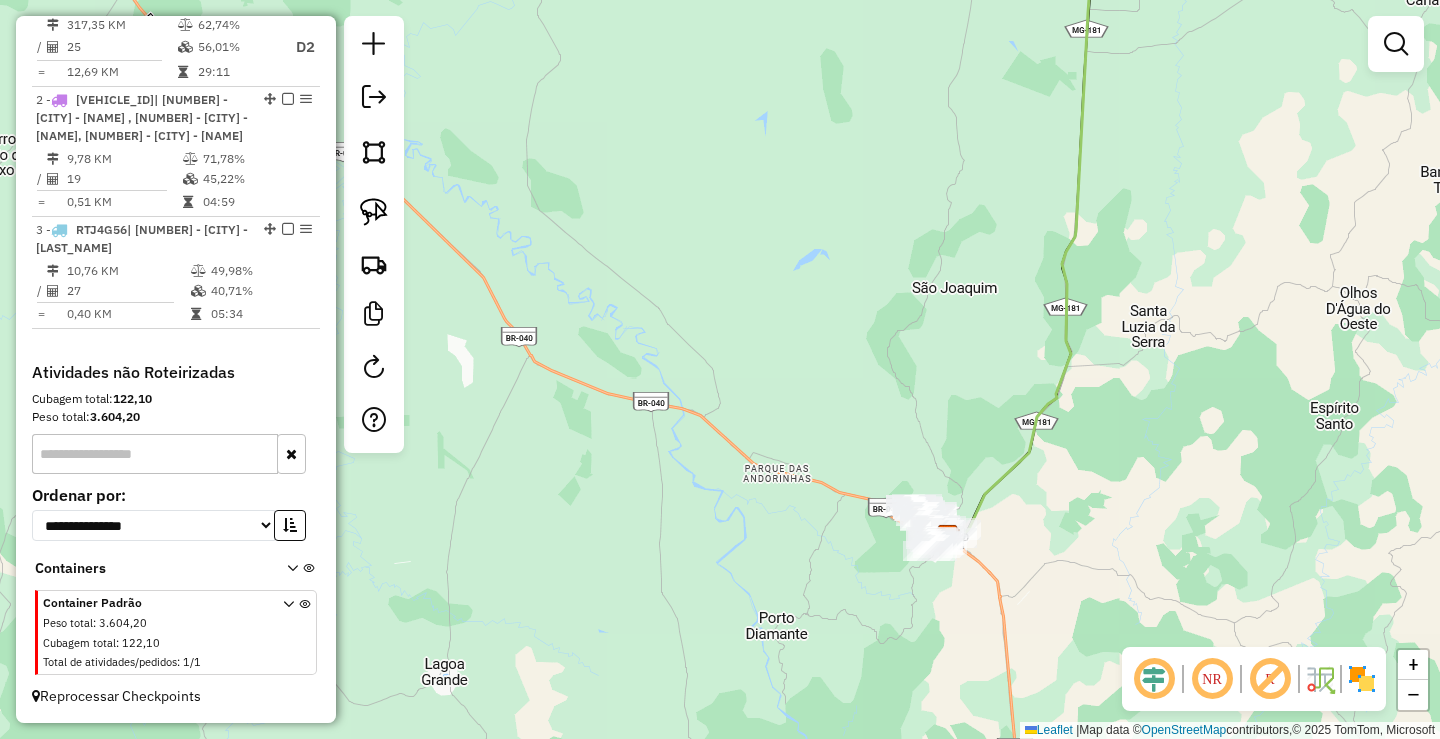 drag, startPoint x: 1211, startPoint y: 368, endPoint x: 1064, endPoint y: 639, distance: 308.3018 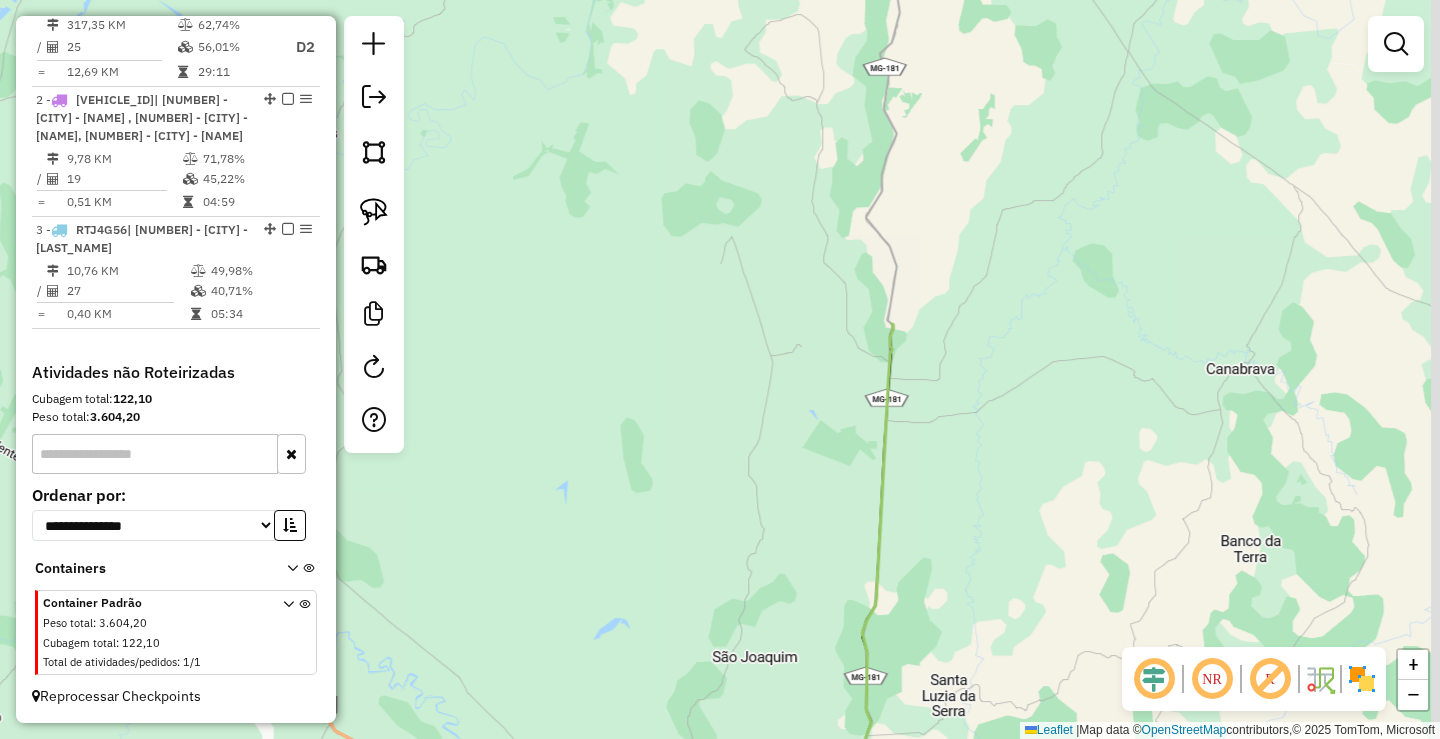 drag, startPoint x: 1118, startPoint y: 434, endPoint x: 1113, endPoint y: 665, distance: 231.05411 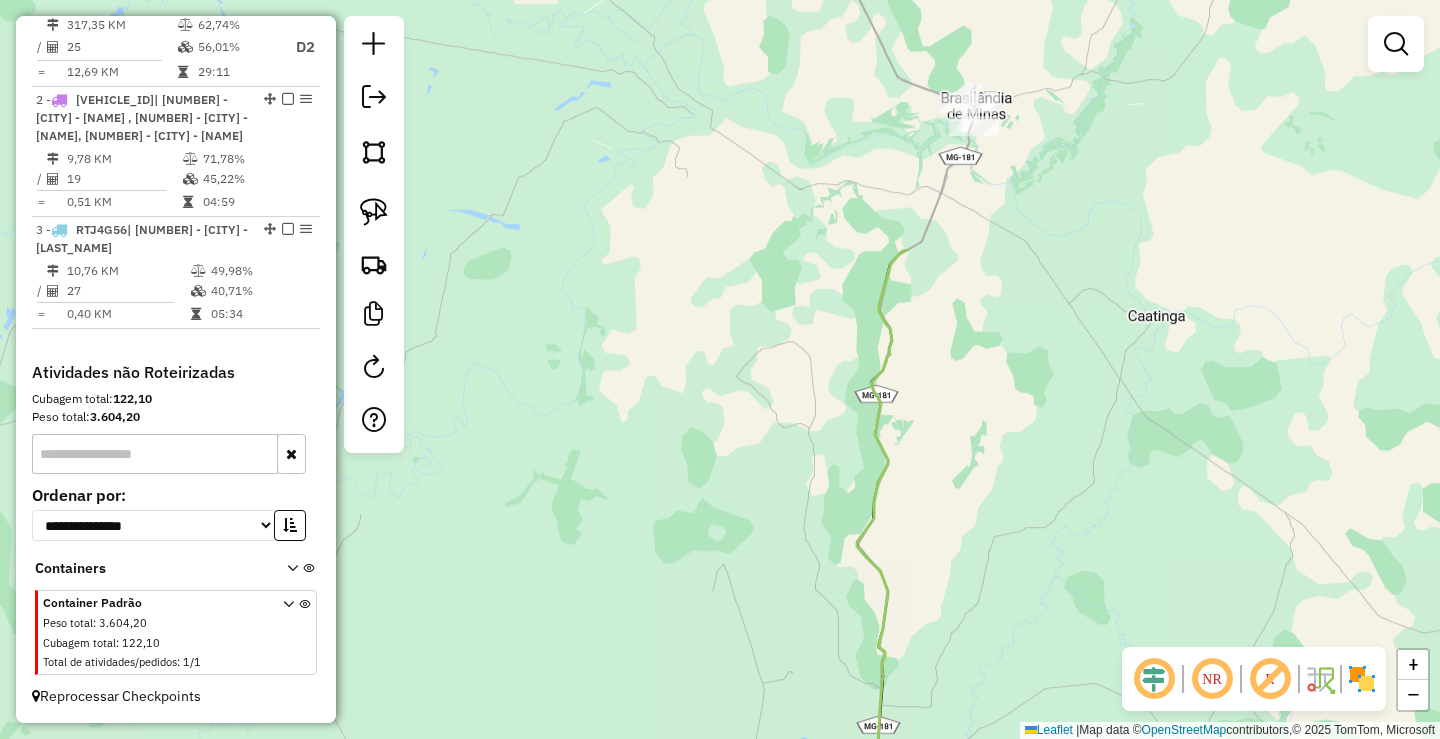 drag, startPoint x: 1088, startPoint y: 490, endPoint x: 1081, endPoint y: 550, distance: 60.40695 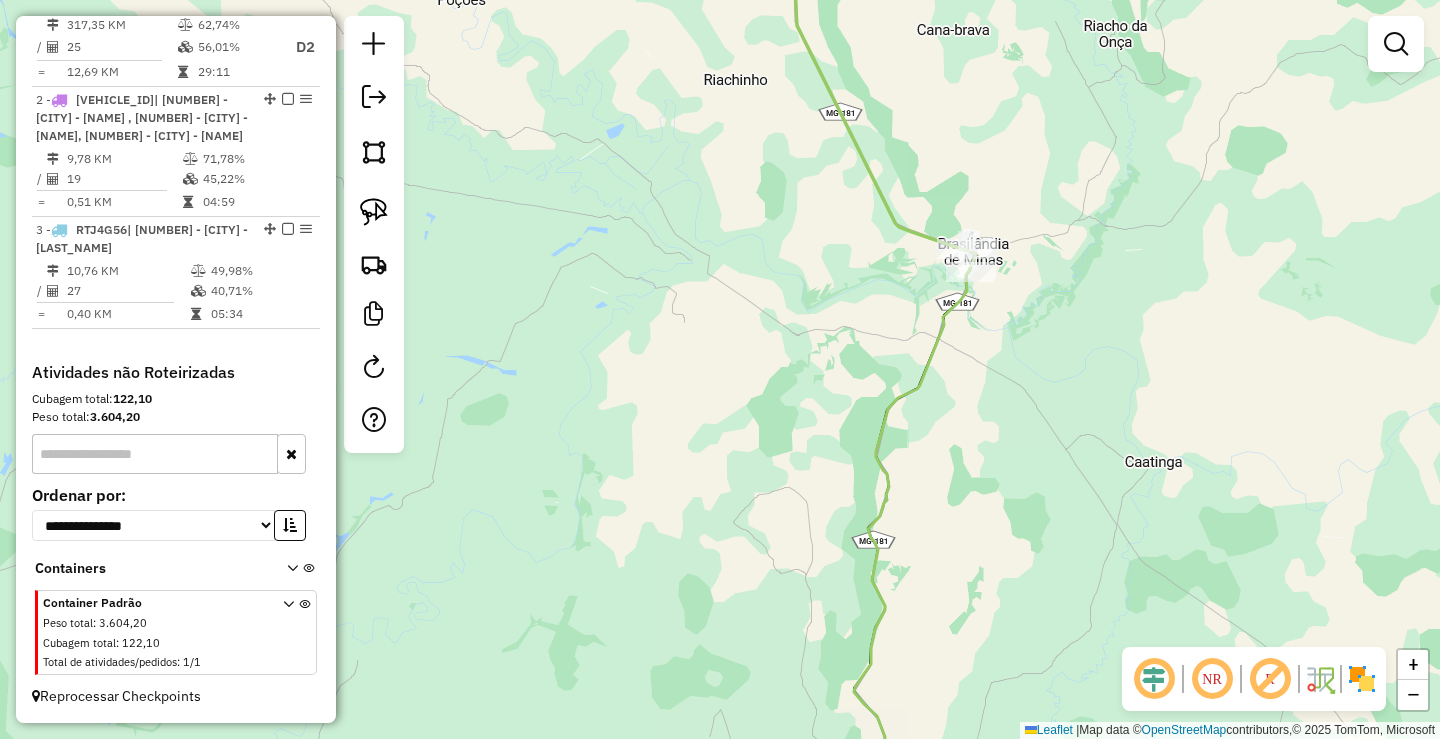 drag, startPoint x: 1057, startPoint y: 248, endPoint x: 1064, endPoint y: 391, distance: 143.17122 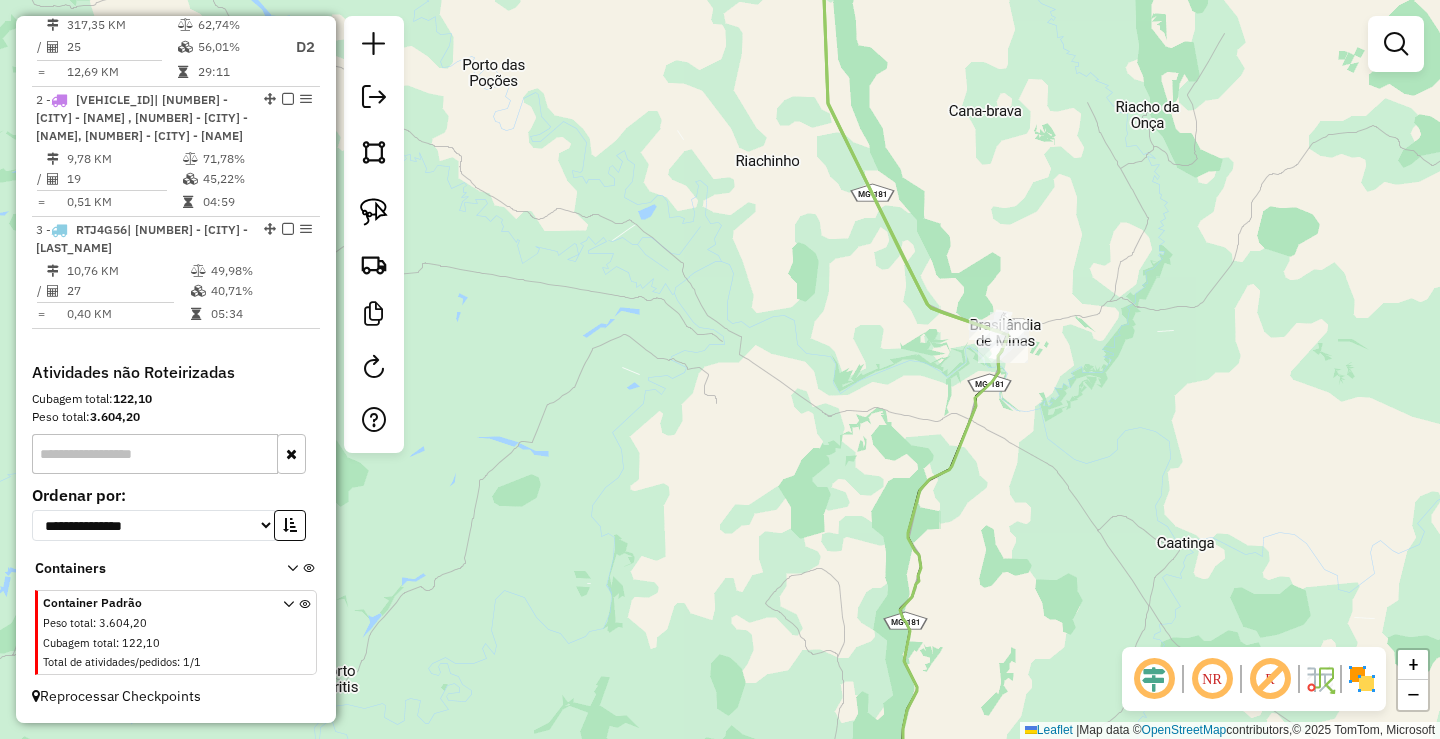 drag, startPoint x: 1025, startPoint y: 486, endPoint x: 1082, endPoint y: 436, distance: 75.82216 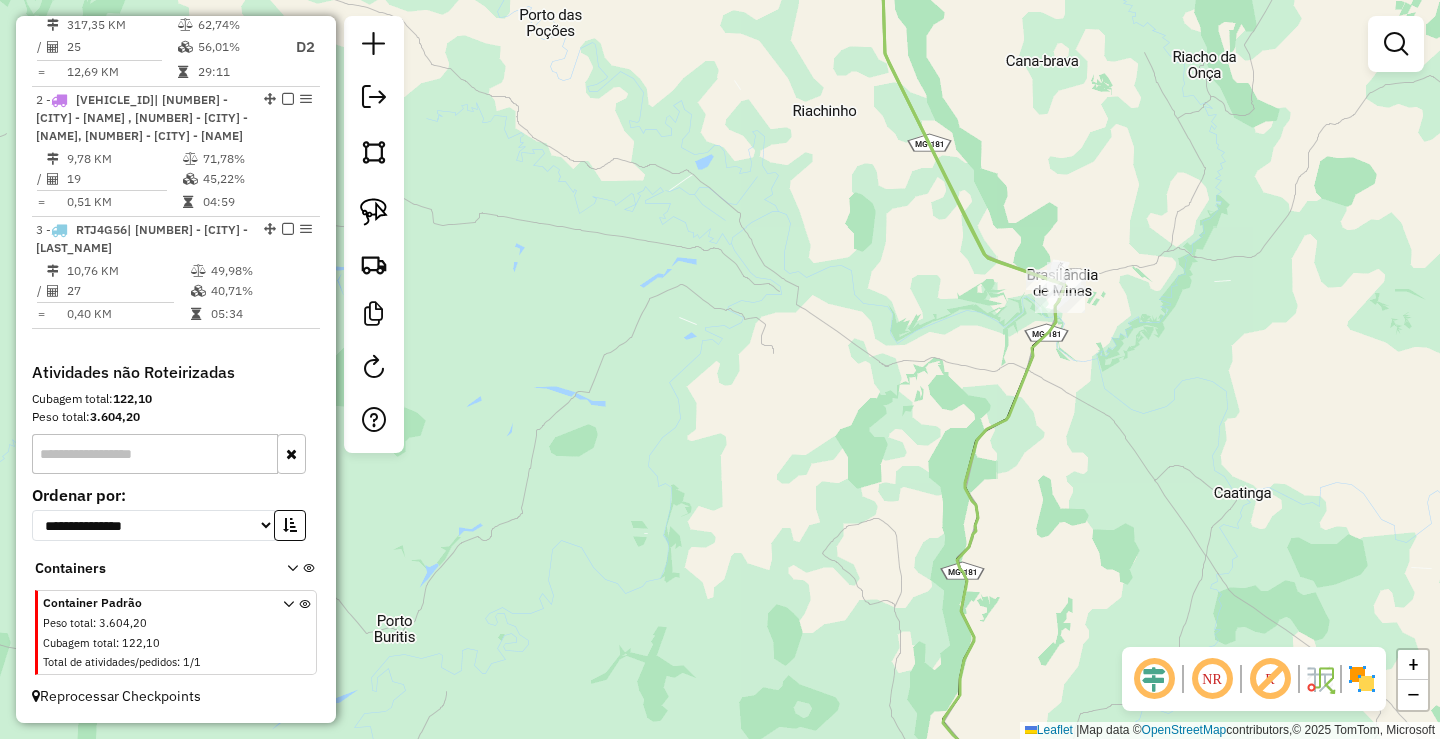 drag, startPoint x: 1080, startPoint y: 434, endPoint x: 1003, endPoint y: 520, distance: 115.43397 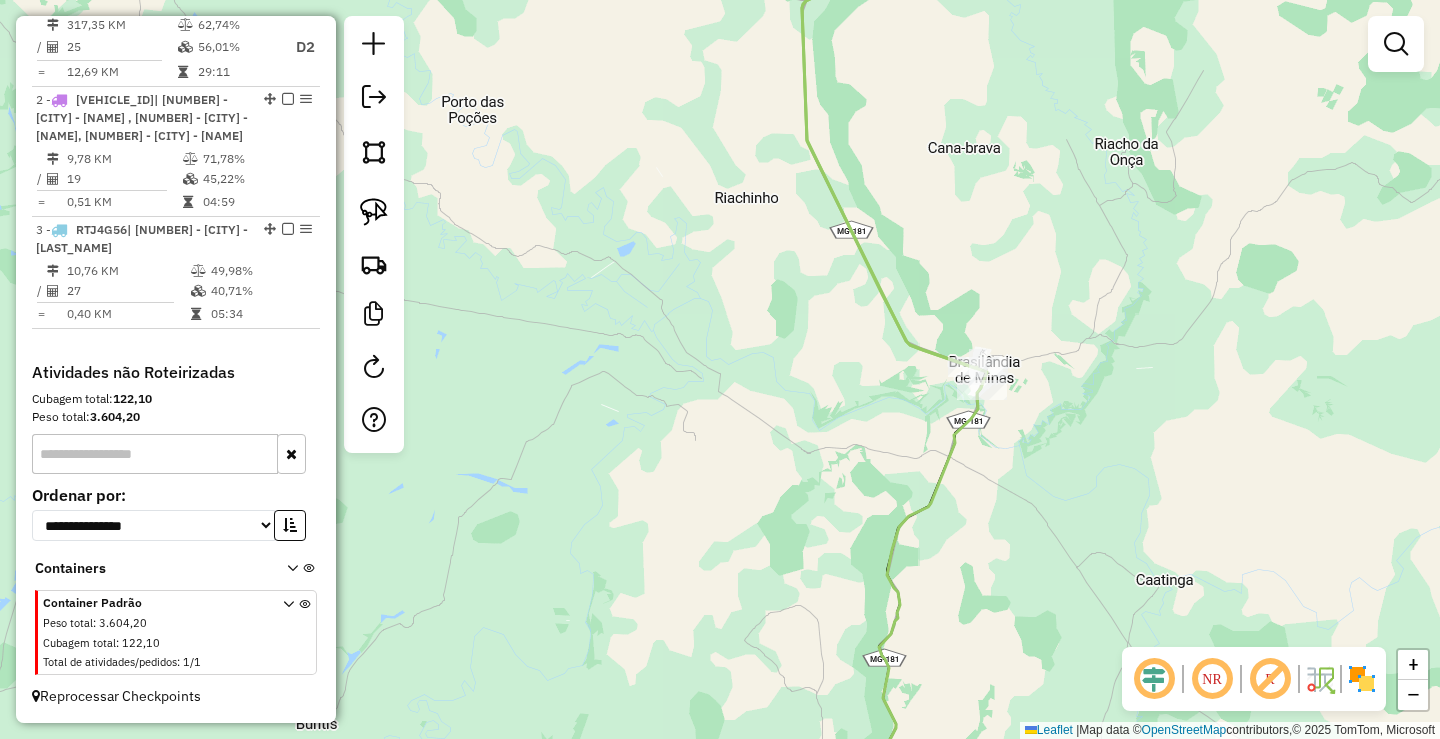 drag, startPoint x: 1012, startPoint y: 500, endPoint x: 1013, endPoint y: 551, distance: 51.009804 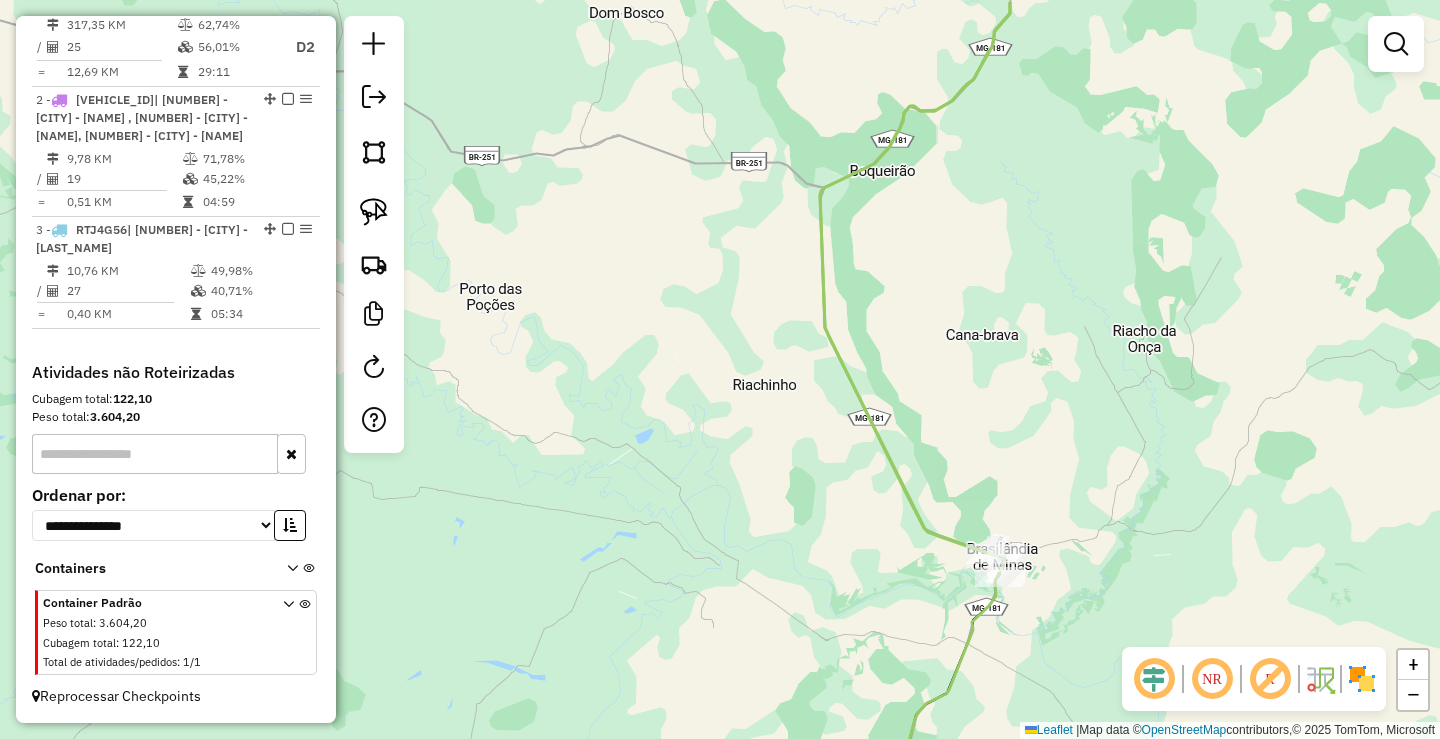 drag, startPoint x: 1081, startPoint y: 472, endPoint x: 1083, endPoint y: 562, distance: 90.02222 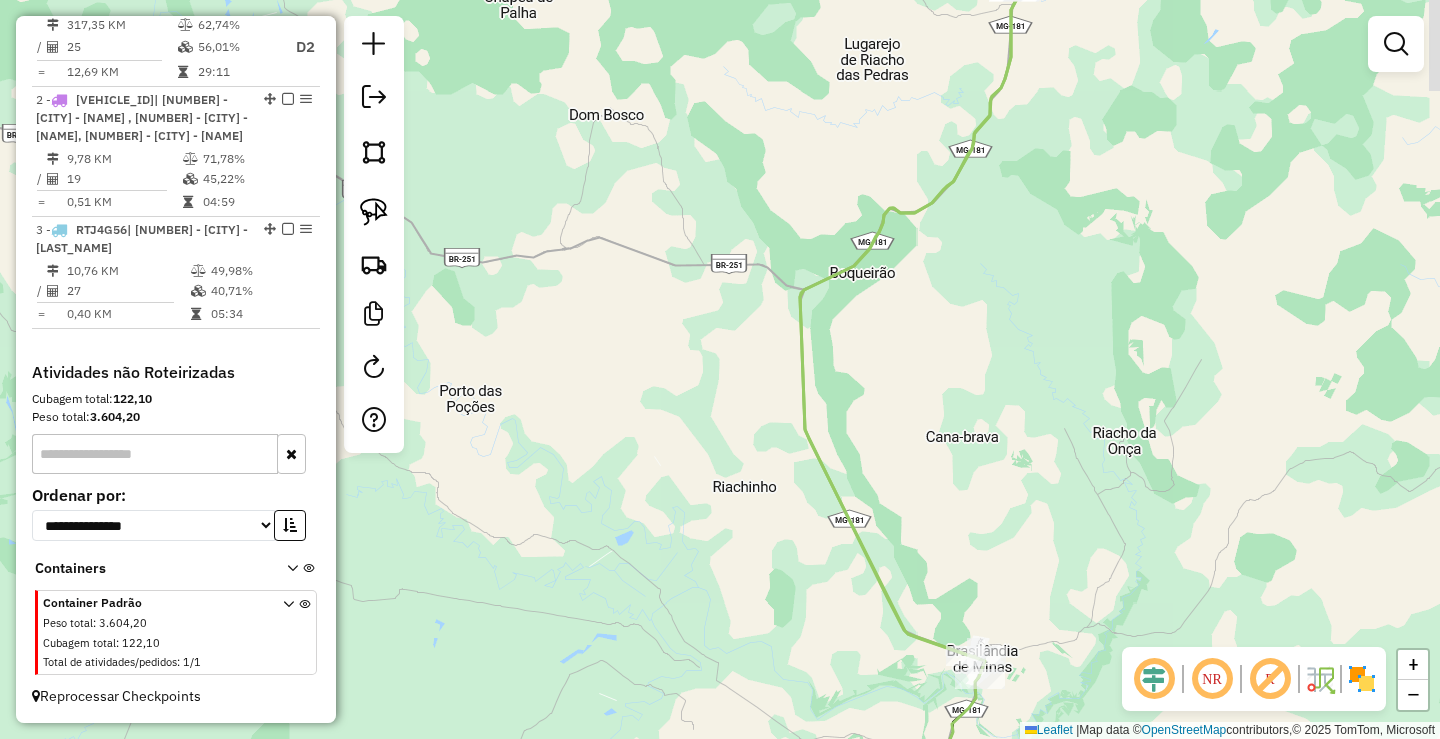 drag, startPoint x: 1114, startPoint y: 455, endPoint x: 1079, endPoint y: 527, distance: 80.05623 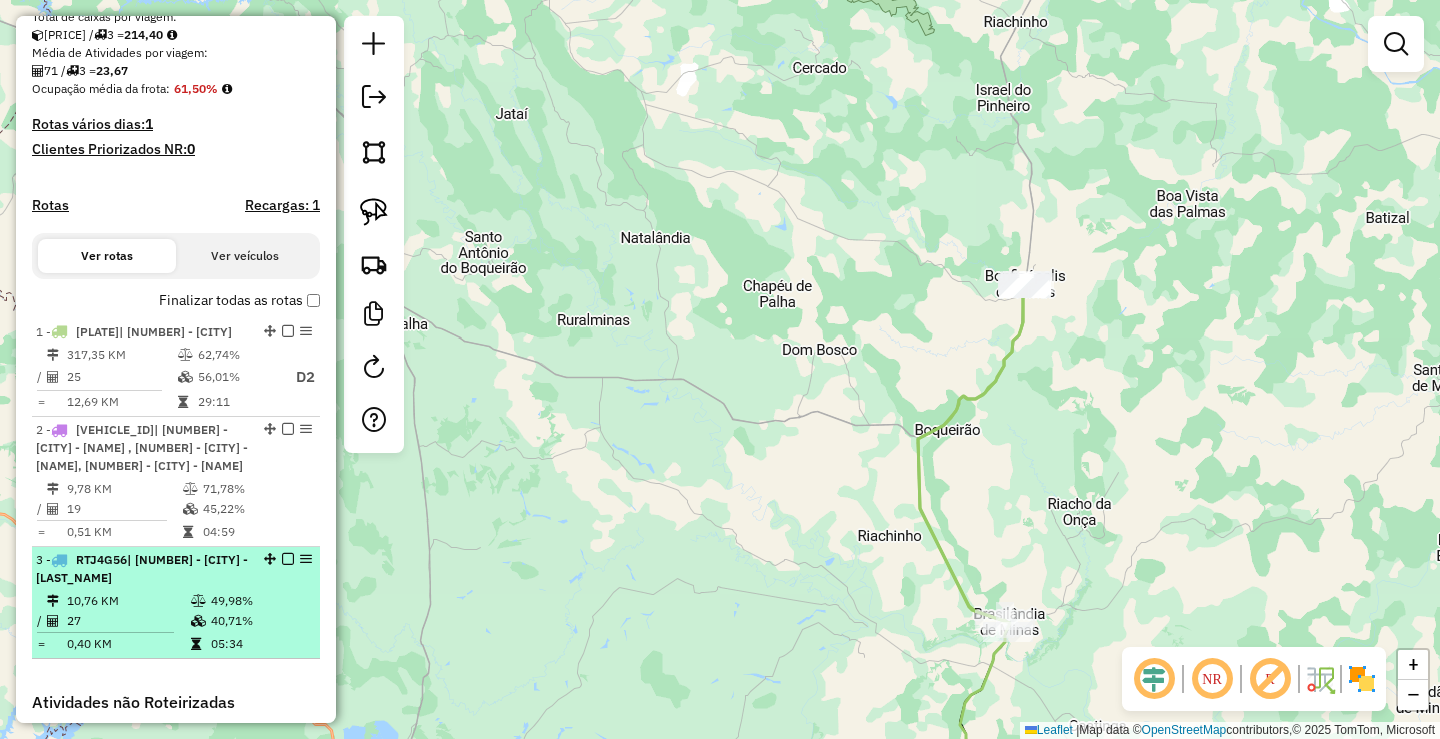 scroll, scrollTop: 413, scrollLeft: 0, axis: vertical 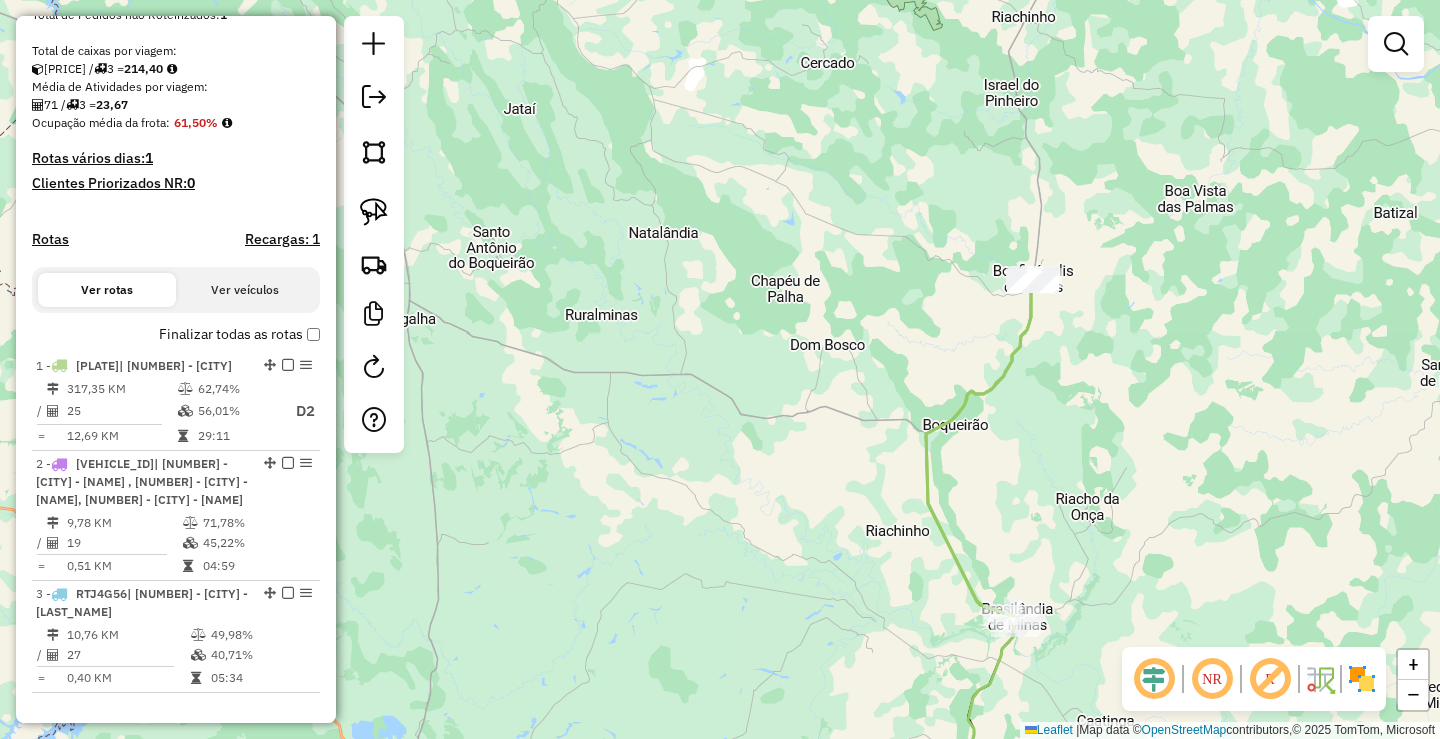 drag, startPoint x: 746, startPoint y: 589, endPoint x: 826, endPoint y: 373, distance: 230.33888 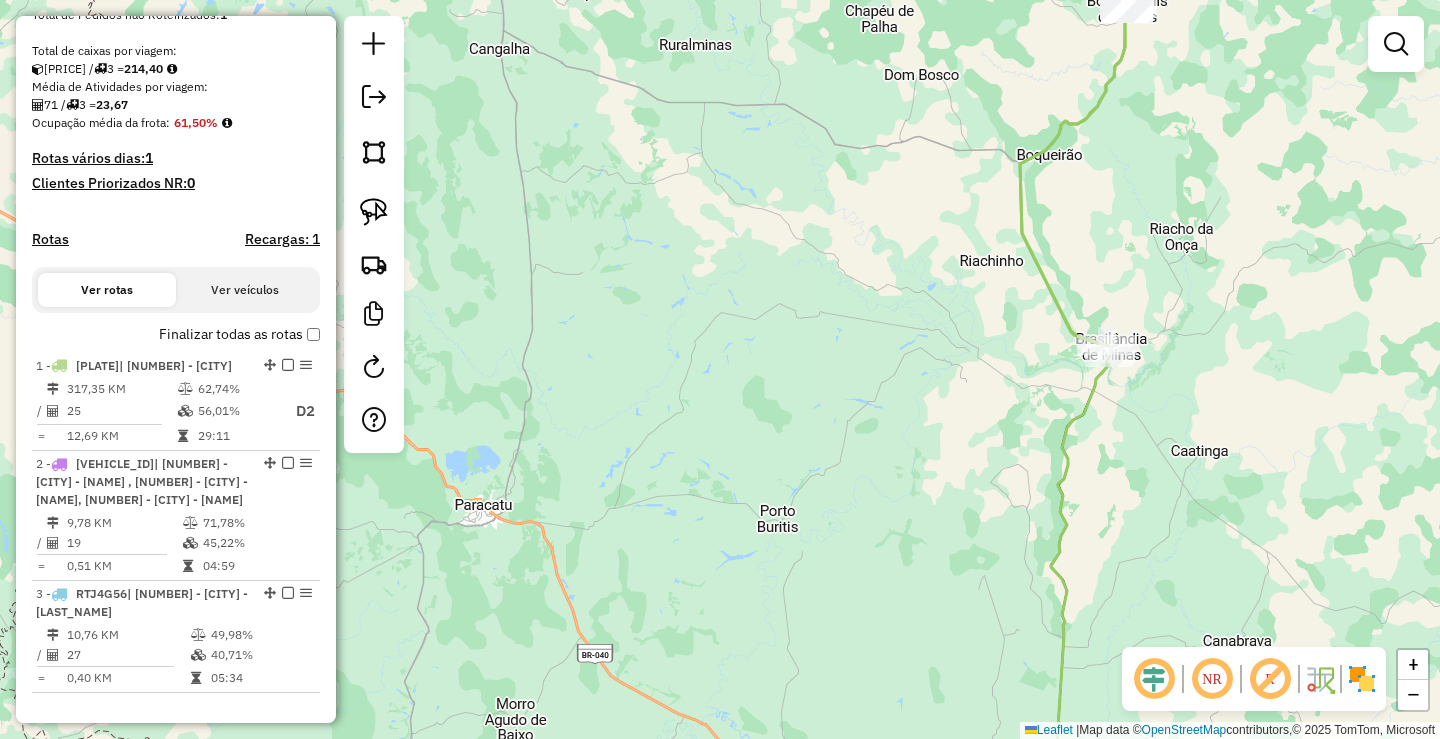 drag, startPoint x: 772, startPoint y: 538, endPoint x: 800, endPoint y: 445, distance: 97.123634 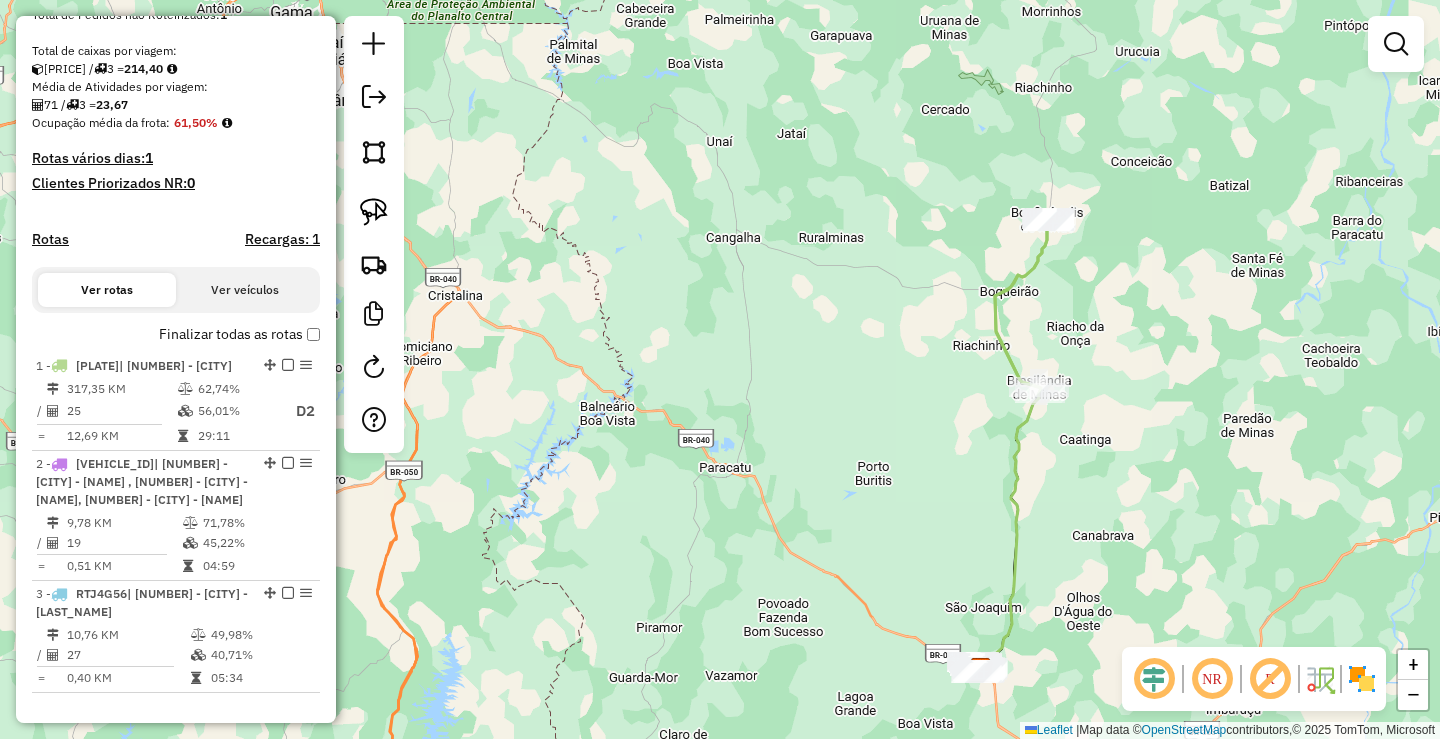drag, startPoint x: 950, startPoint y: 590, endPoint x: 899, endPoint y: 413, distance: 184.20097 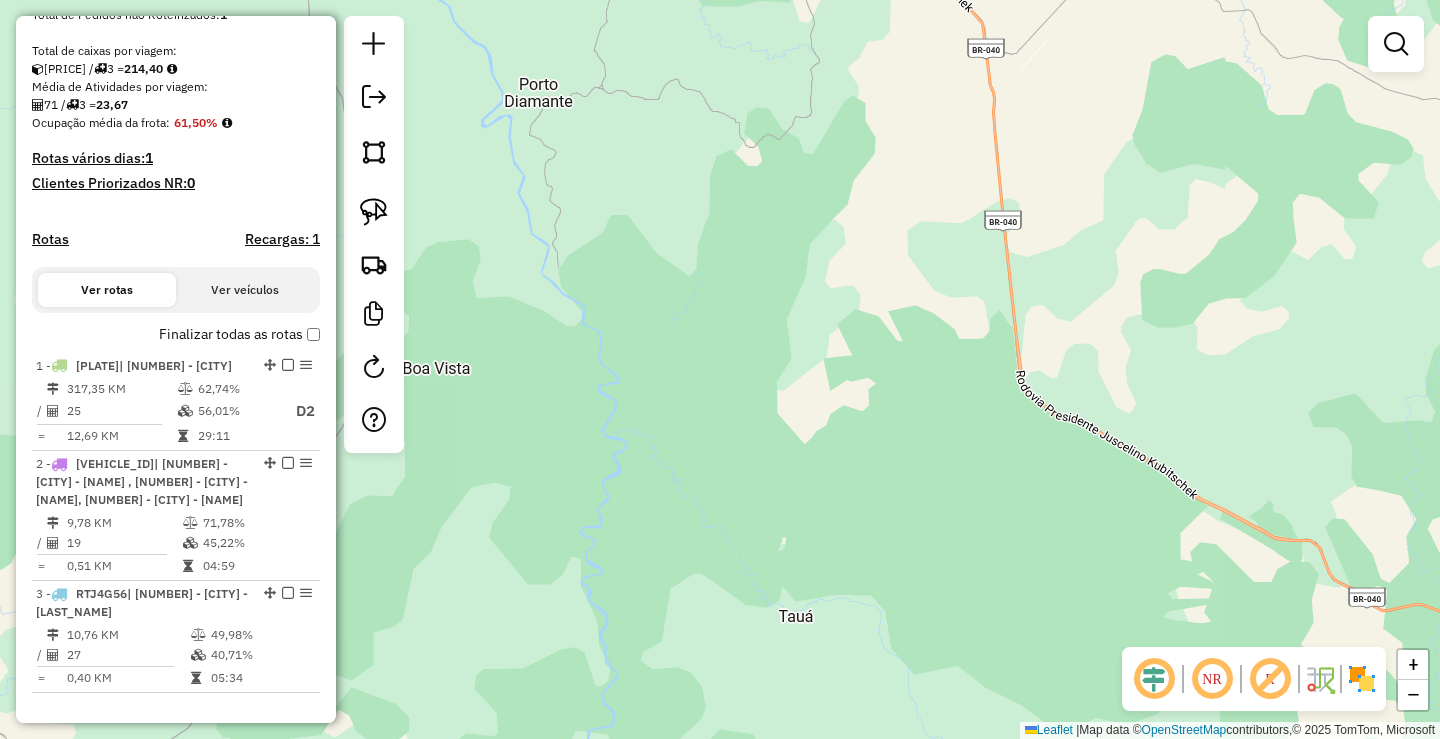 drag, startPoint x: 857, startPoint y: 331, endPoint x: 861, endPoint y: 642, distance: 311.02573 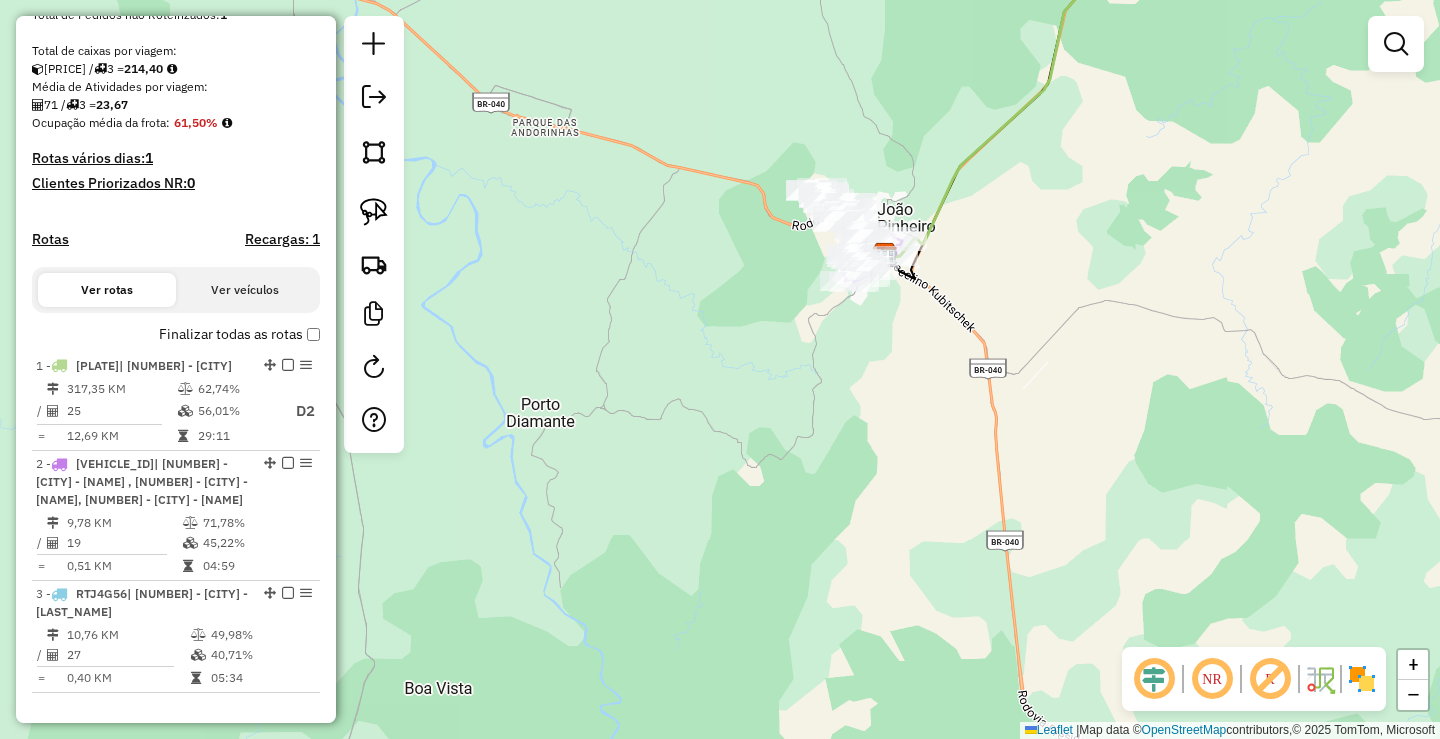 drag, startPoint x: 829, startPoint y: 474, endPoint x: 853, endPoint y: 590, distance: 118.45674 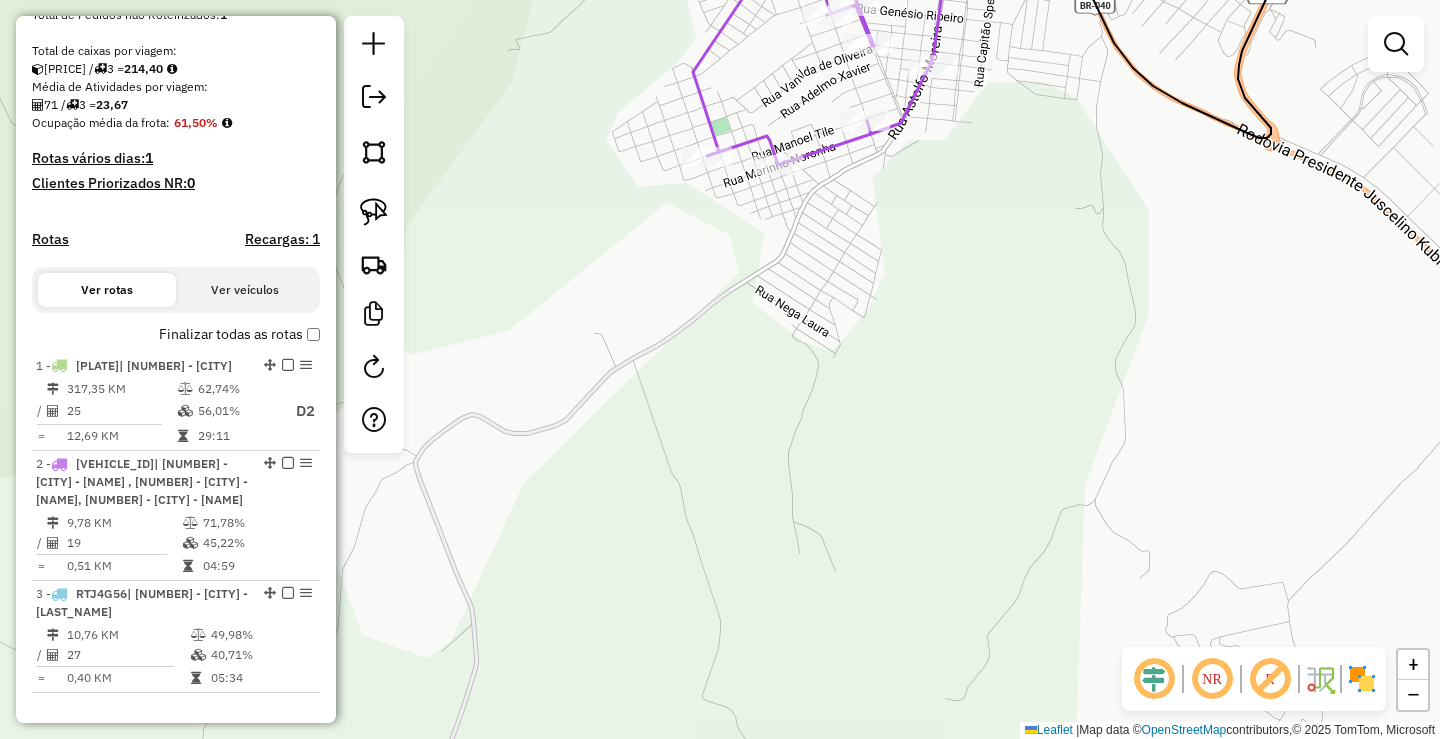 drag, startPoint x: 953, startPoint y: 386, endPoint x: 1028, endPoint y: 715, distance: 337.44037 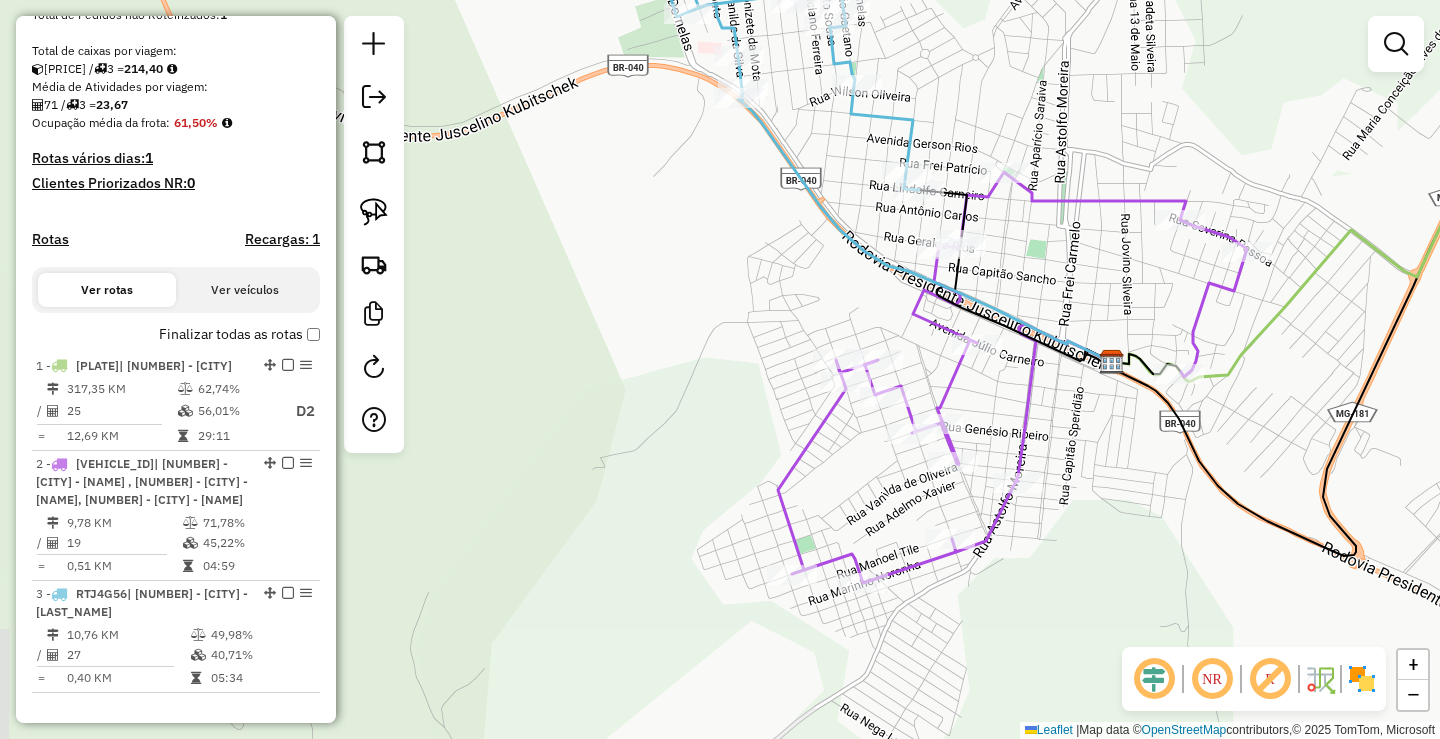 drag, startPoint x: 1084, startPoint y: 558, endPoint x: 1096, endPoint y: 696, distance: 138.52075 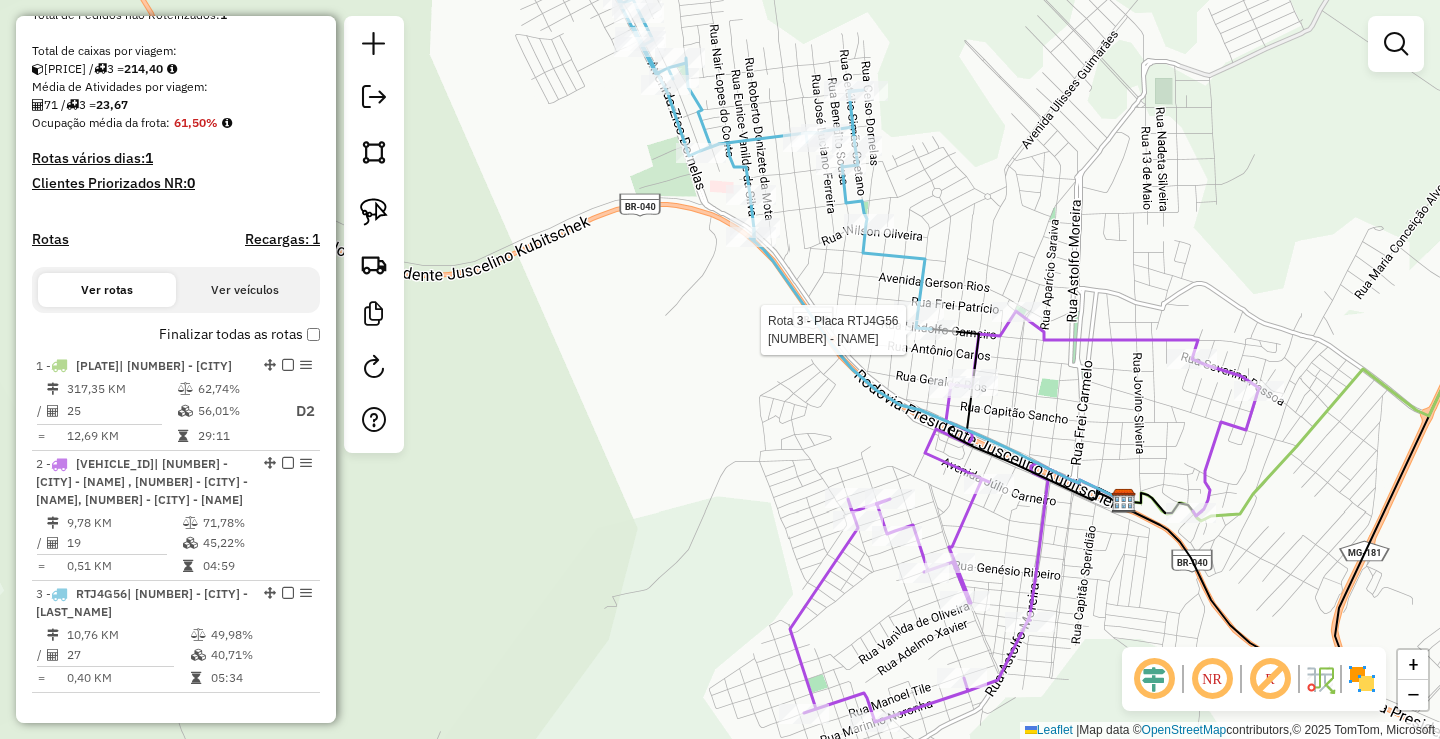 select on "*********" 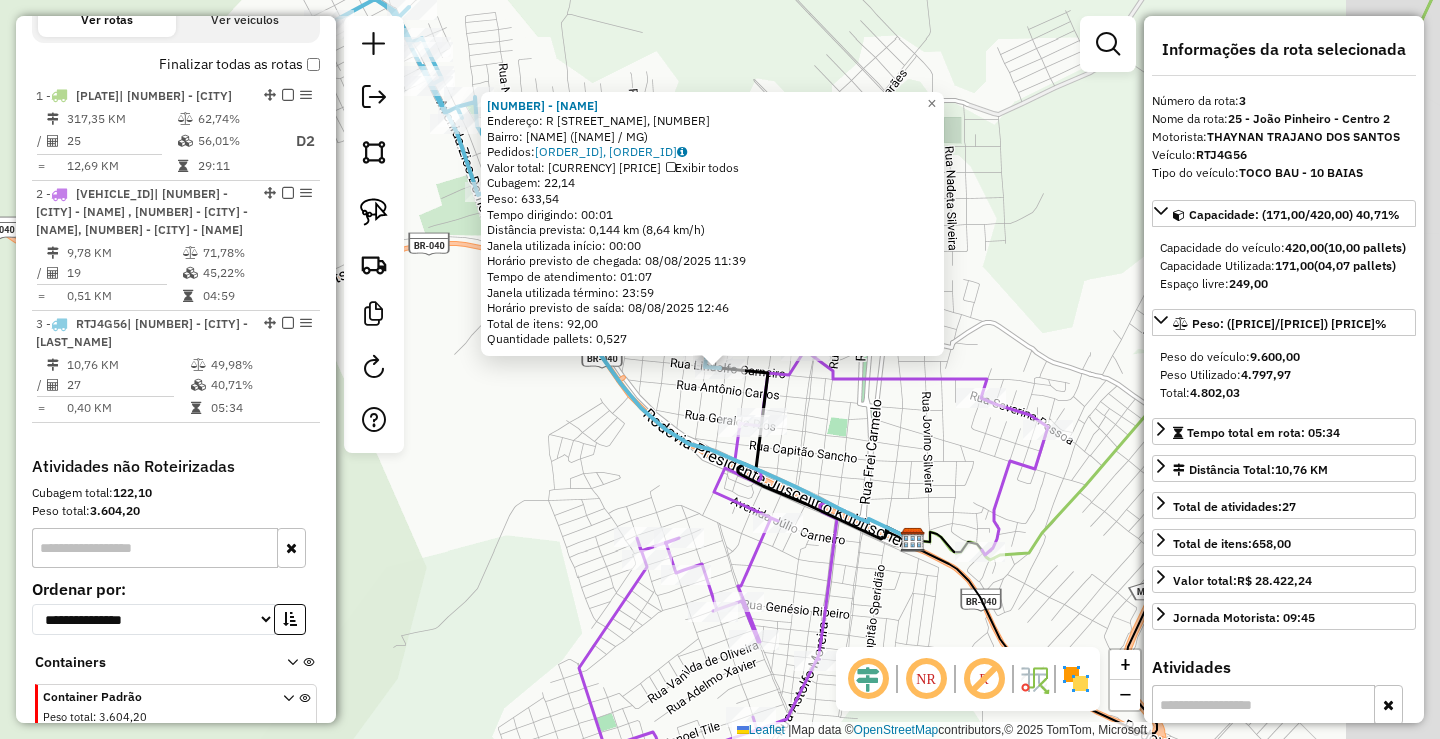 scroll, scrollTop: 813, scrollLeft: 0, axis: vertical 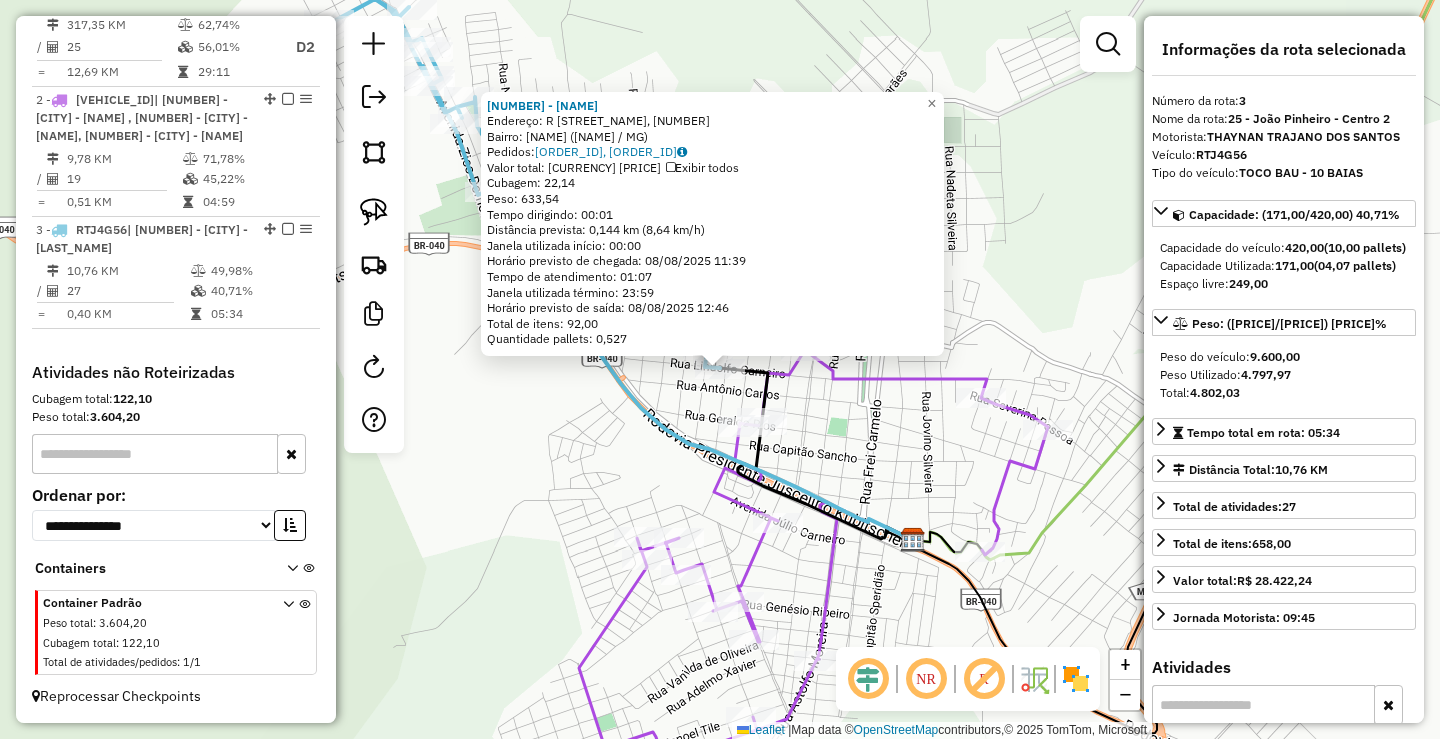 click on "[NUMBER] - [NAME]  Endereço: R [NAME], [NUMBER]   Bairro: [NAME] ([CITY] / [STATE])   Pedidos:  [ORDER_ID], [ORDER_ID]   Valor total: [CURRENCY] [PRICE]   Exibir todos   Cubagem: [PRICE]  Peso: [PRICE]  Tempo dirigindo: [TIME]   Distância prevista: [PRICE] km ([PRICE] km/h)   Janela utilizada início: [TIME]   Horário previsto de chegada: [DATE] [TIME]   Tempo de atendimento: [TIME]   Janela utilizada término: [TIME]   Horário previsto de saída: [DATE] [TIME]   Total de itens: [PRICE]   Quantidade pallets: [PRICE]  × Janela de atendimento Grade de atendimento Capacidade Transportadoras Veículos Cliente Pedidos  Rotas Selecione os dias de semana para filtrar as janelas de atendimento  Seg   Ter   Qua   Qui   Sex   Sáb   Dom  Informe o período da janela de atendimento: De: Até:  Filtrar exatamente a janela do cliente  Considerar janela de atendimento padrão  Selecione os dias de semana para filtrar as grades de atendimento  Seg   Ter   Qua   Qui   Sex   Sáb   Dom   Peso mínimo:   De:   Até:" 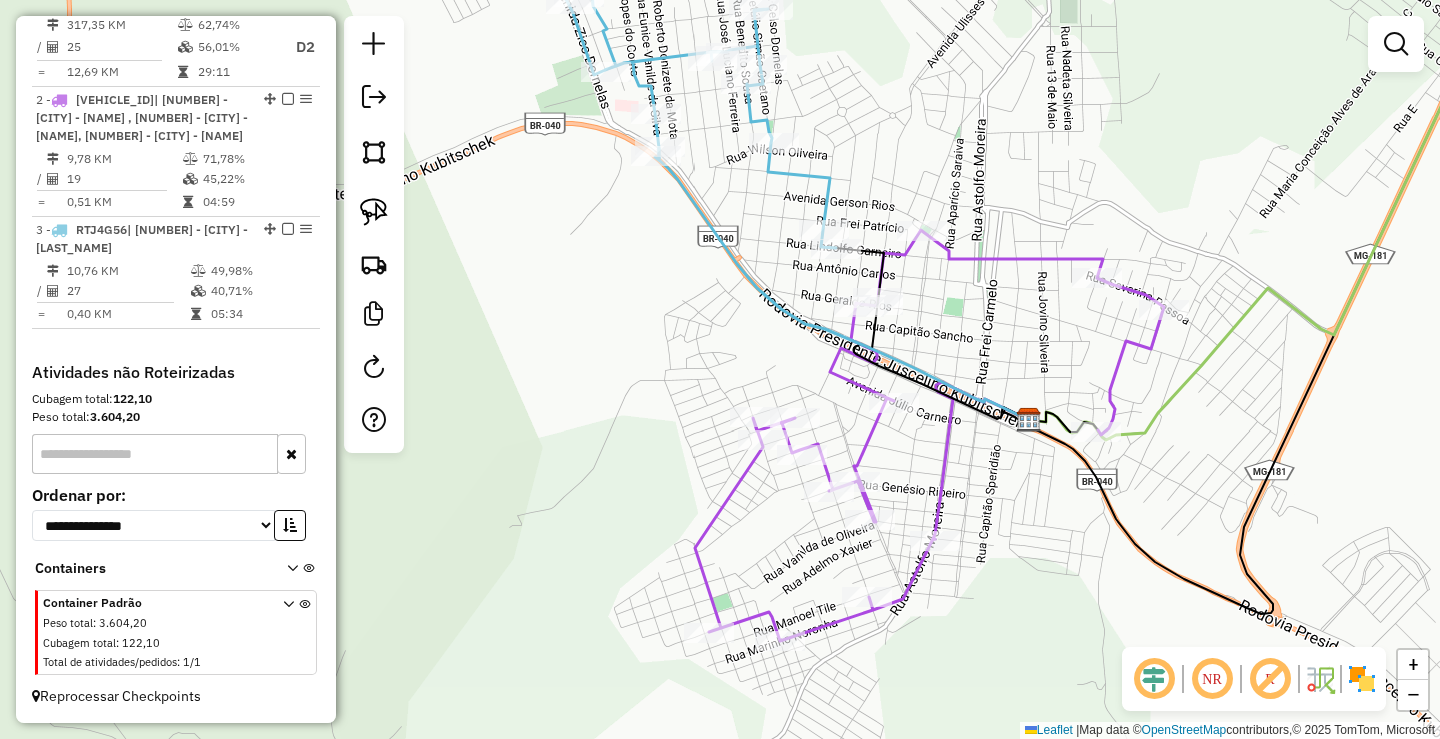 drag, startPoint x: 887, startPoint y: 679, endPoint x: 1020, endPoint y: 522, distance: 205.762 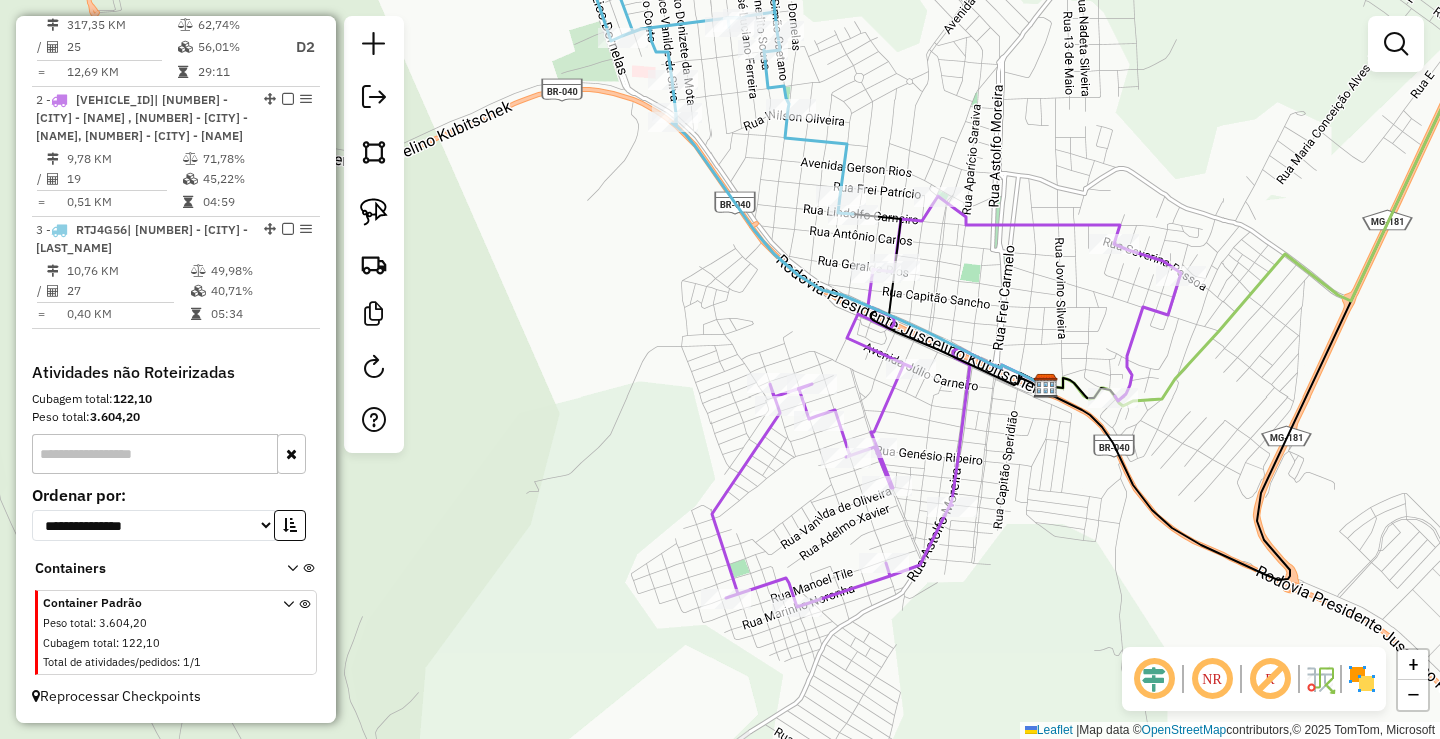 scroll, scrollTop: 713, scrollLeft: 0, axis: vertical 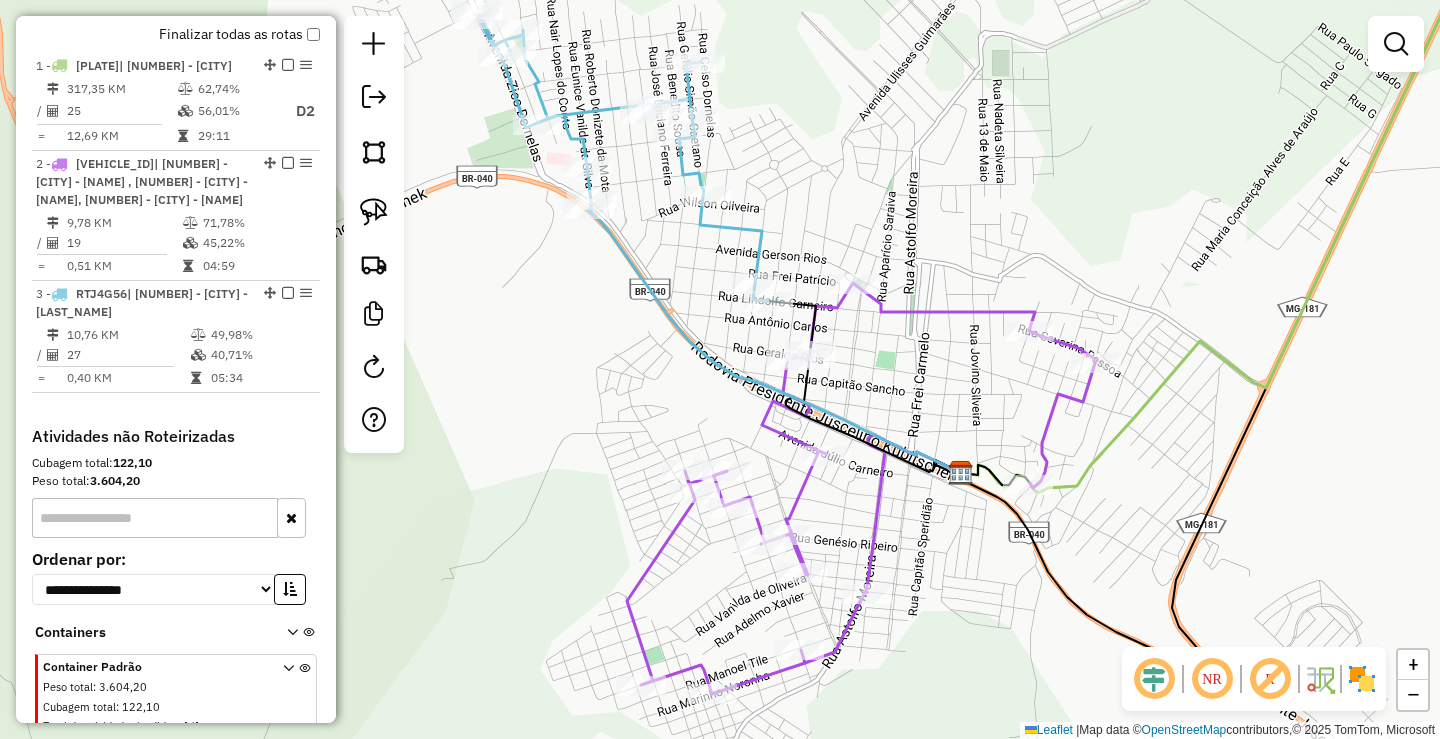 drag, startPoint x: 1034, startPoint y: 314, endPoint x: 906, endPoint y: 492, distance: 219.24416 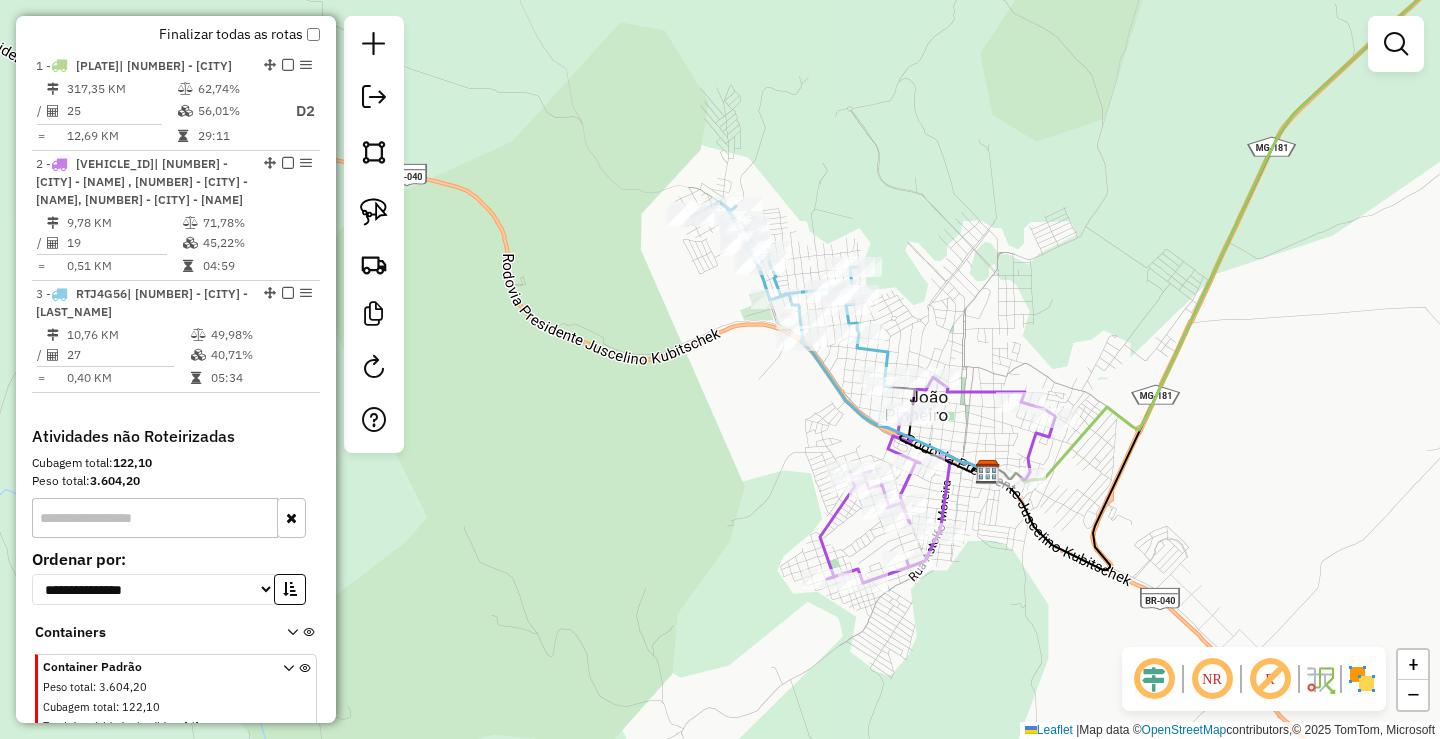 drag, startPoint x: 1313, startPoint y: 282, endPoint x: 1244, endPoint y: 348, distance: 95.48299 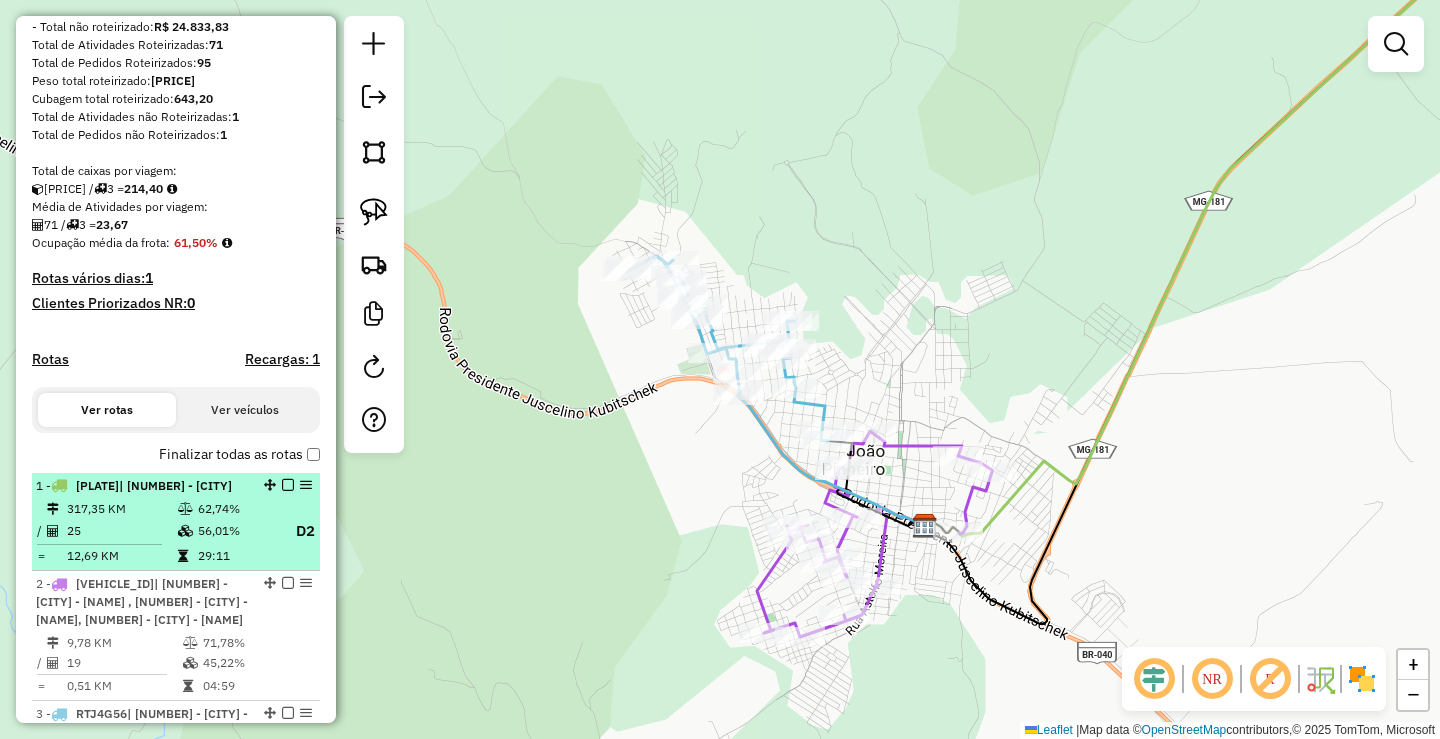 scroll, scrollTop: 313, scrollLeft: 0, axis: vertical 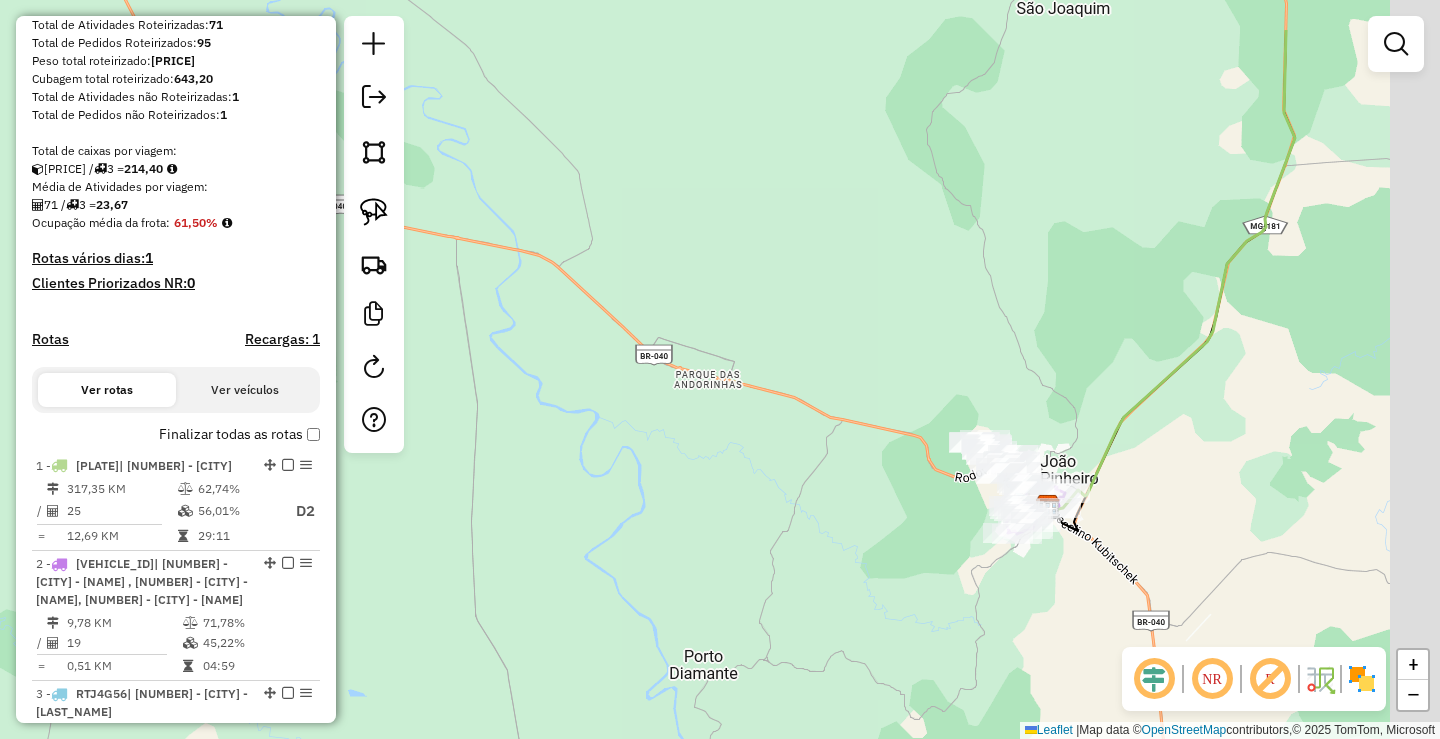 drag, startPoint x: 1407, startPoint y: 309, endPoint x: 734, endPoint y: 714, distance: 785.4642 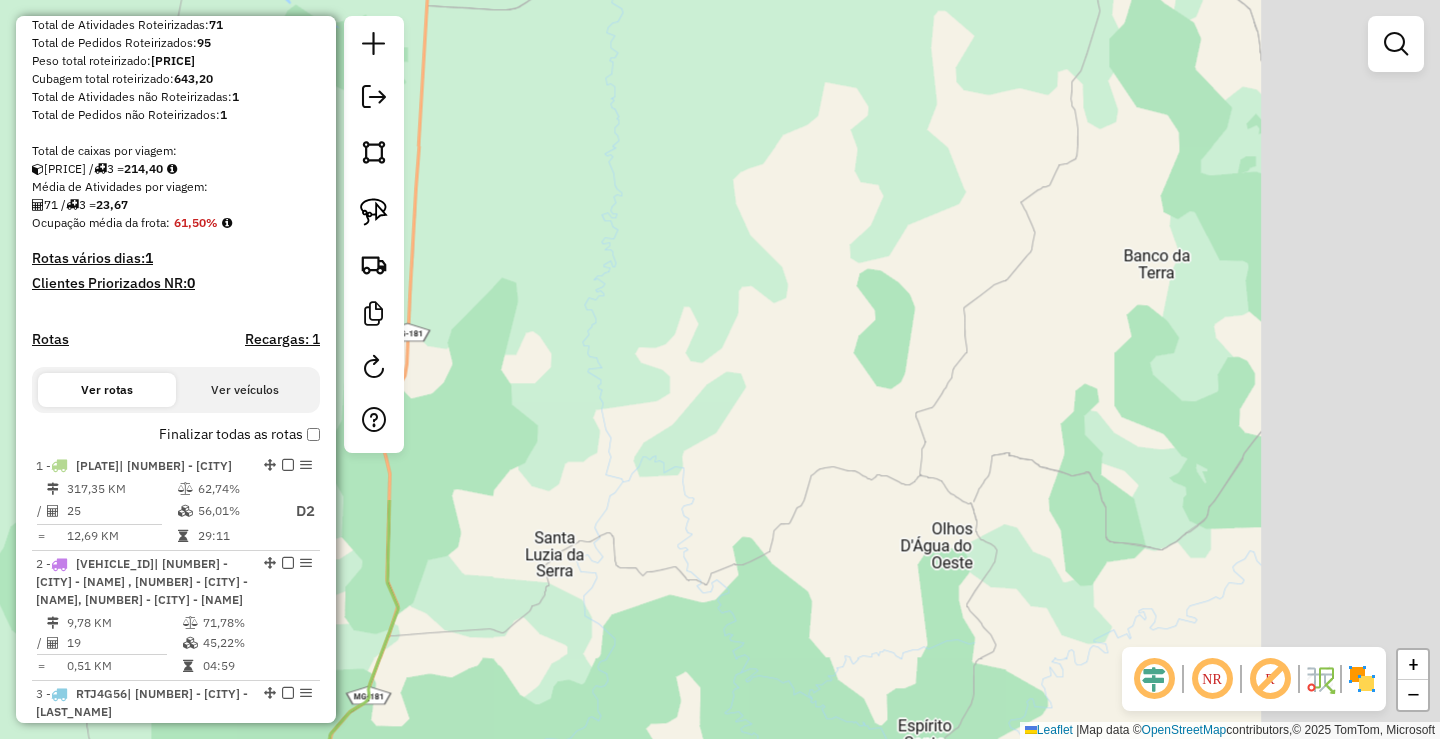 drag, startPoint x: 757, startPoint y: 594, endPoint x: 806, endPoint y: 713, distance: 128.69344 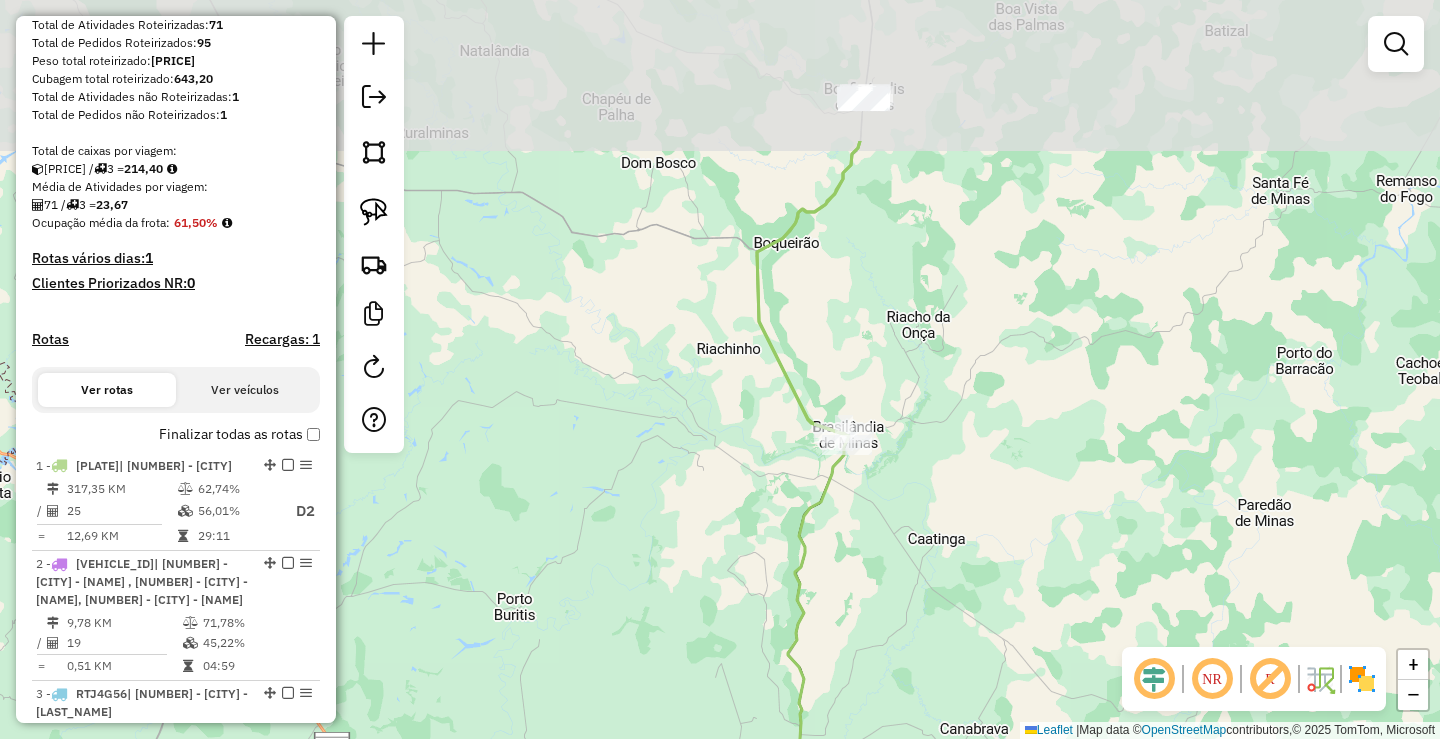 drag, startPoint x: 873, startPoint y: 390, endPoint x: 885, endPoint y: 601, distance: 211.34096 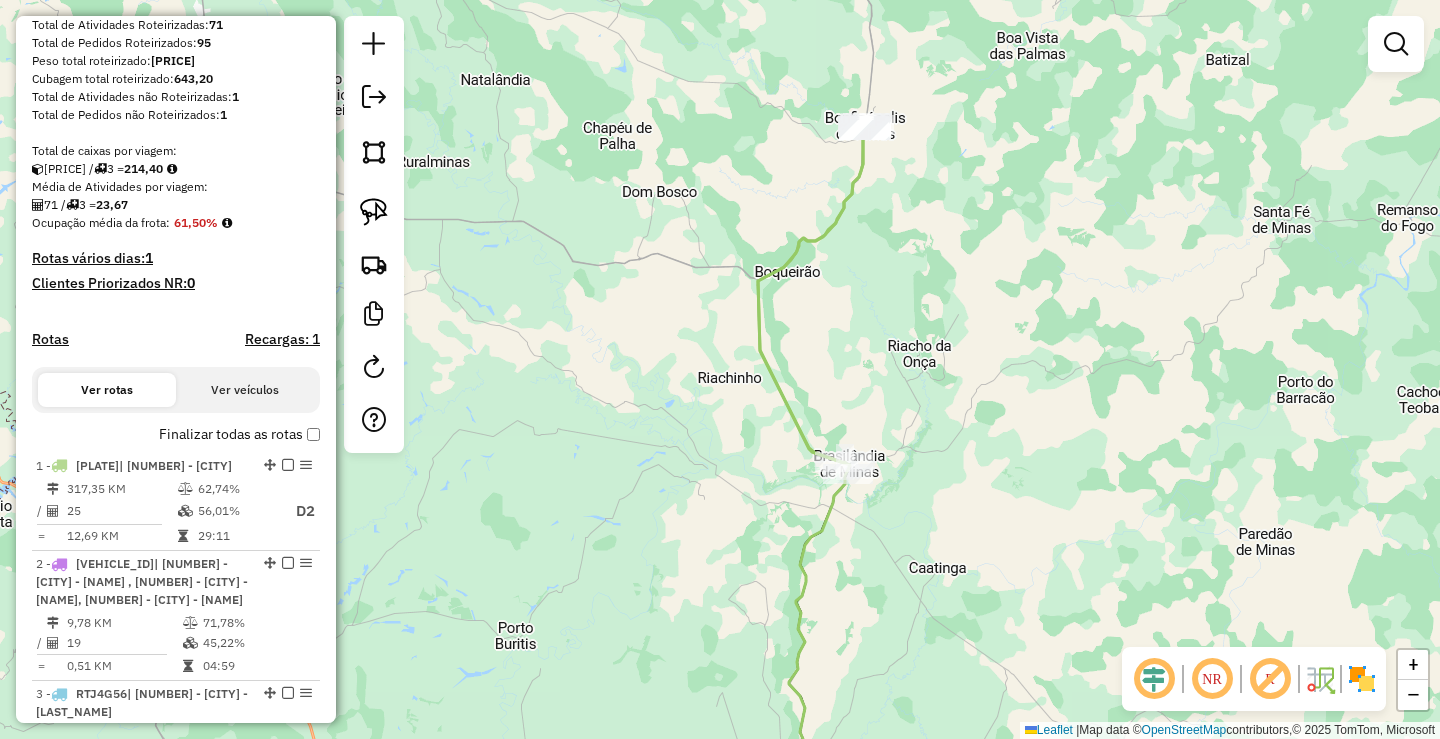 drag, startPoint x: 989, startPoint y: 448, endPoint x: 980, endPoint y: 513, distance: 65.62012 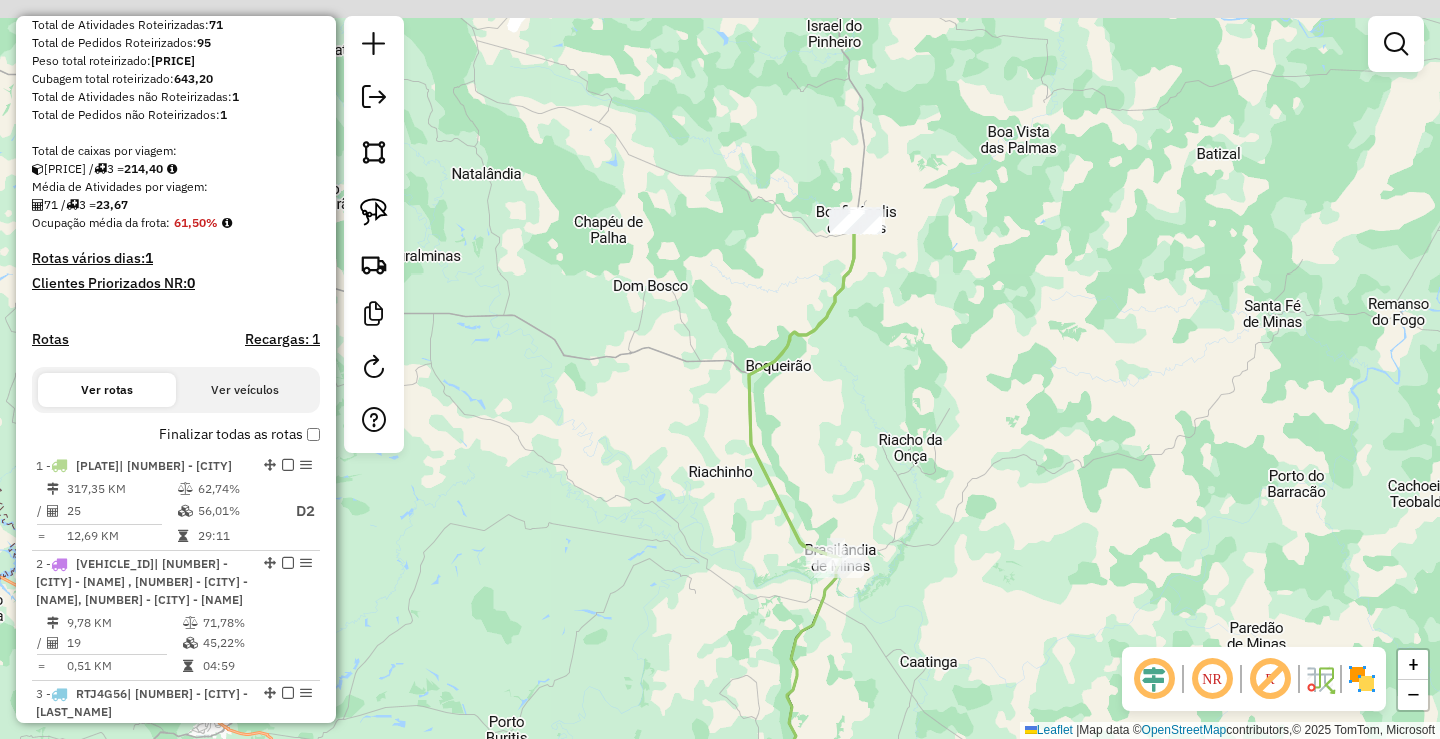 drag, startPoint x: 985, startPoint y: 422, endPoint x: 974, endPoint y: 644, distance: 222.27235 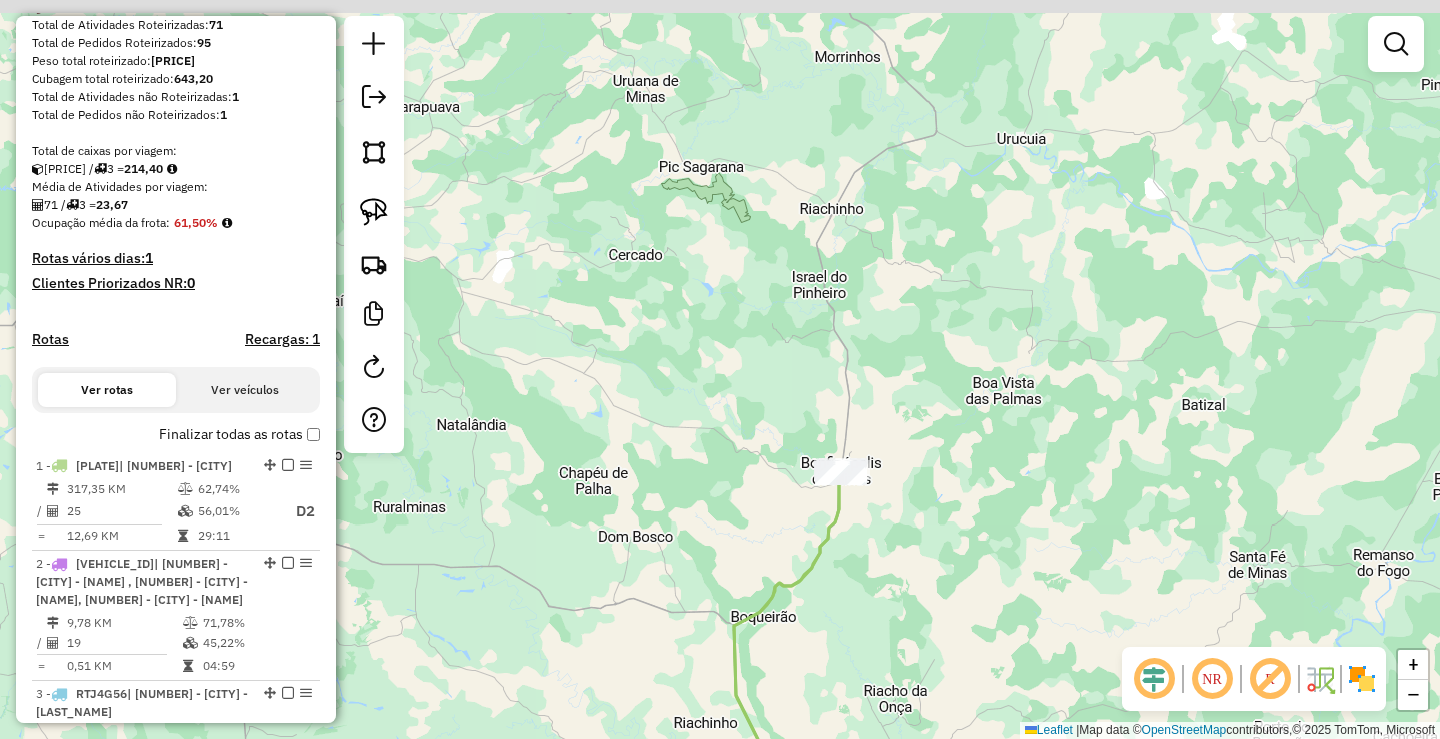 drag, startPoint x: 922, startPoint y: 439, endPoint x: 913, endPoint y: 549, distance: 110.36757 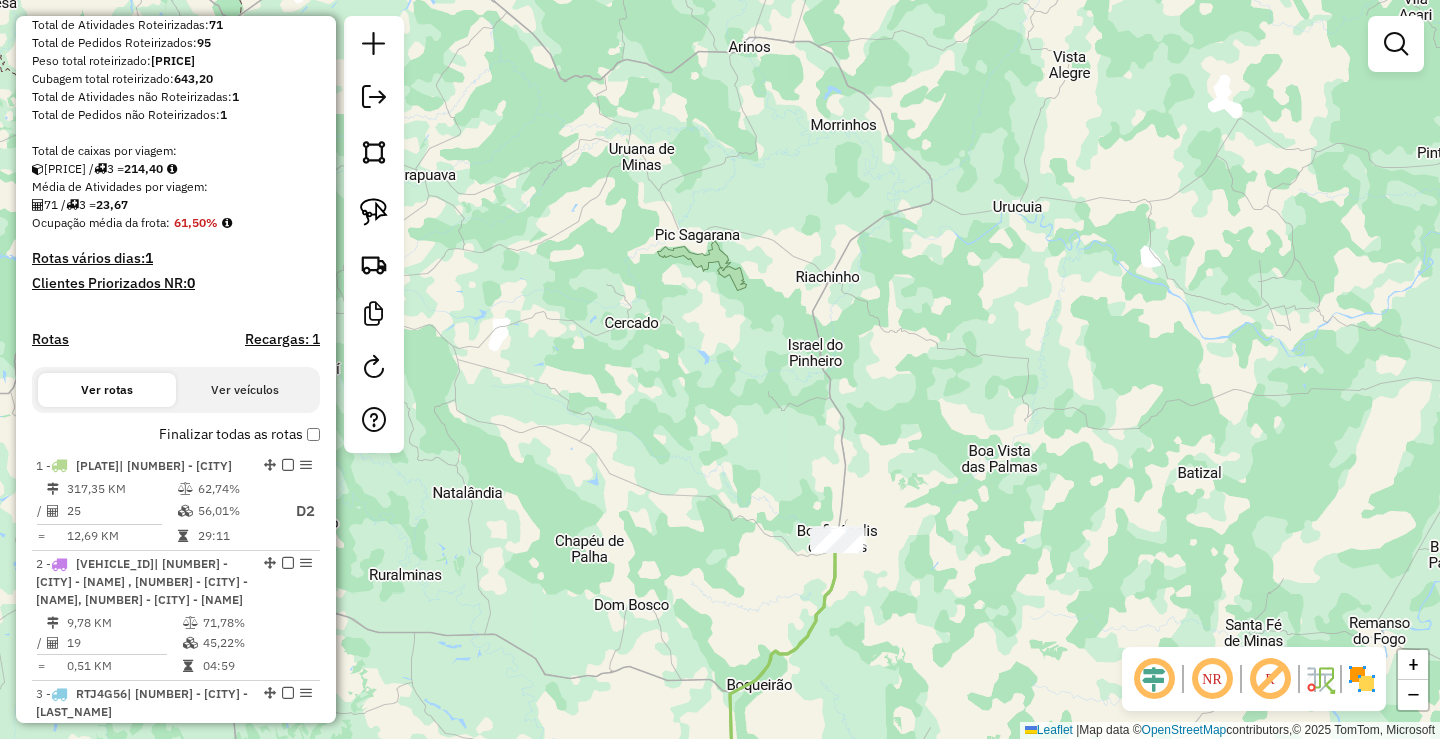 drag, startPoint x: 976, startPoint y: 516, endPoint x: 998, endPoint y: 450, distance: 69.57011 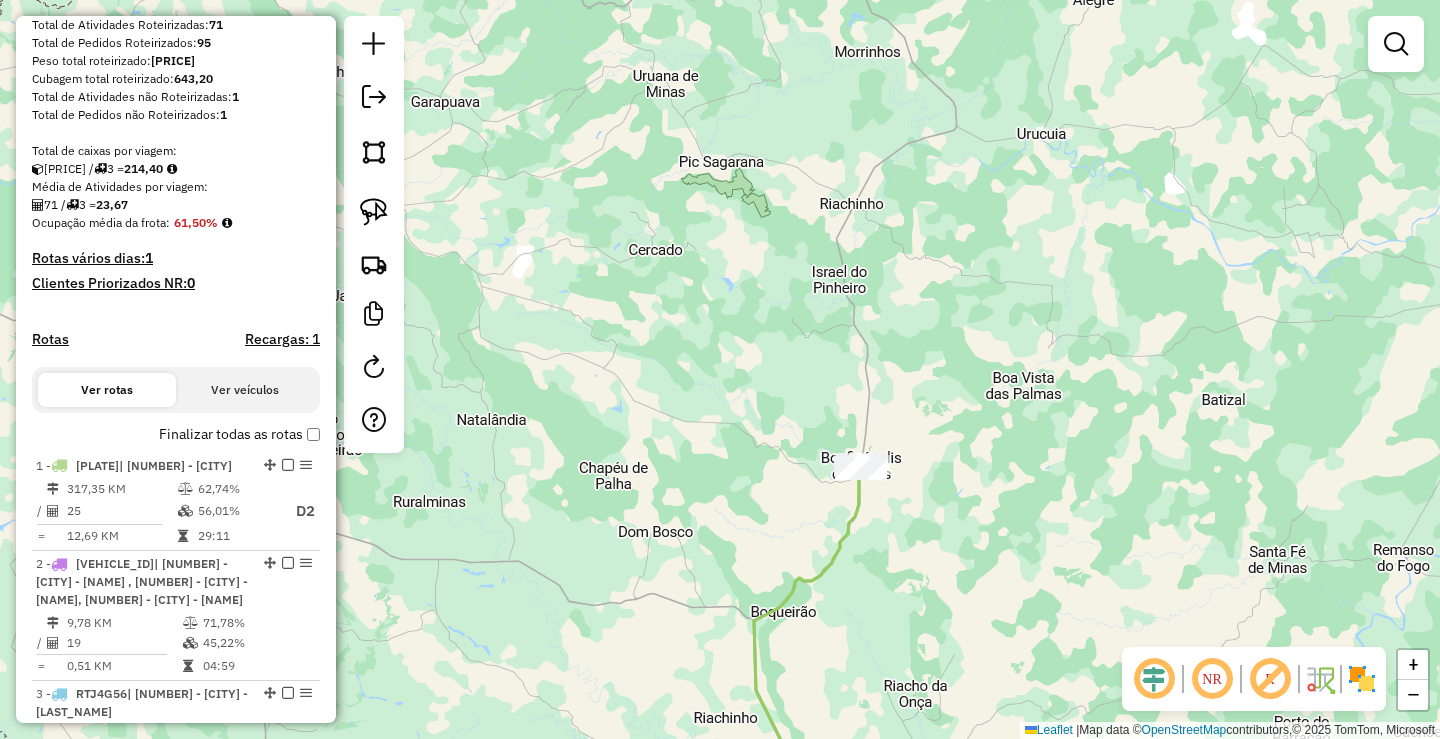 drag, startPoint x: 952, startPoint y: 453, endPoint x: 949, endPoint y: 384, distance: 69.065186 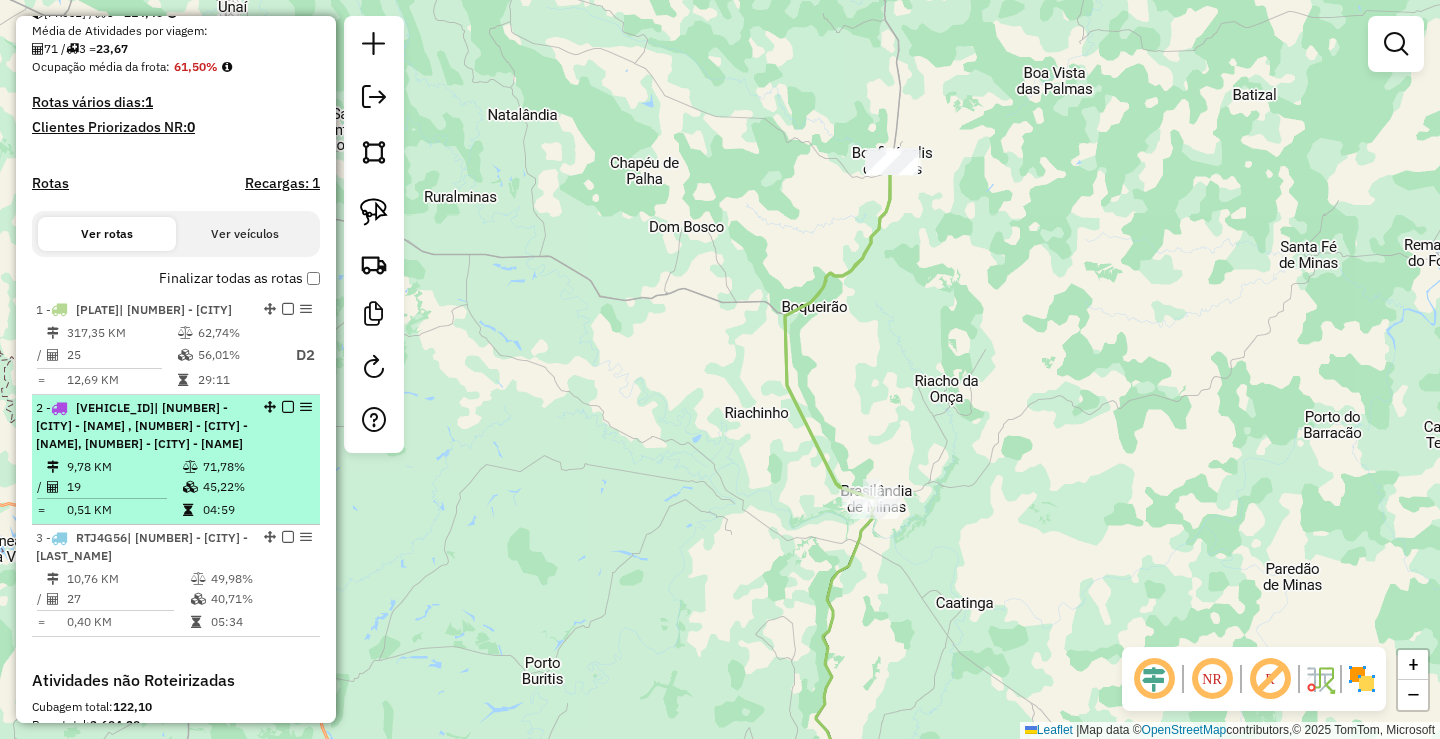 scroll, scrollTop: 513, scrollLeft: 0, axis: vertical 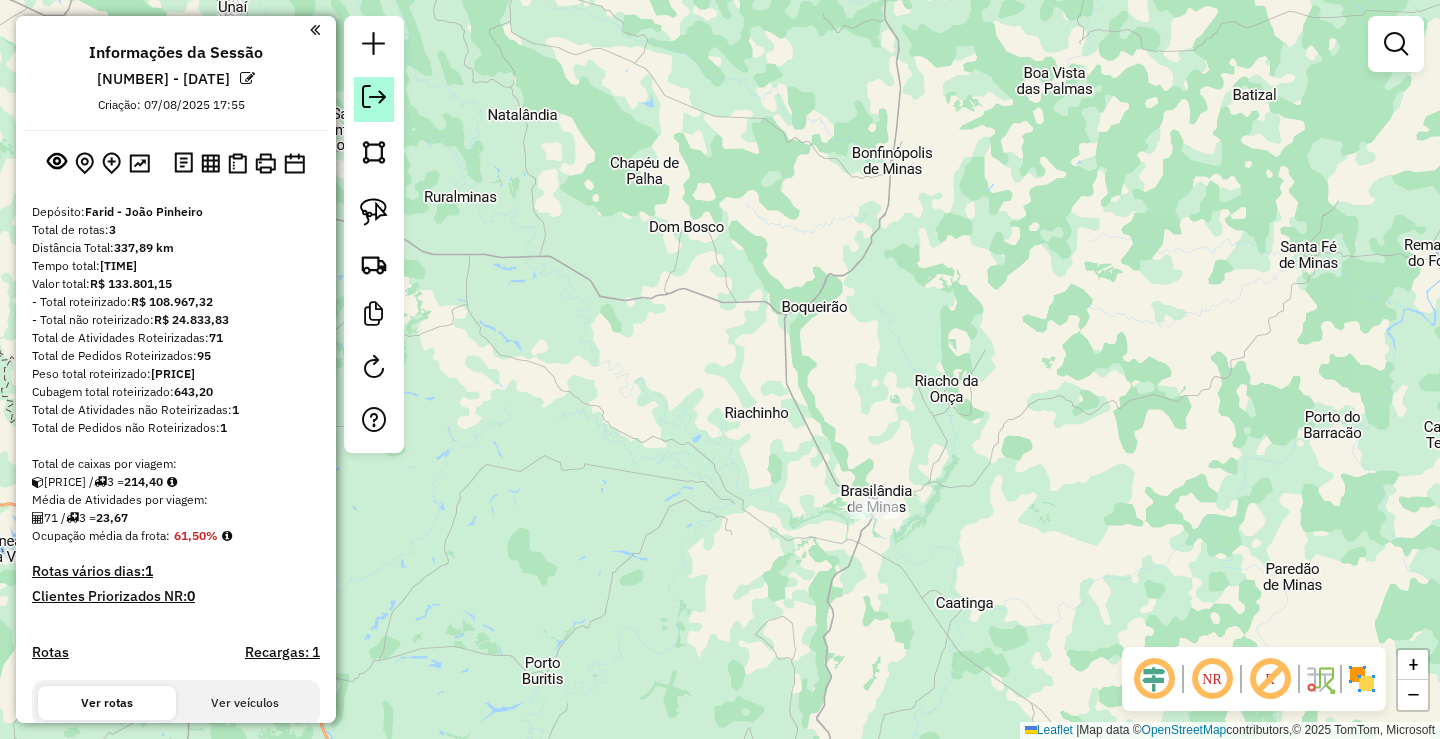 click 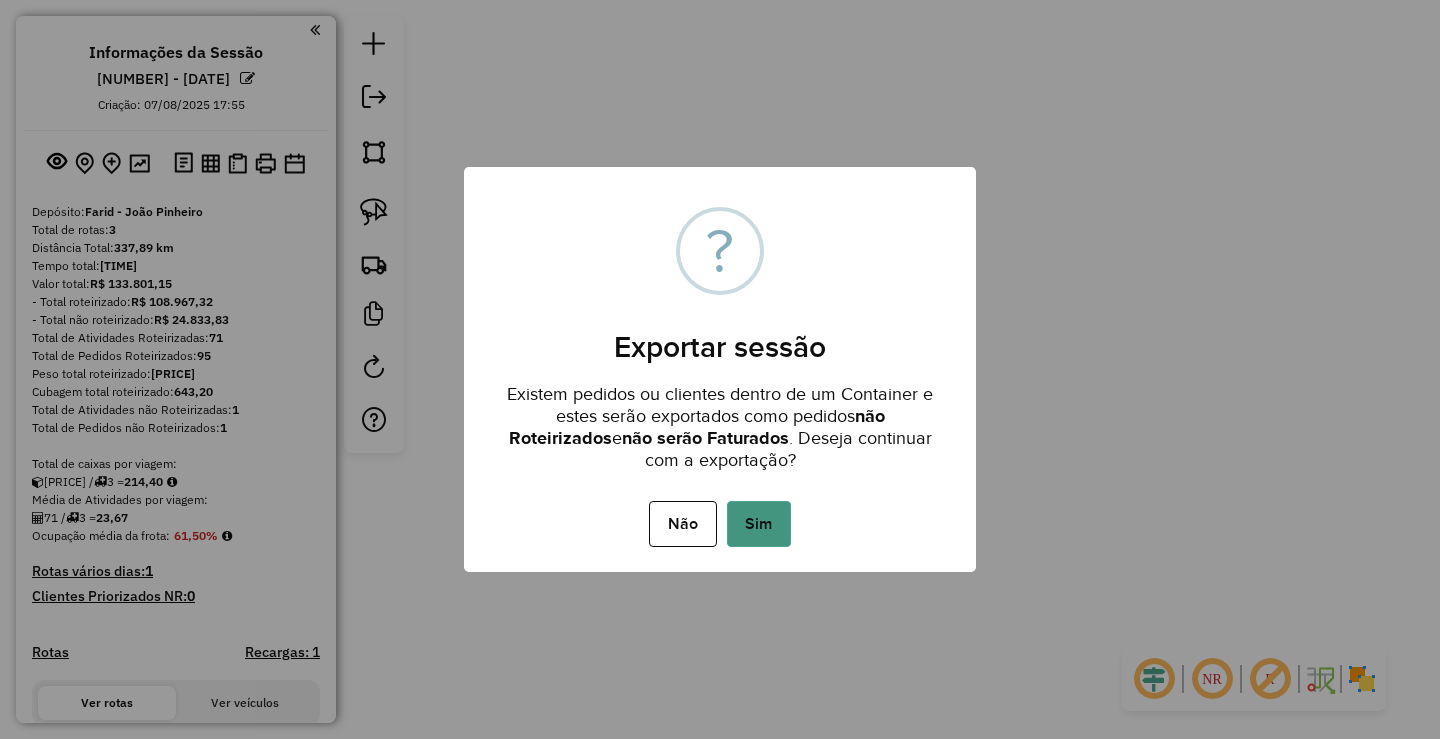 click on "Sim" at bounding box center [759, 524] 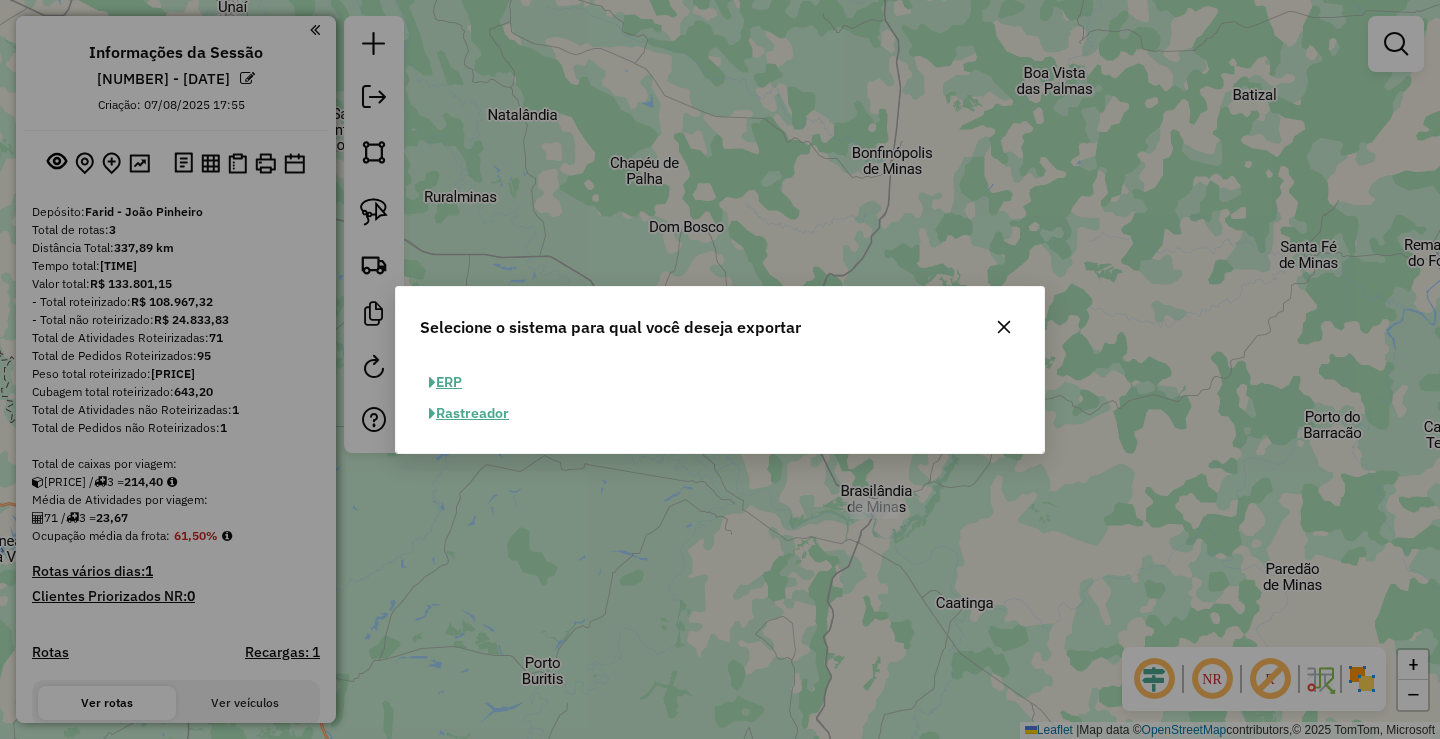 click on "ERP" 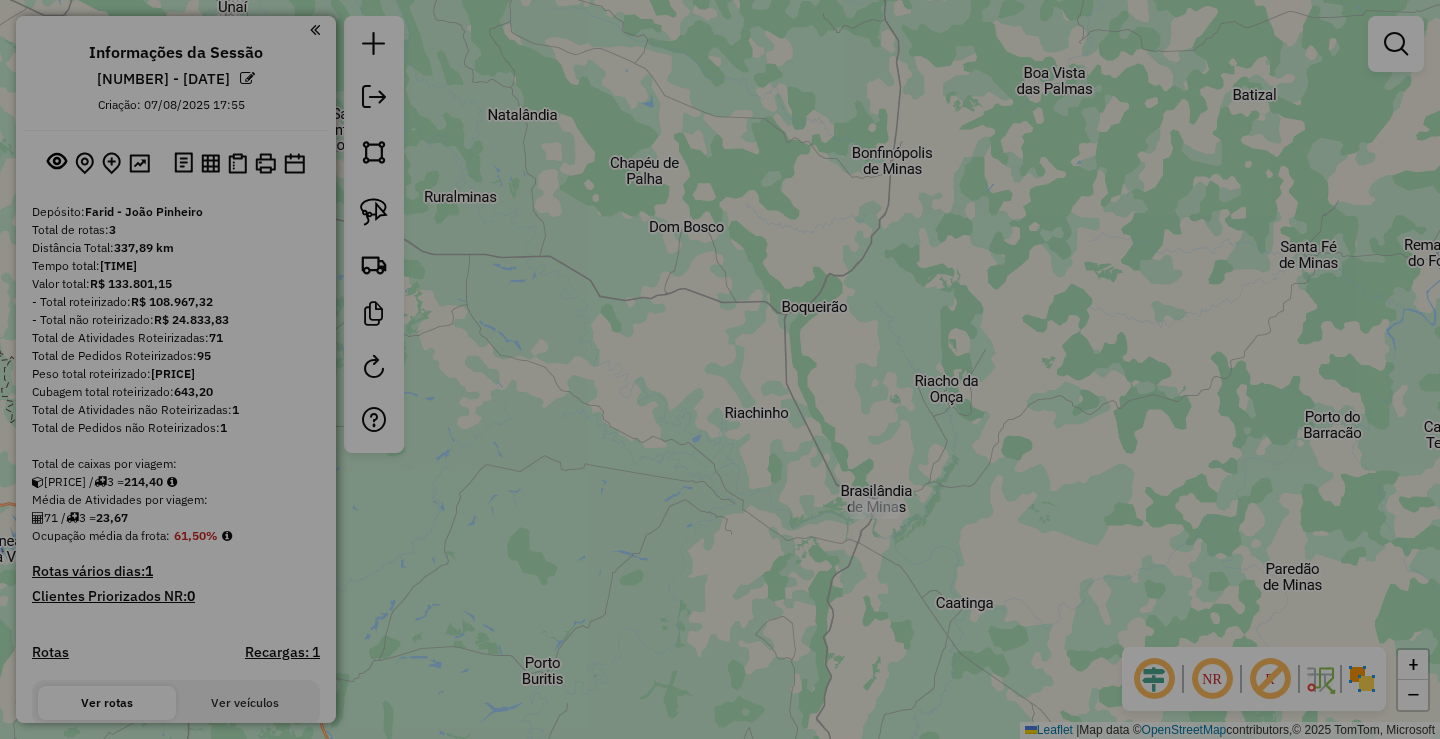 select on "**" 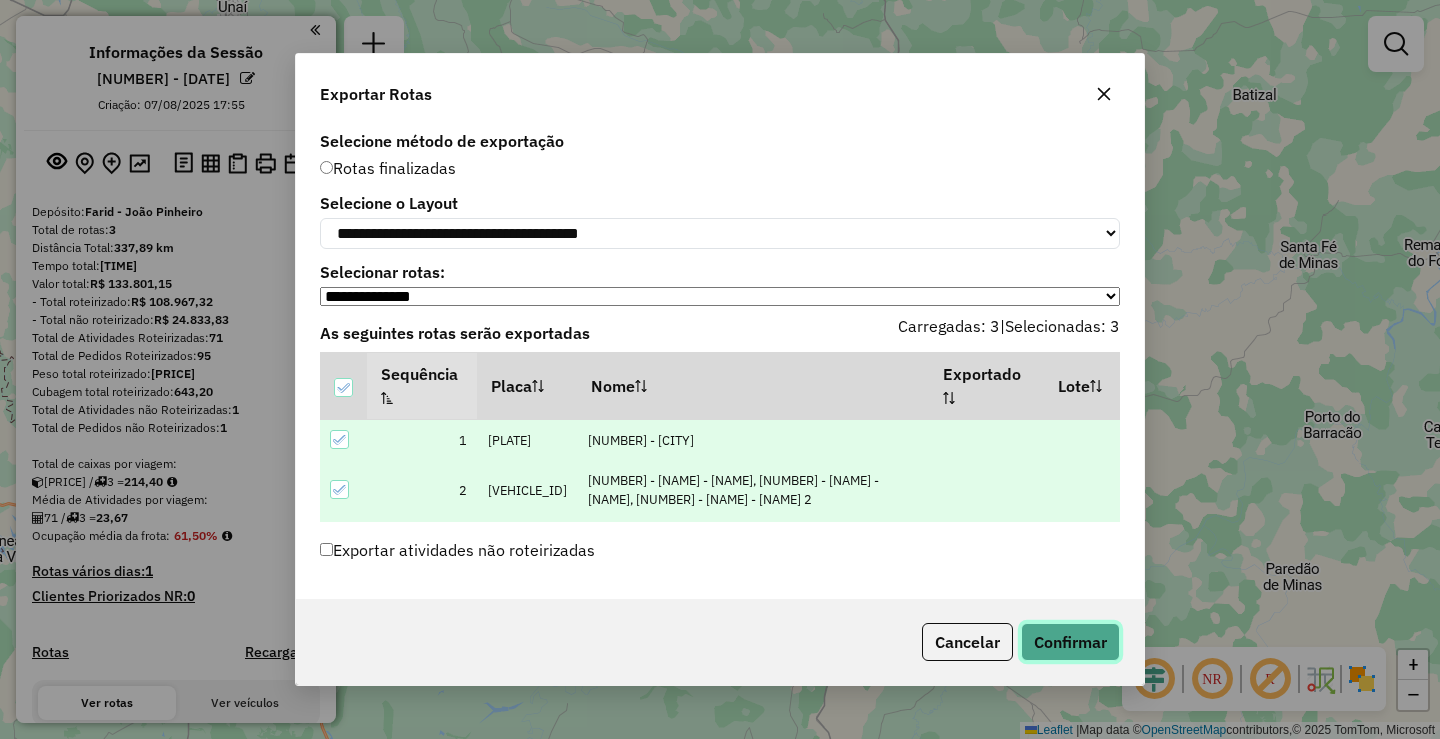 click on "Confirmar" 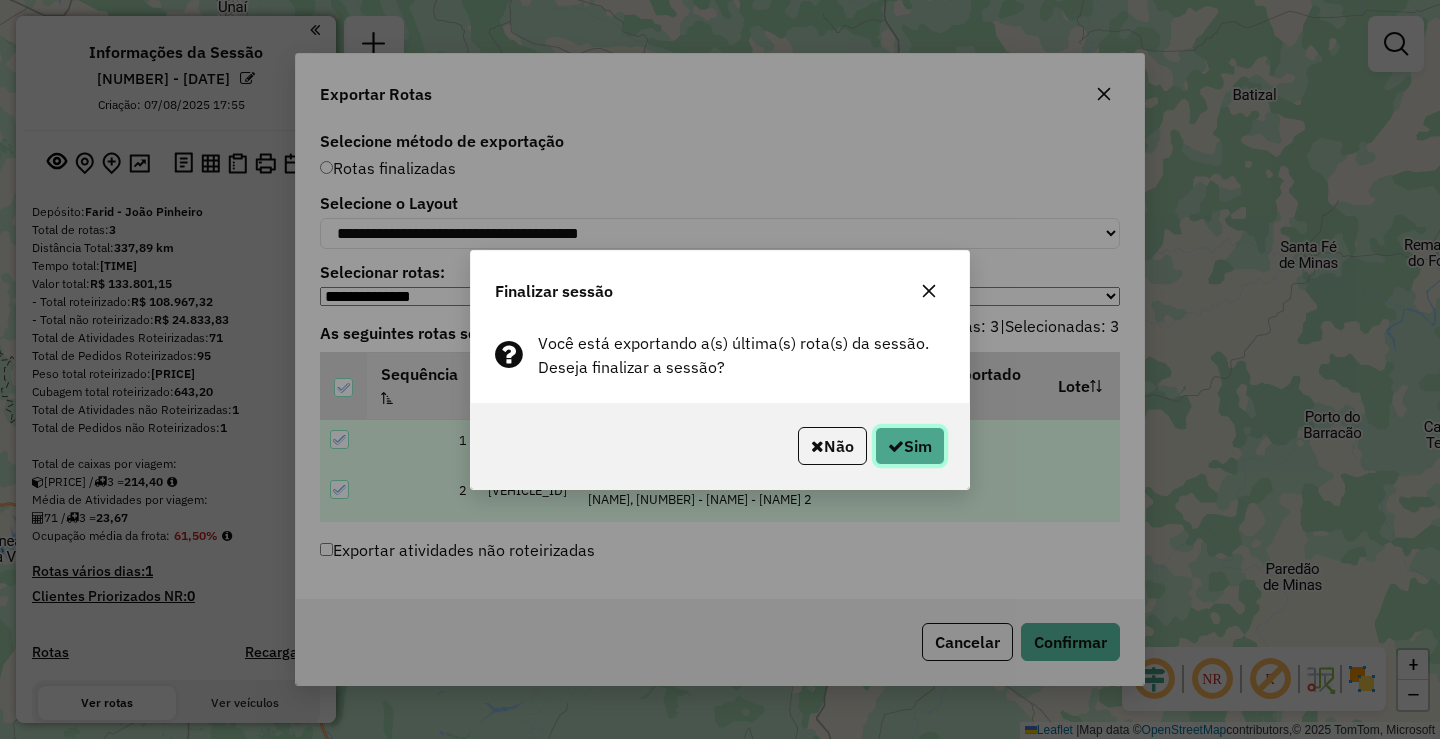 click on "Sim" 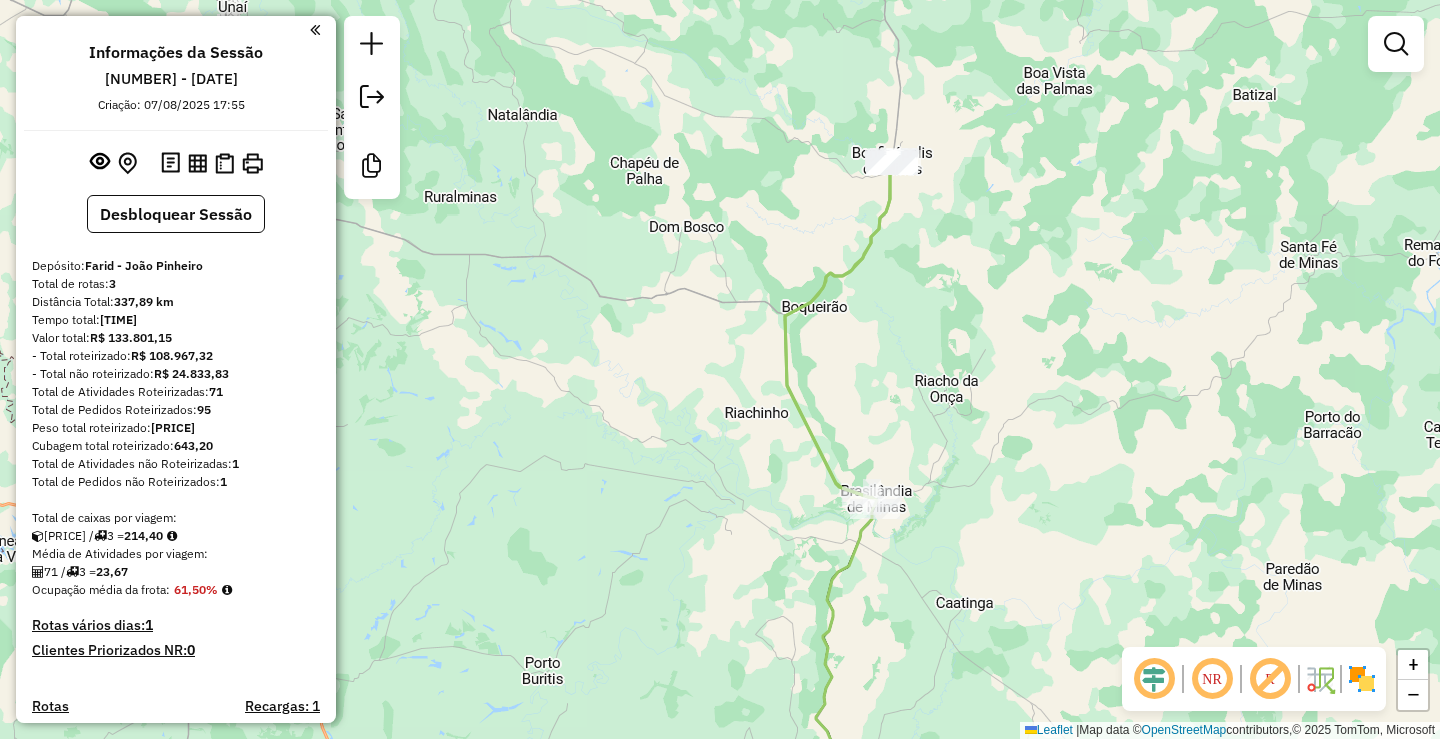 click on "Janela de atendimento Grade de atendimento Capacidade Transportadoras Veículos Cliente Pedidos  Rotas Selecione os dias de semana para filtrar as janelas de atendimento  Seg   Ter   Qua   Qui   Sex   Sáb   Dom  Informe o período da janela de atendimento: De: Até:  Filtrar exatamente a janela do cliente  Considerar janela de atendimento padrão  Selecione os dias de semana para filtrar as grades de atendimento  Seg   Ter   Qua   Qui   Sex   Sáb   Dom   Considerar clientes sem dia de atendimento cadastrado  Clientes fora do dia de atendimento selecionado Filtrar as atividades entre os valores definidos abaixo:  Peso mínimo:   Peso máximo:   Cubagem mínima:   Cubagem máxima:   De:   Até:  Filtrar as atividades entre o tempo de atendimento definido abaixo:  De:   Até:   Considerar capacidade total dos clientes não roteirizados Transportadora: Selecione um ou mais itens Tipo de veículo: Selecione um ou mais itens Veículo: Selecione um ou mais itens Motorista: Selecione um ou mais itens Nome: Rótulo:" 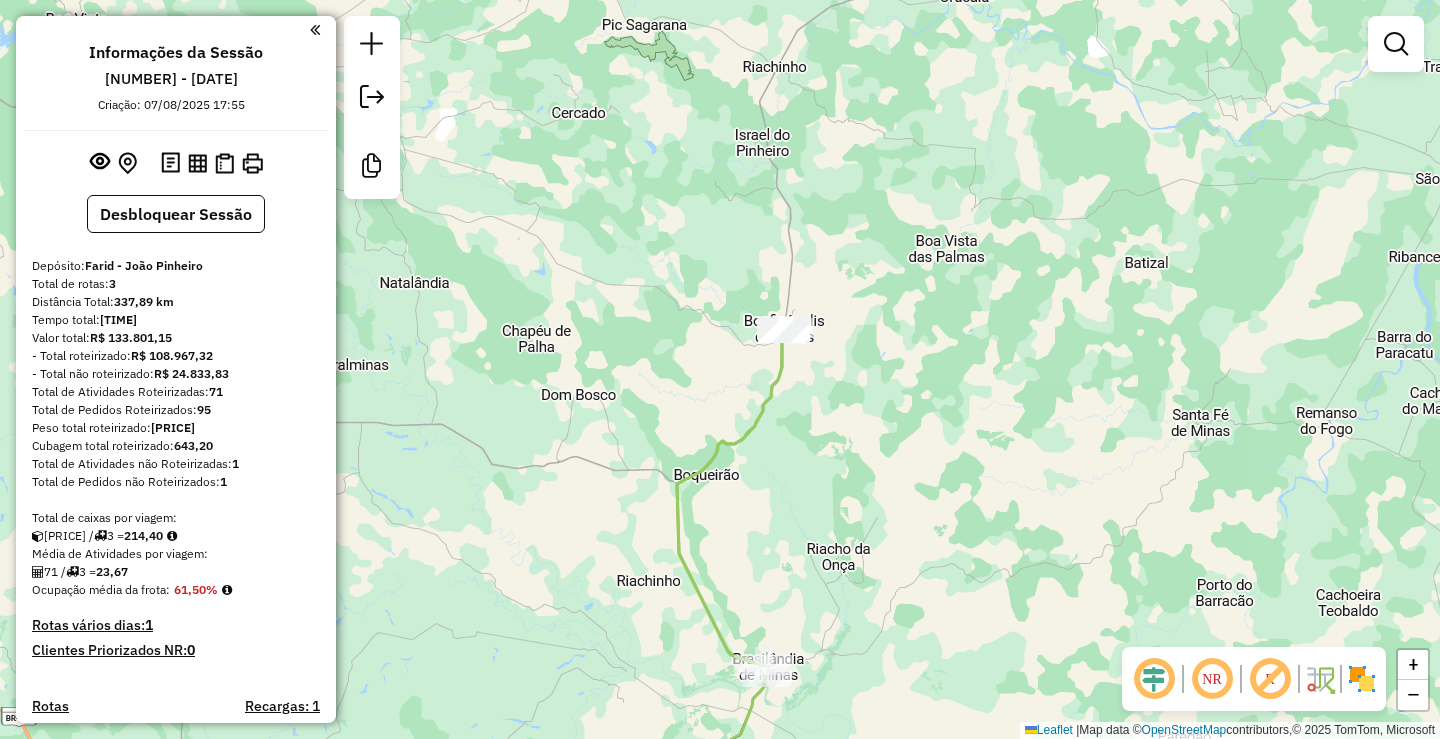 drag, startPoint x: 921, startPoint y: 431, endPoint x: 921, endPoint y: 508, distance: 77 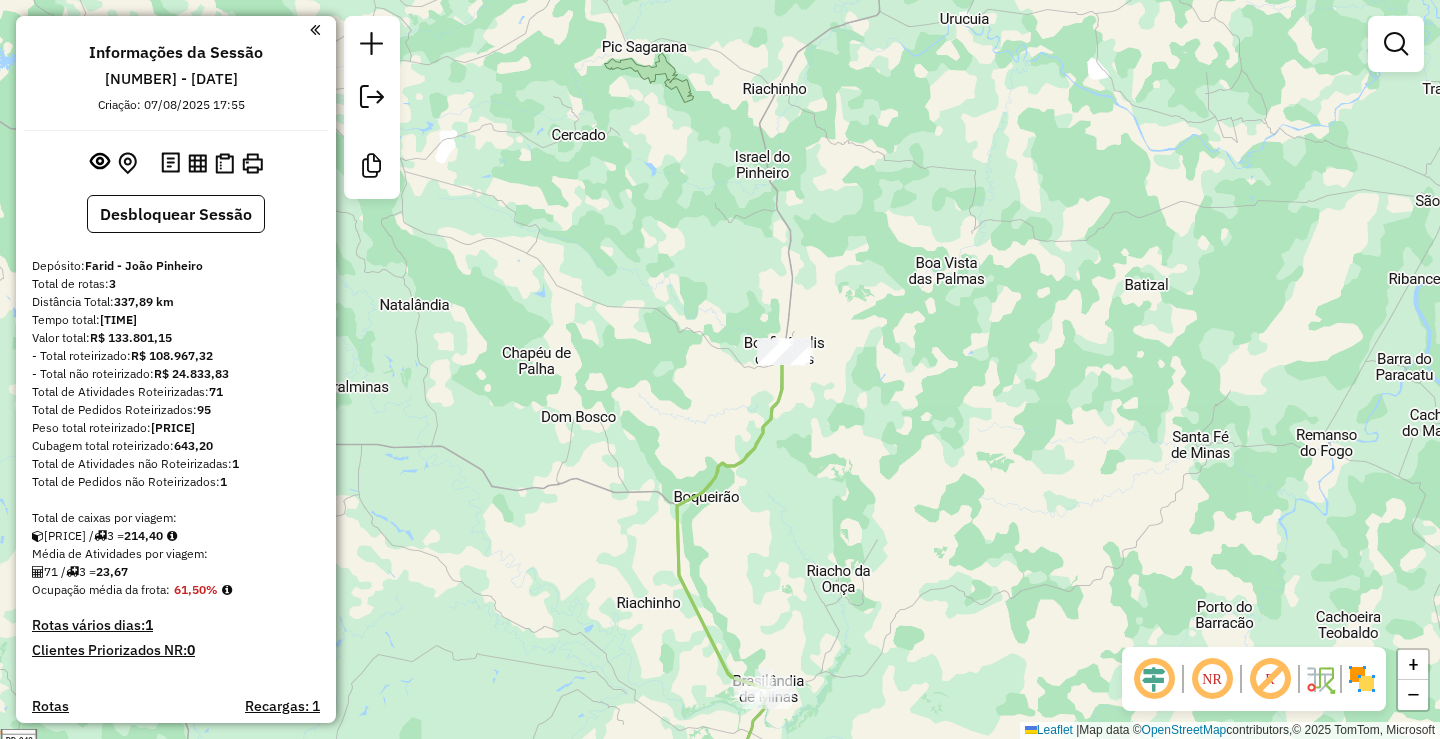 drag, startPoint x: 854, startPoint y: 540, endPoint x: 980, endPoint y: 313, distance: 259.62473 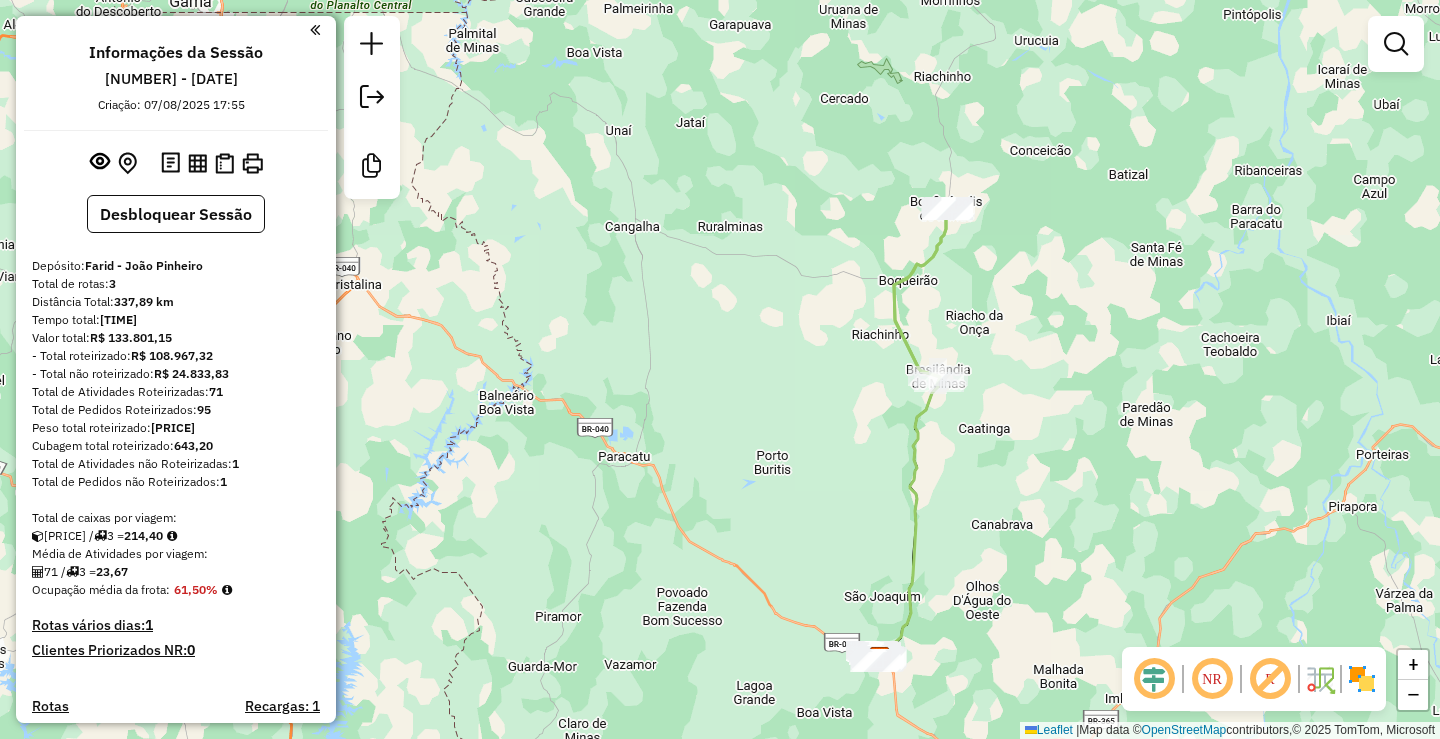 drag, startPoint x: 998, startPoint y: 527, endPoint x: 1029, endPoint y: 394, distance: 136.565 